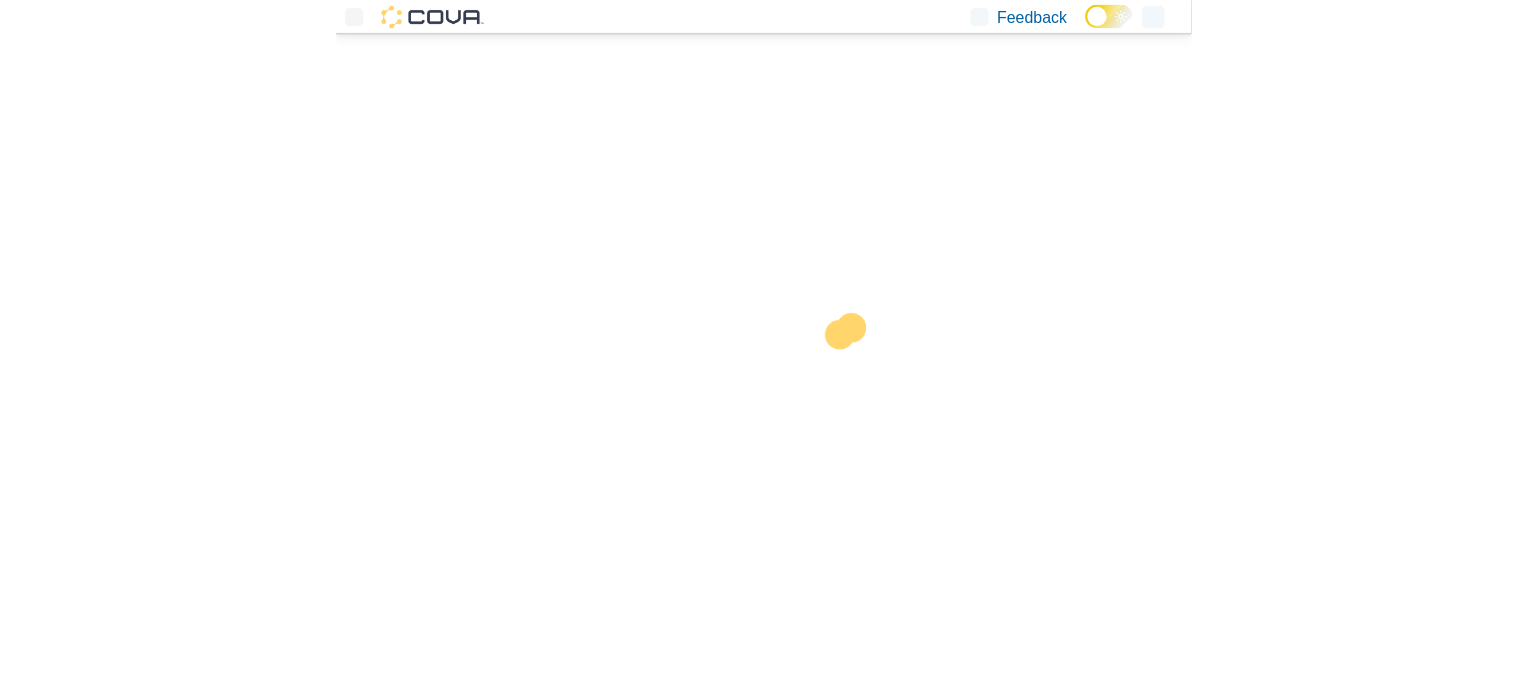 scroll, scrollTop: 0, scrollLeft: 0, axis: both 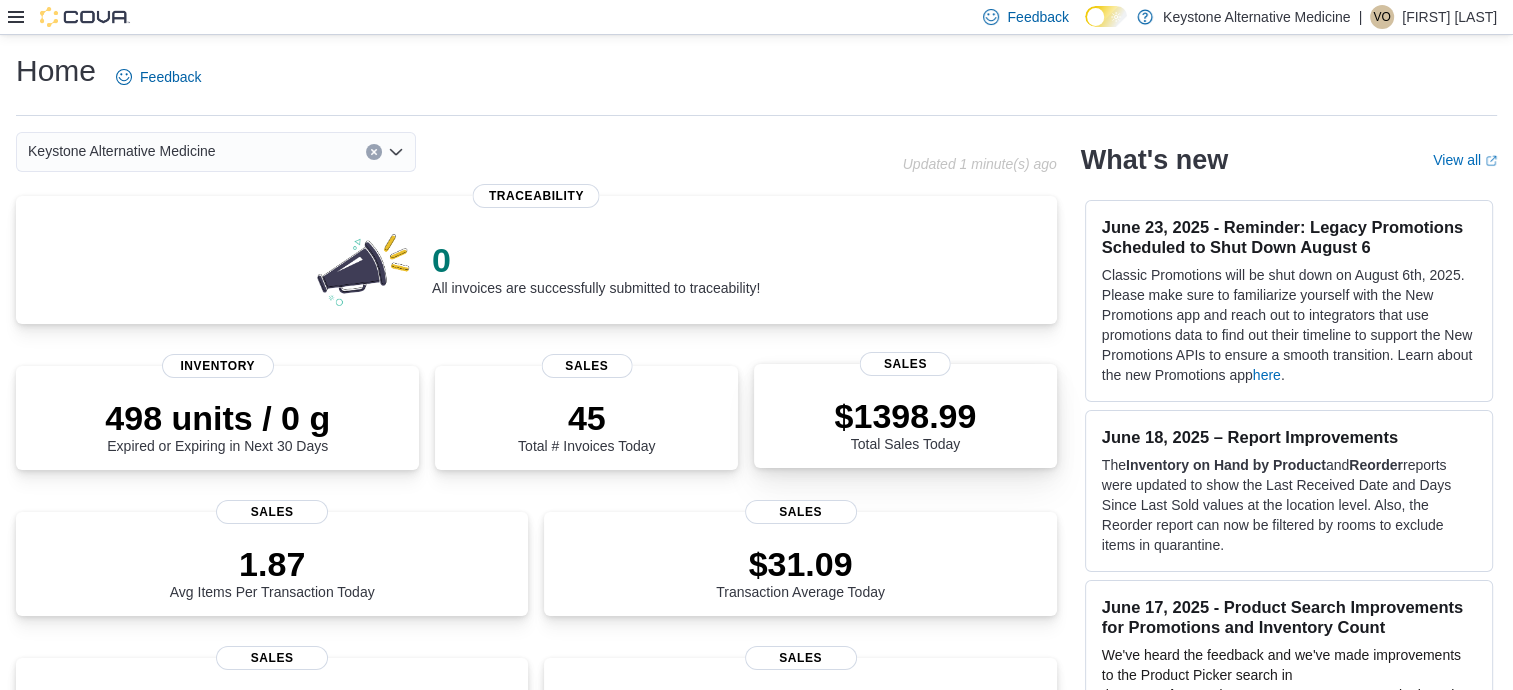 click on "$1398.99 Total Sales Today" at bounding box center (905, 420) 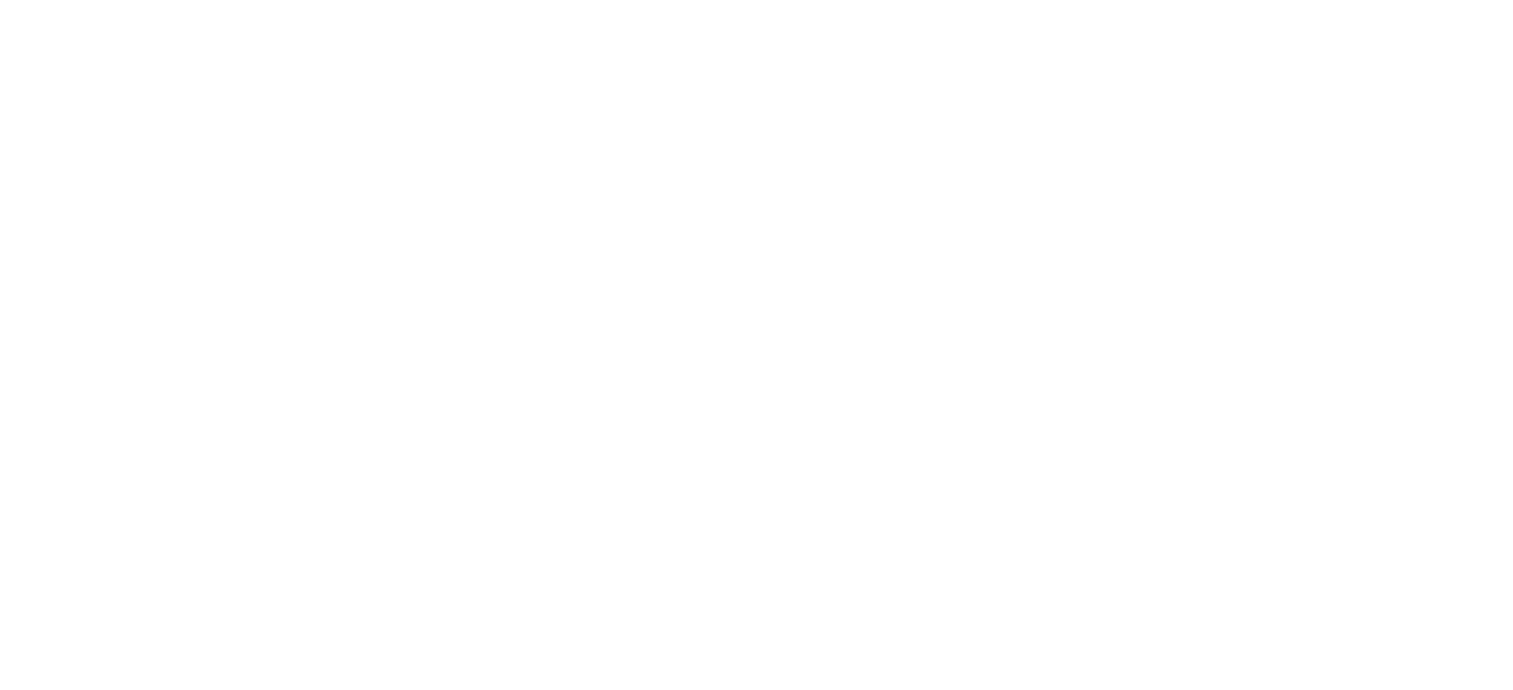 scroll, scrollTop: 0, scrollLeft: 0, axis: both 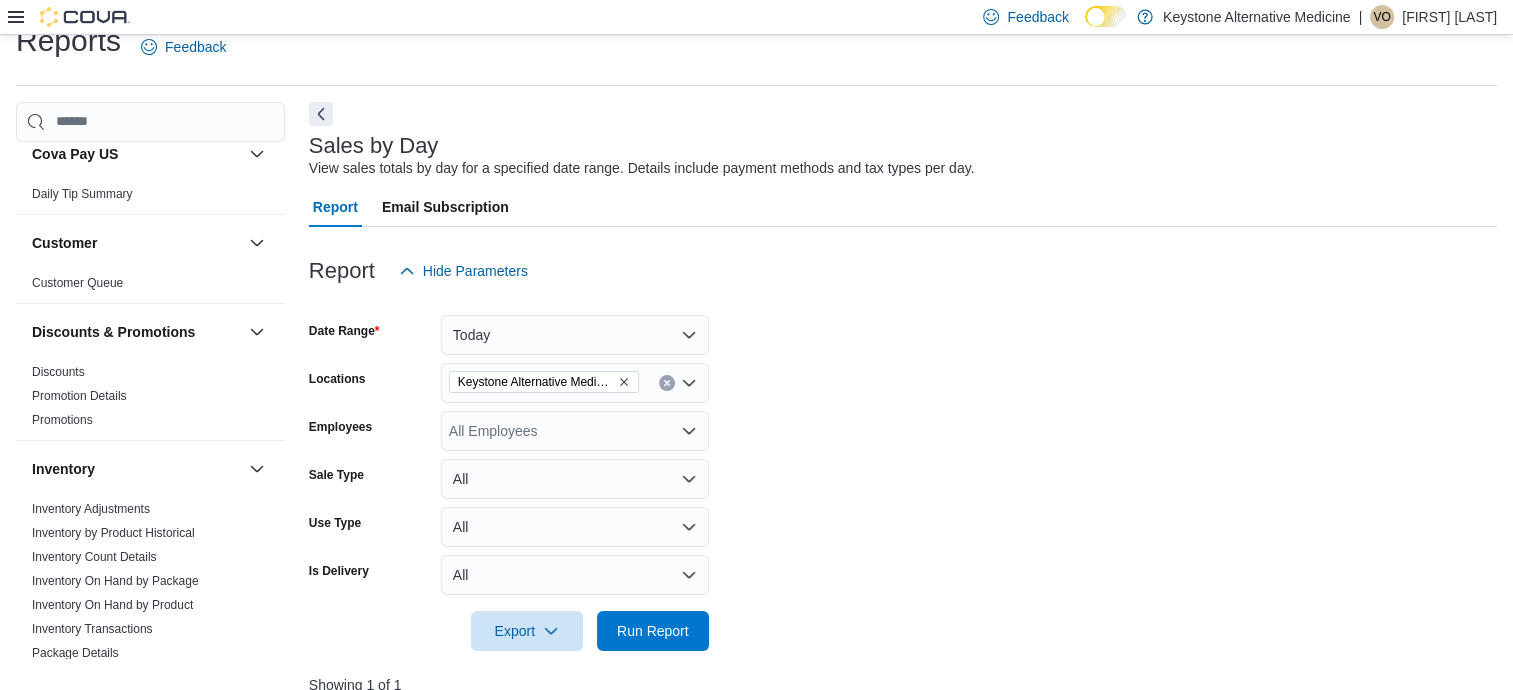 drag, startPoint x: 288, startPoint y: 278, endPoint x: 286, endPoint y: 296, distance: 18.110771 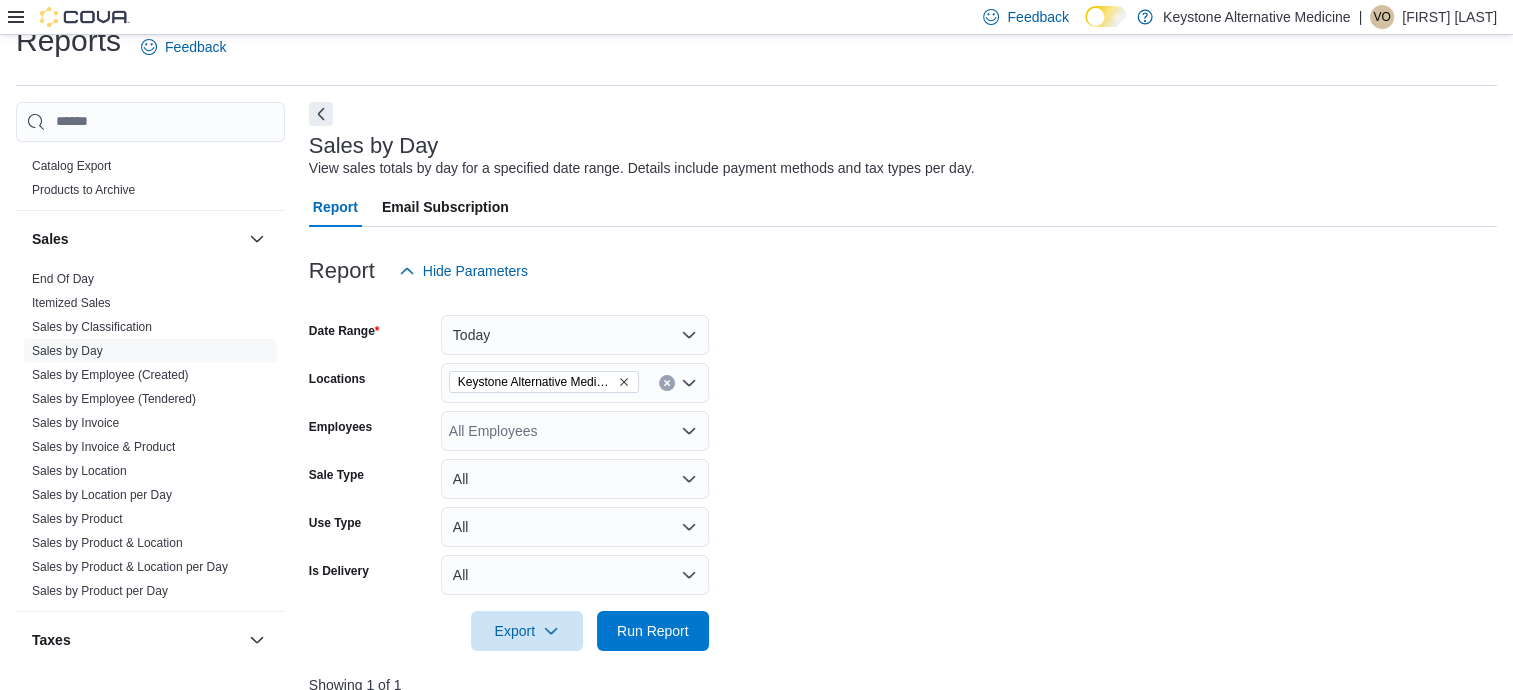 scroll, scrollTop: 1119, scrollLeft: 0, axis: vertical 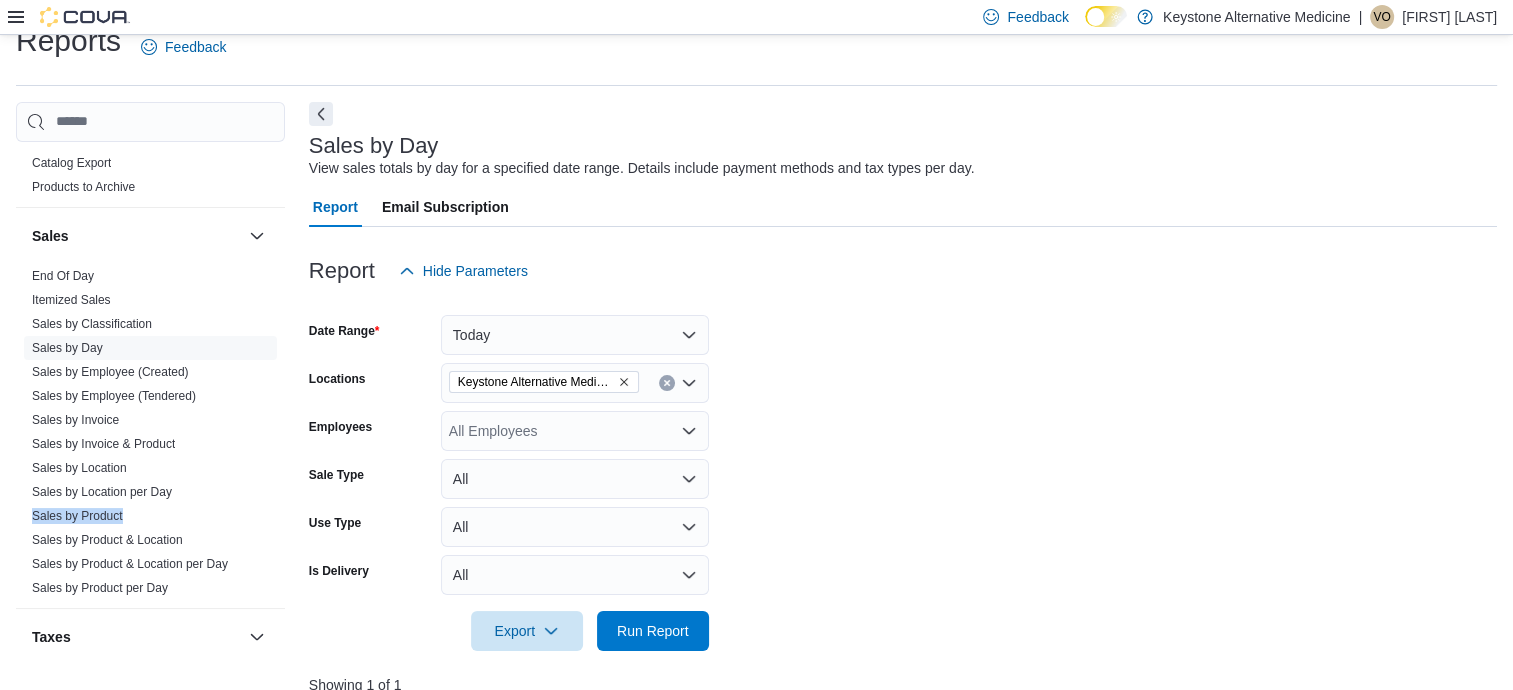 drag, startPoint x: 285, startPoint y: 493, endPoint x: 288, endPoint y: 518, distance: 25.179358 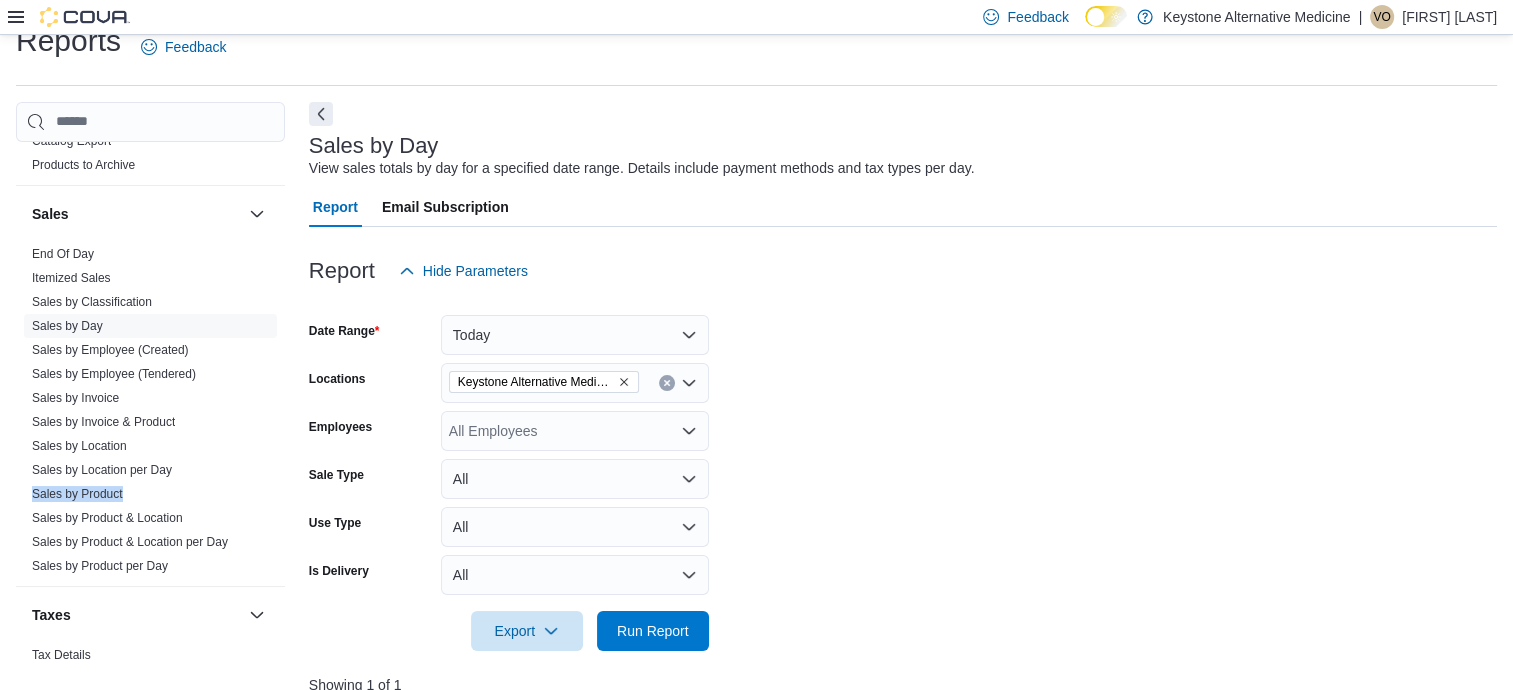 scroll, scrollTop: 1126, scrollLeft: 0, axis: vertical 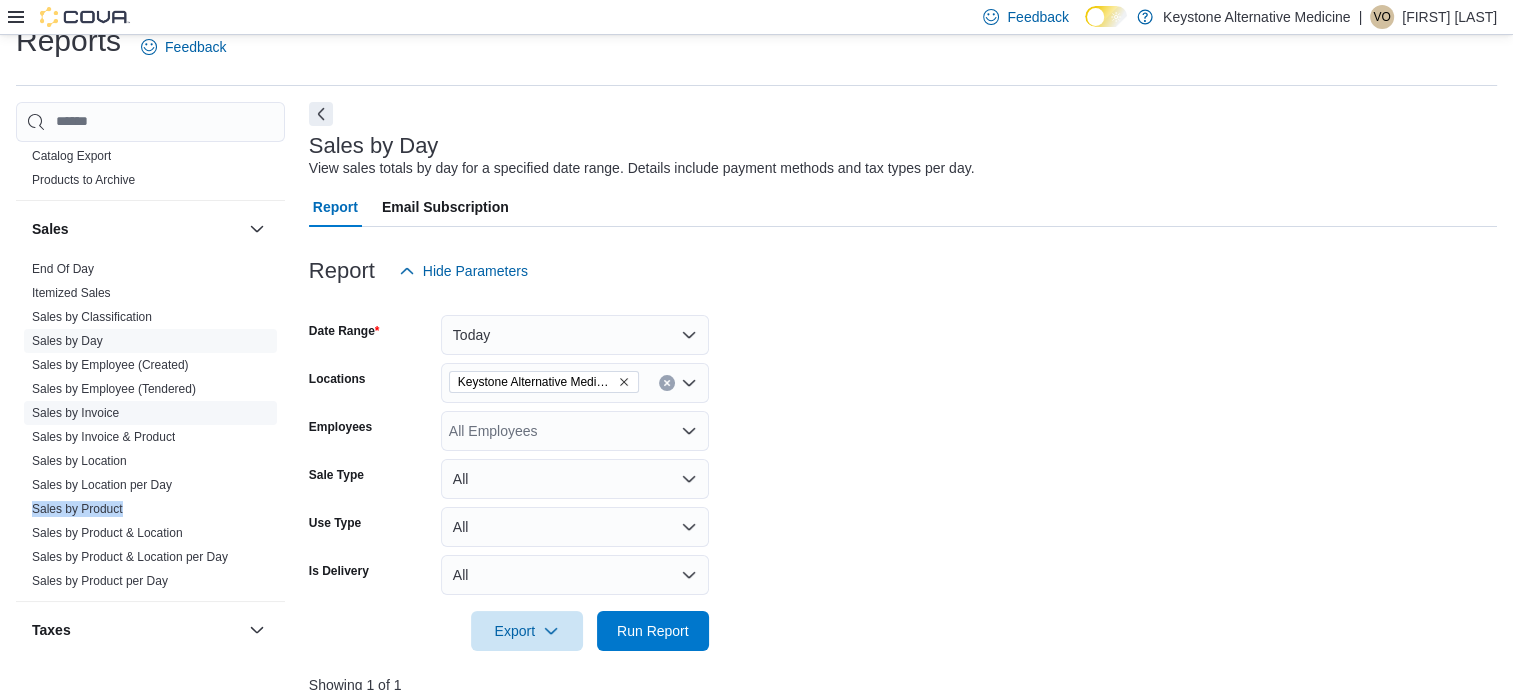 click on "Sales by Invoice" at bounding box center (75, 413) 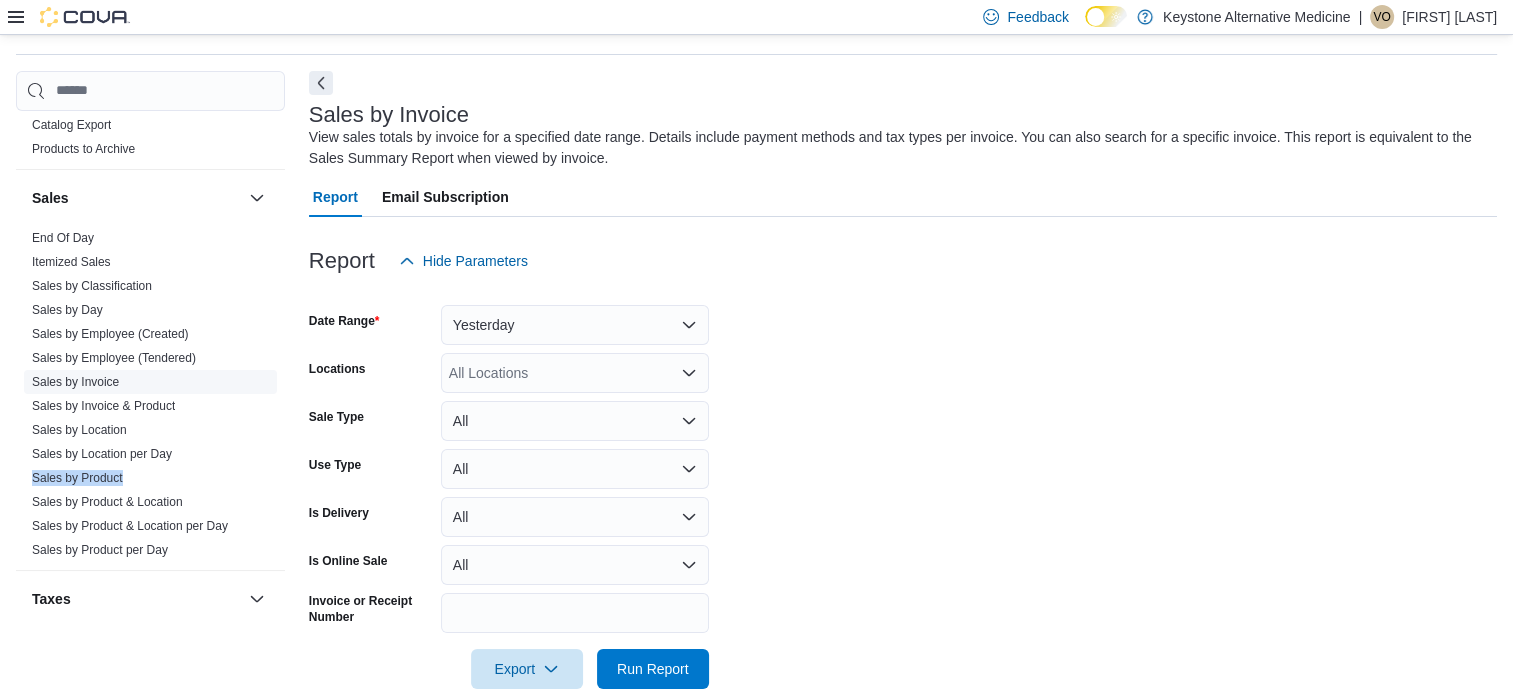 scroll, scrollTop: 67, scrollLeft: 0, axis: vertical 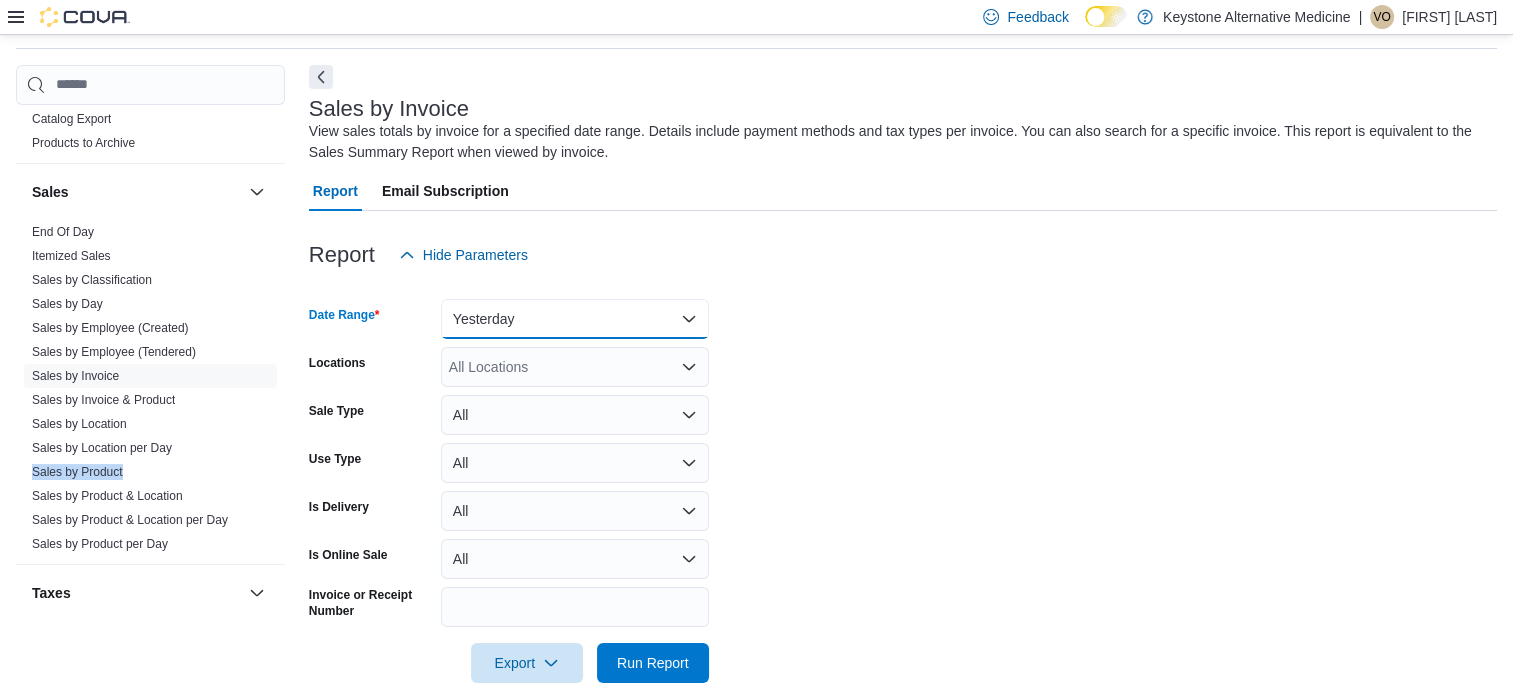 click on "Yesterday" at bounding box center [575, 319] 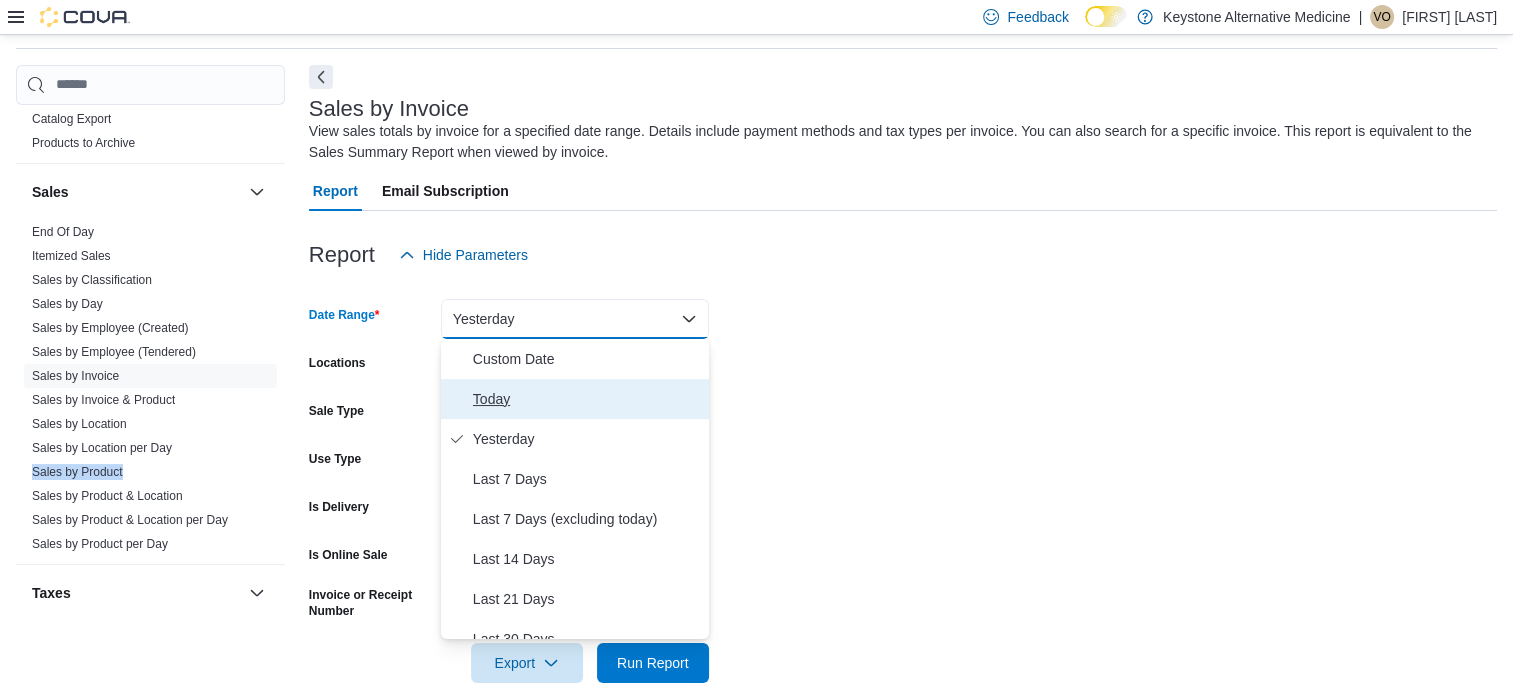 click on "Today" at bounding box center (587, 399) 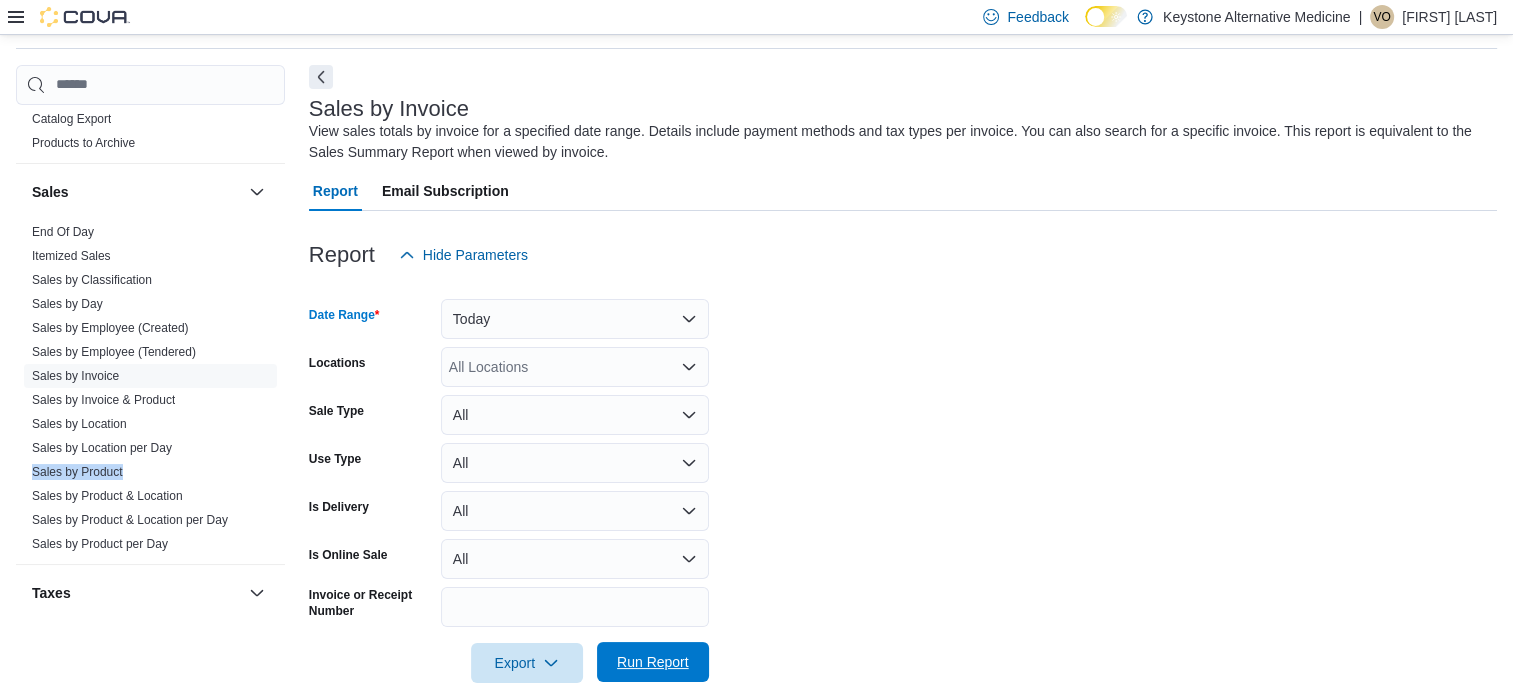 click on "Run Report" at bounding box center [653, 662] 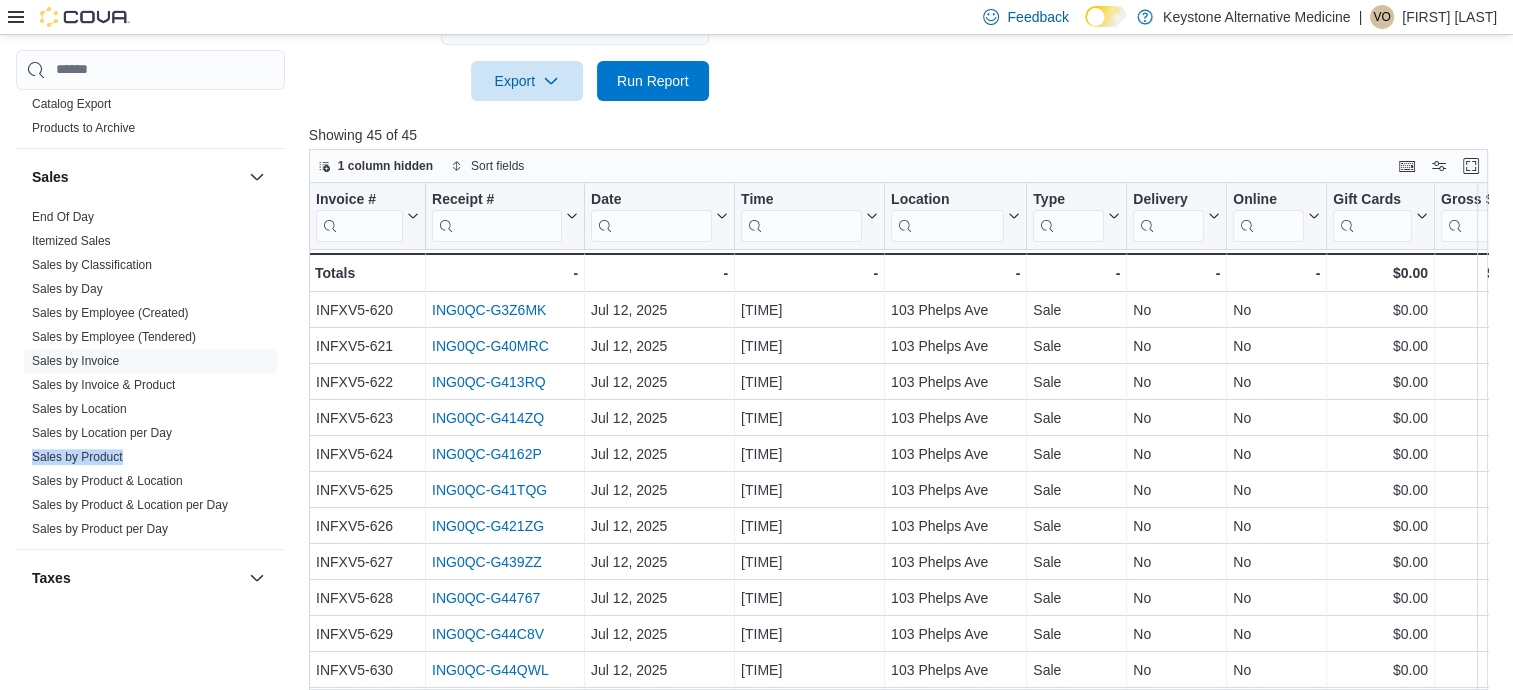 scroll, scrollTop: 675, scrollLeft: 0, axis: vertical 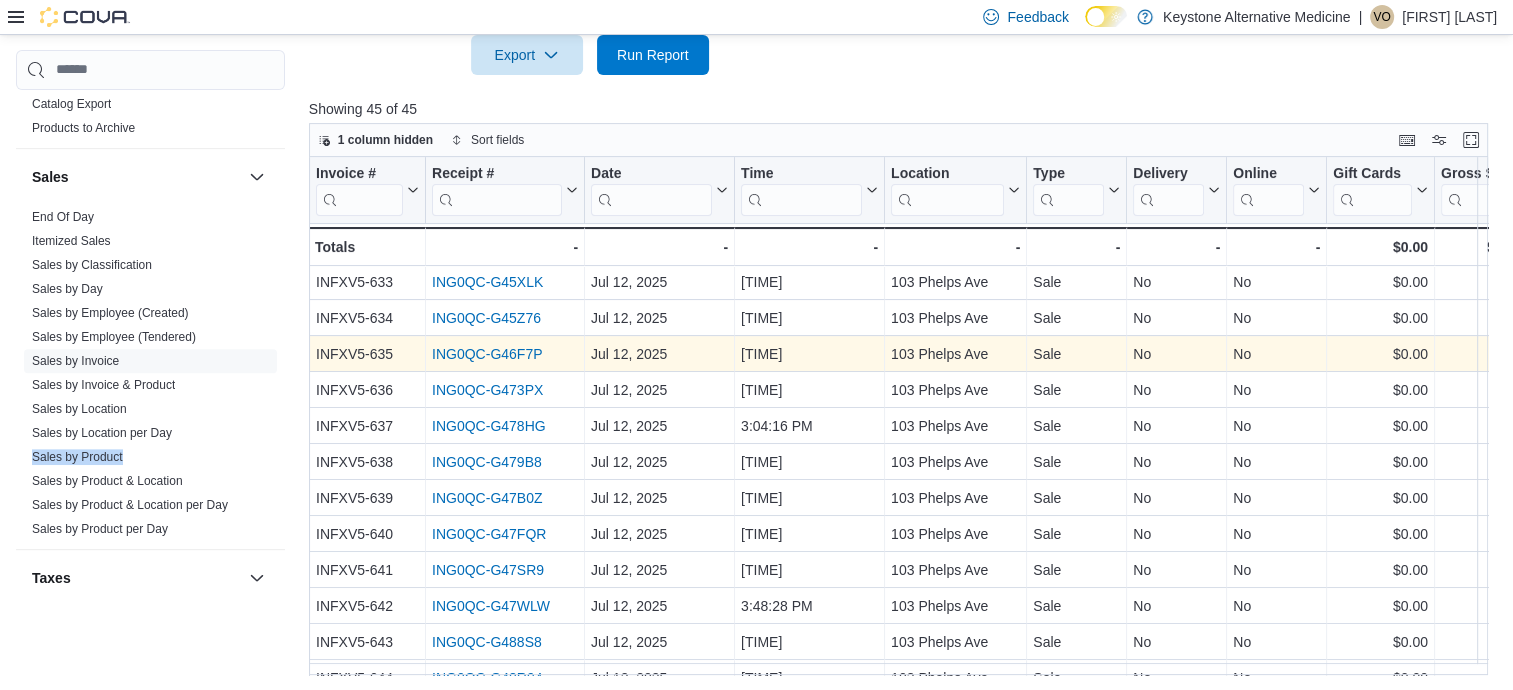 click on "ING0QC-G46F7P" at bounding box center [487, 354] 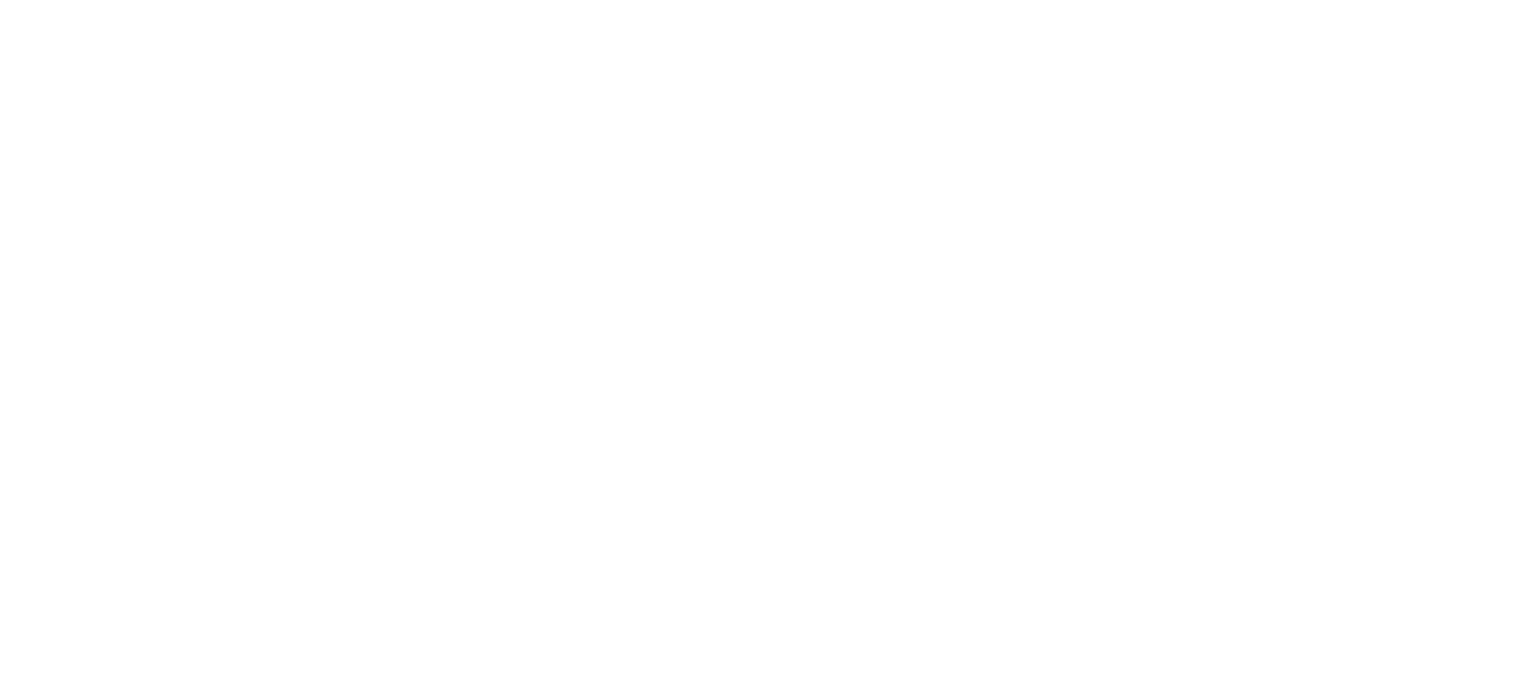 scroll, scrollTop: 0, scrollLeft: 0, axis: both 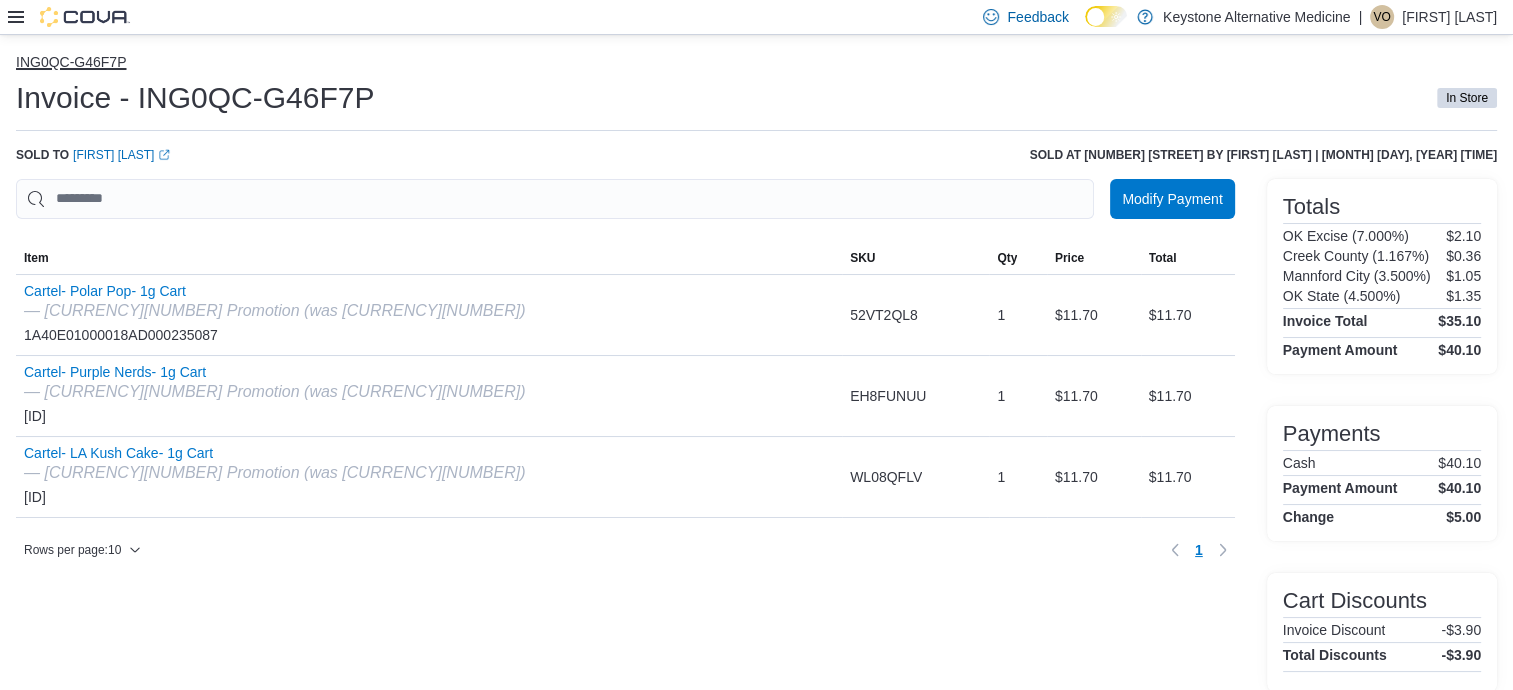 click on "ING0QC-G46F7P" at bounding box center [71, 62] 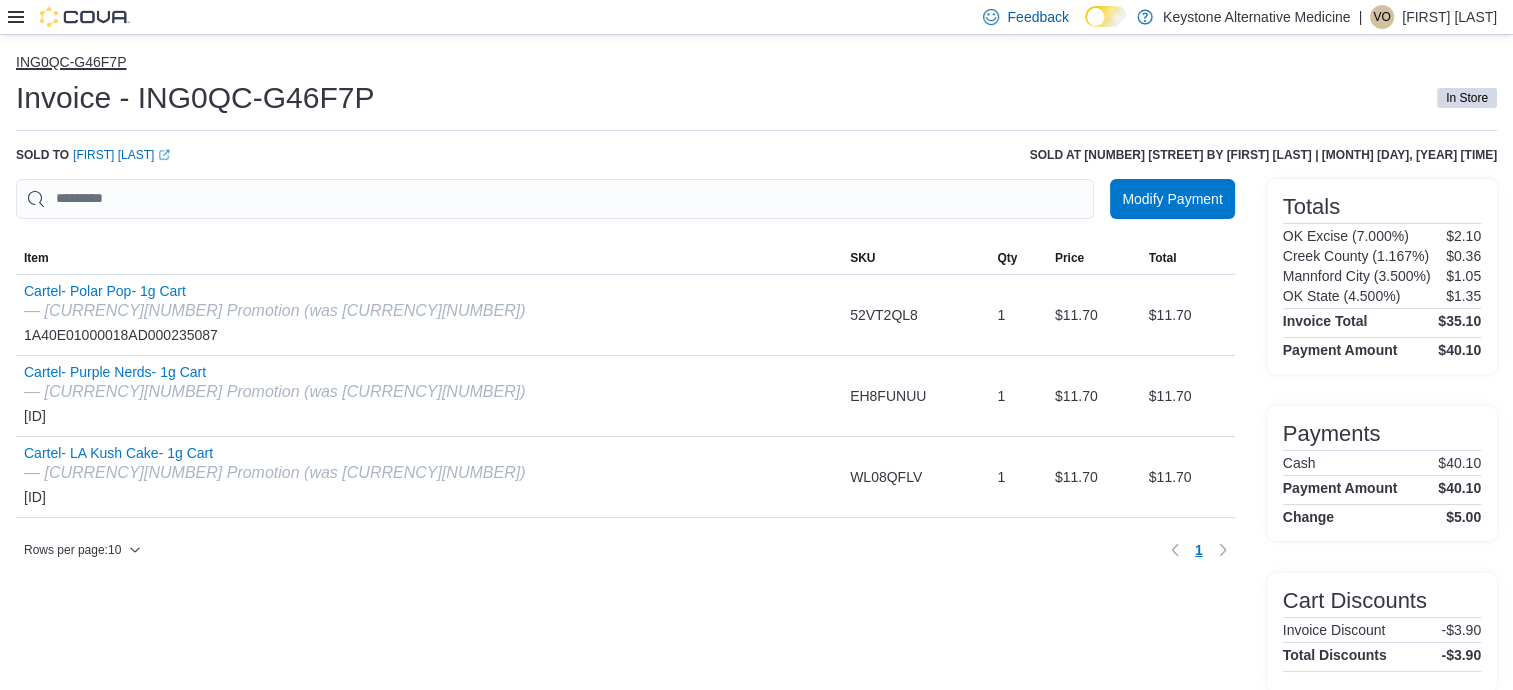 click on "ING0QC-G46F7P" at bounding box center [71, 62] 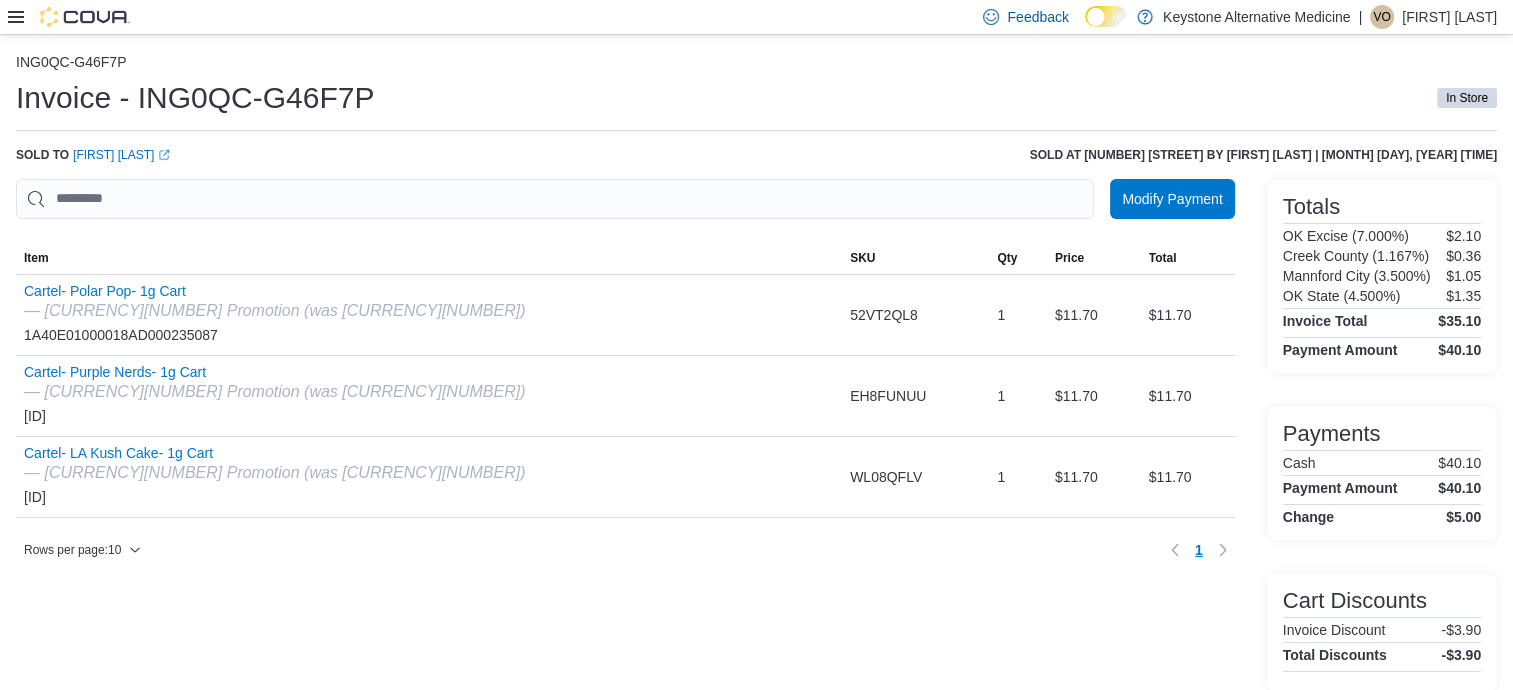 click at bounding box center (625, 526) 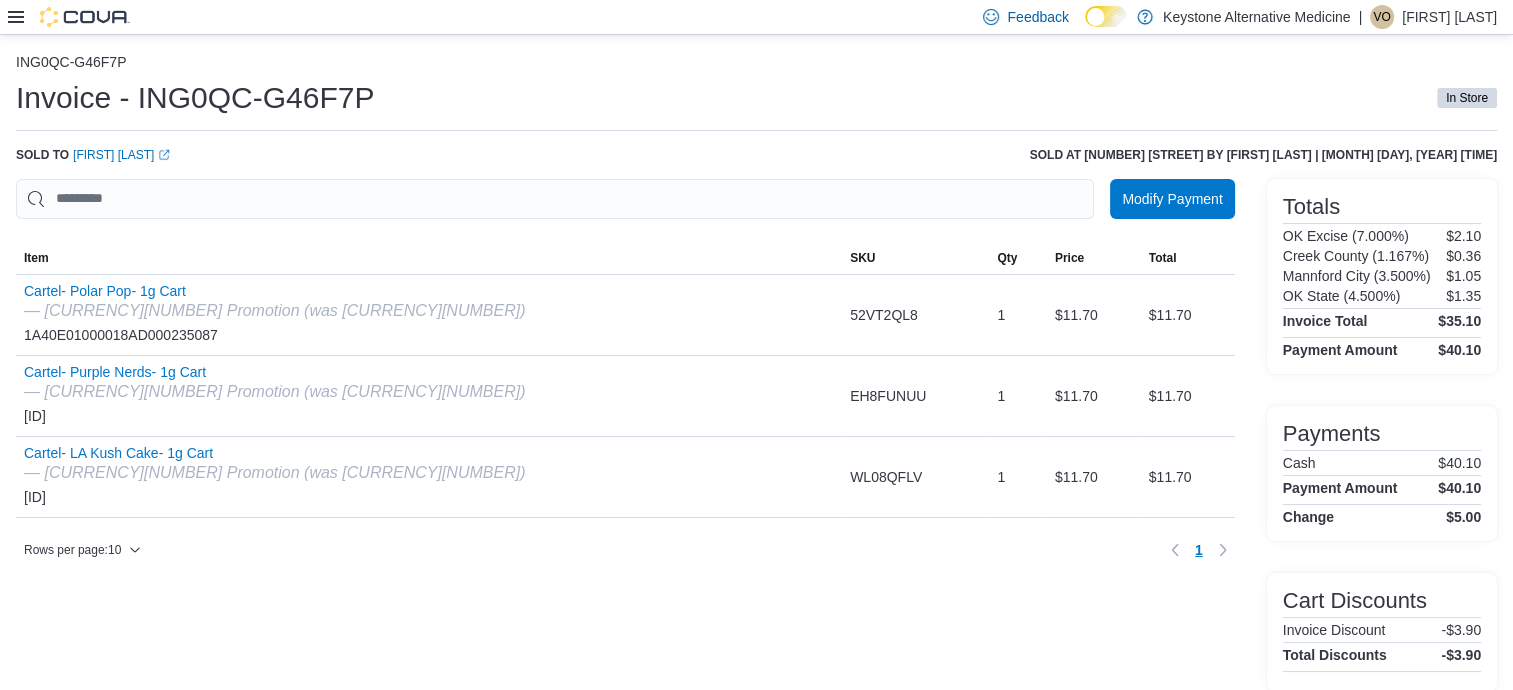 click 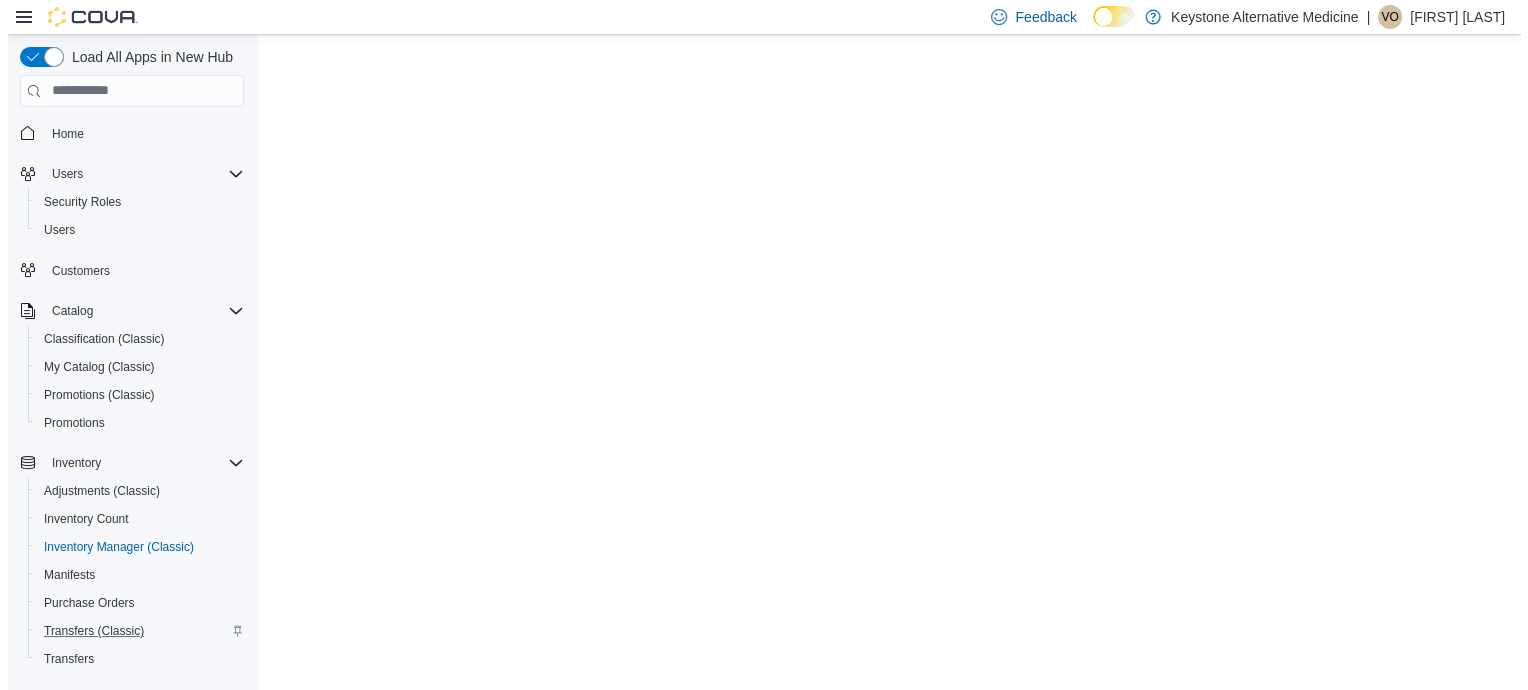 scroll, scrollTop: 0, scrollLeft: 0, axis: both 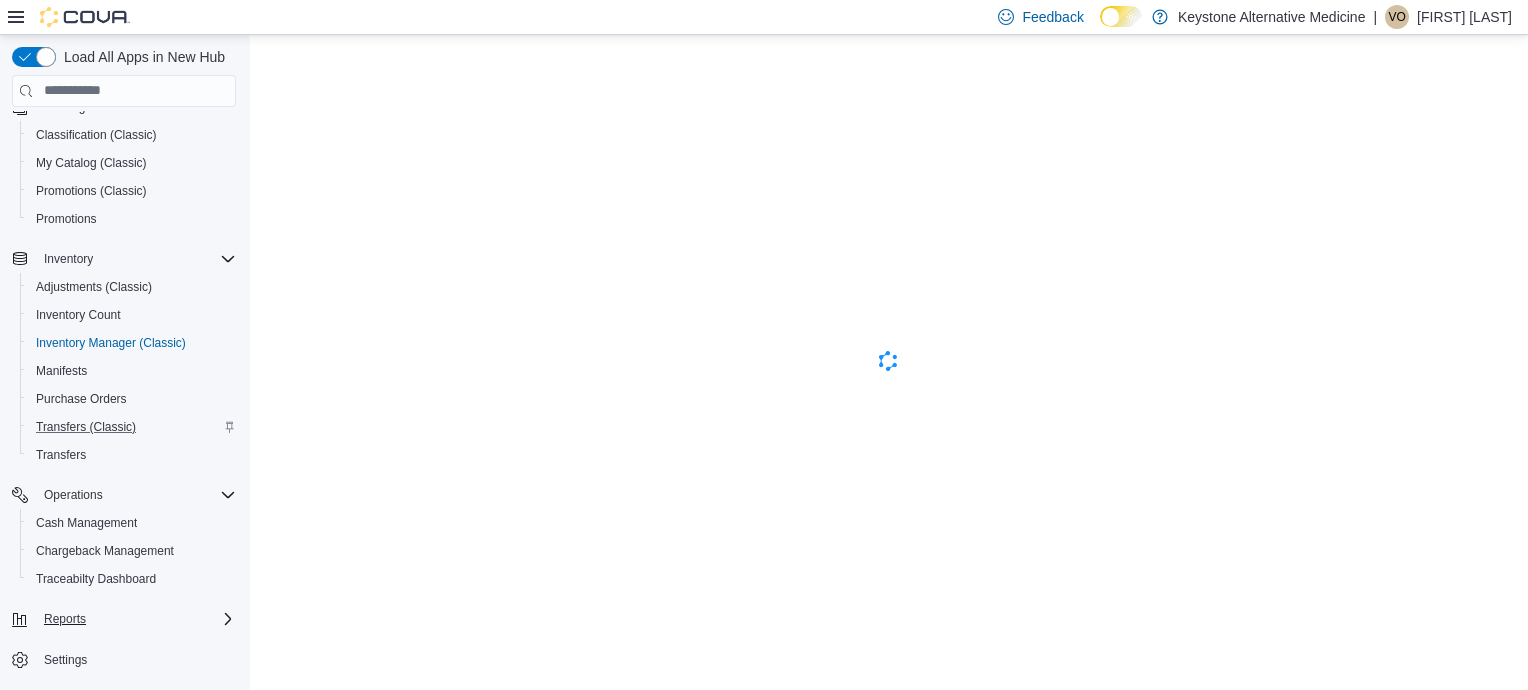 click on "Reports" at bounding box center (136, 619) 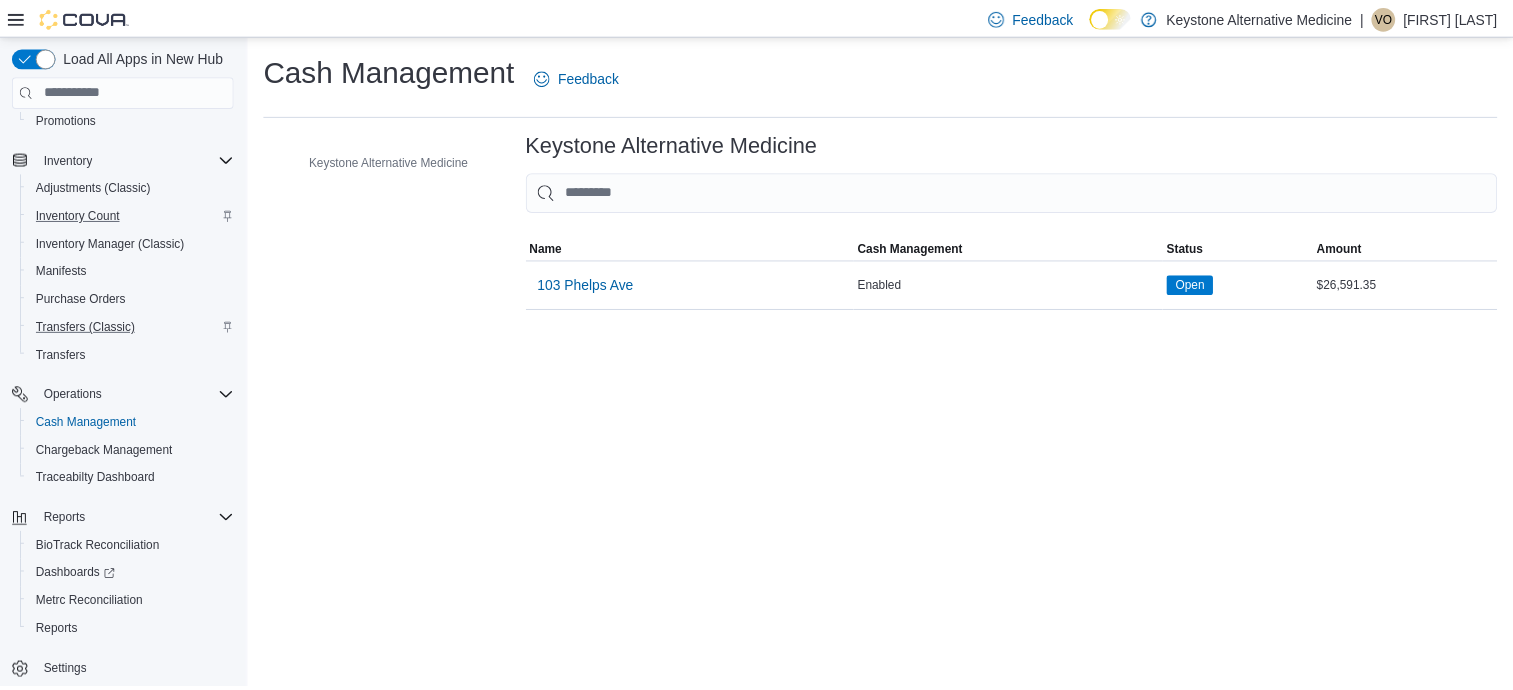 scroll, scrollTop: 306, scrollLeft: 0, axis: vertical 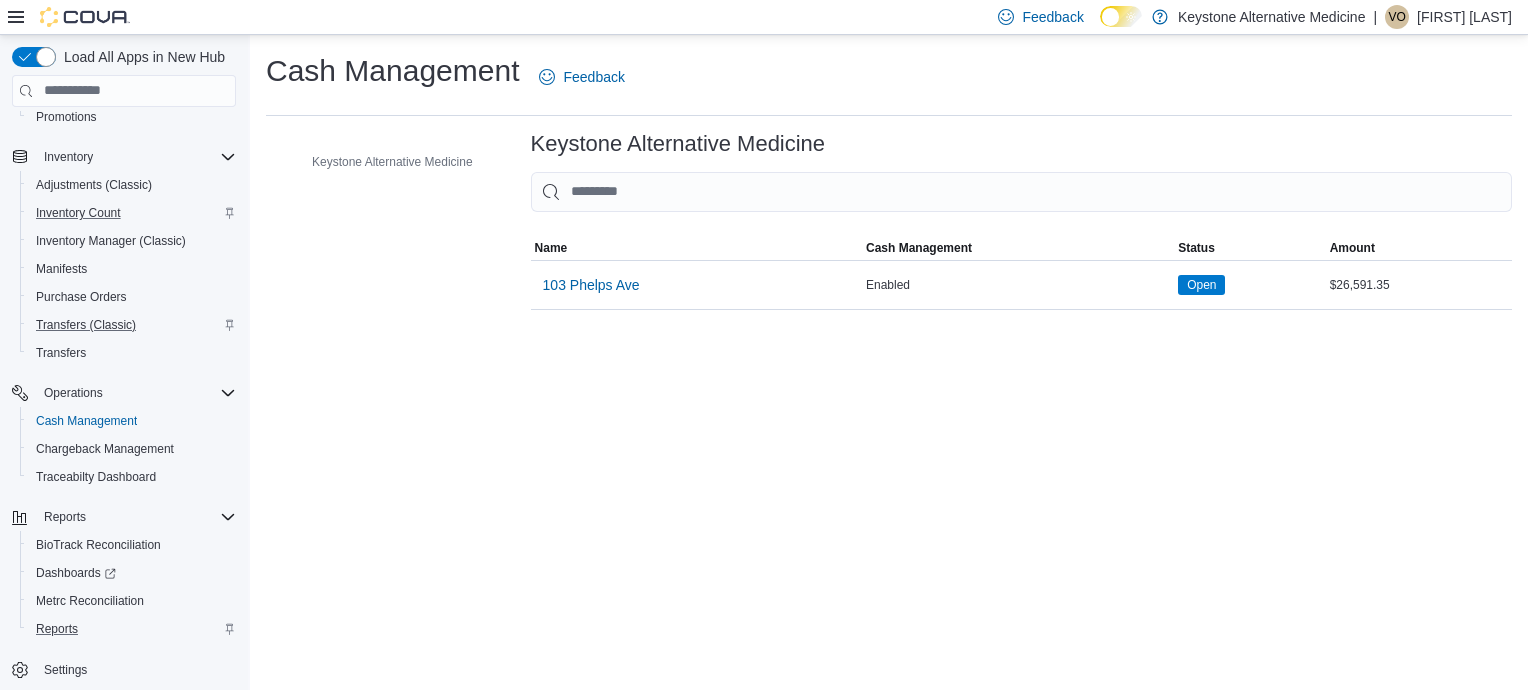 click on "Reports" at bounding box center [132, 629] 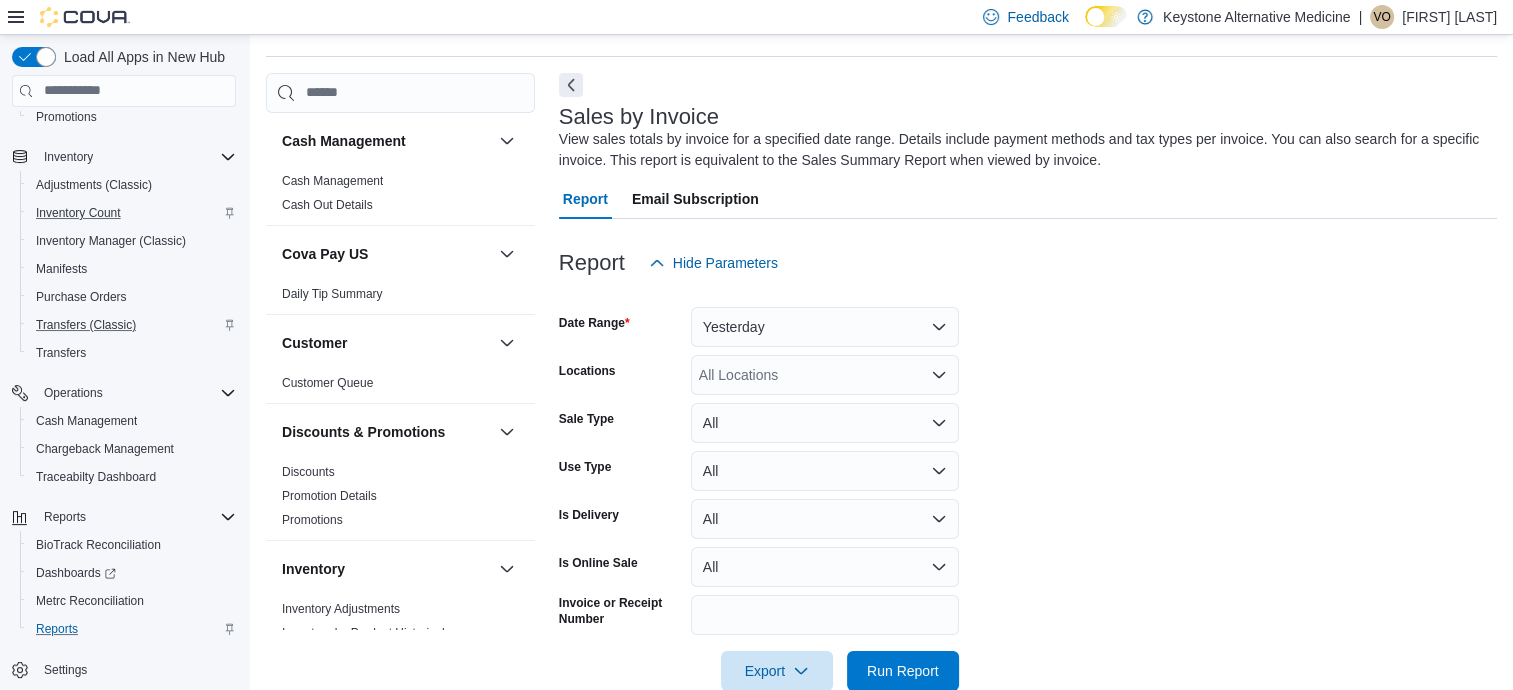 scroll, scrollTop: 67, scrollLeft: 0, axis: vertical 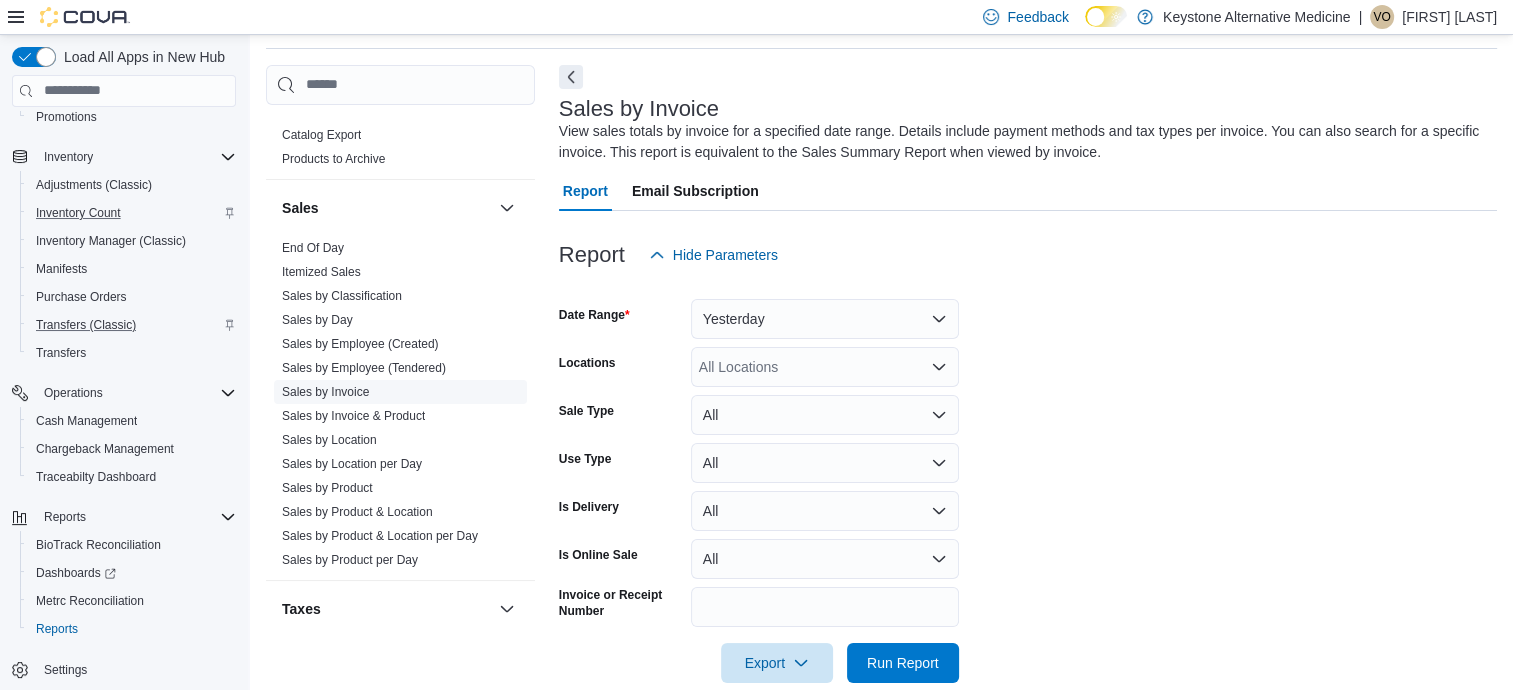 click on "Sales by Invoice" at bounding box center (400, 392) 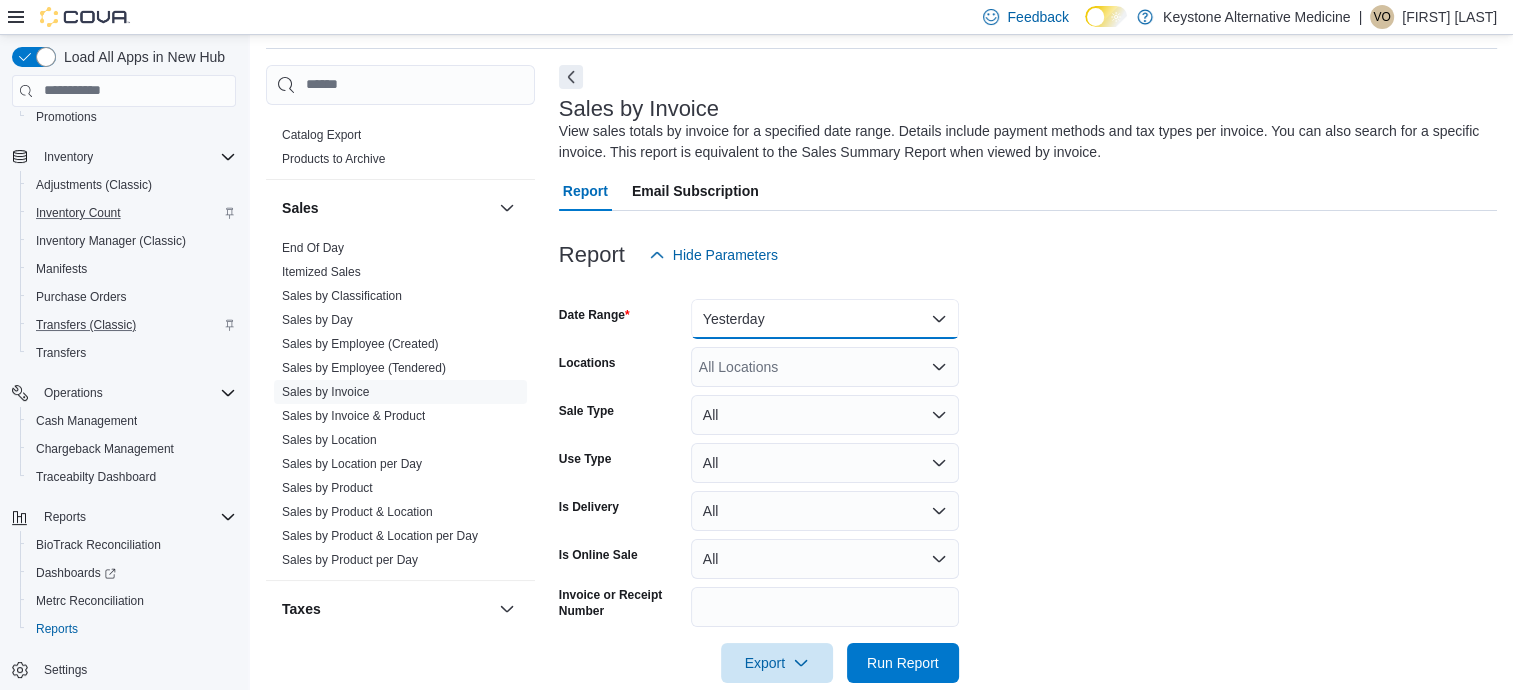 click on "Yesterday" at bounding box center [825, 319] 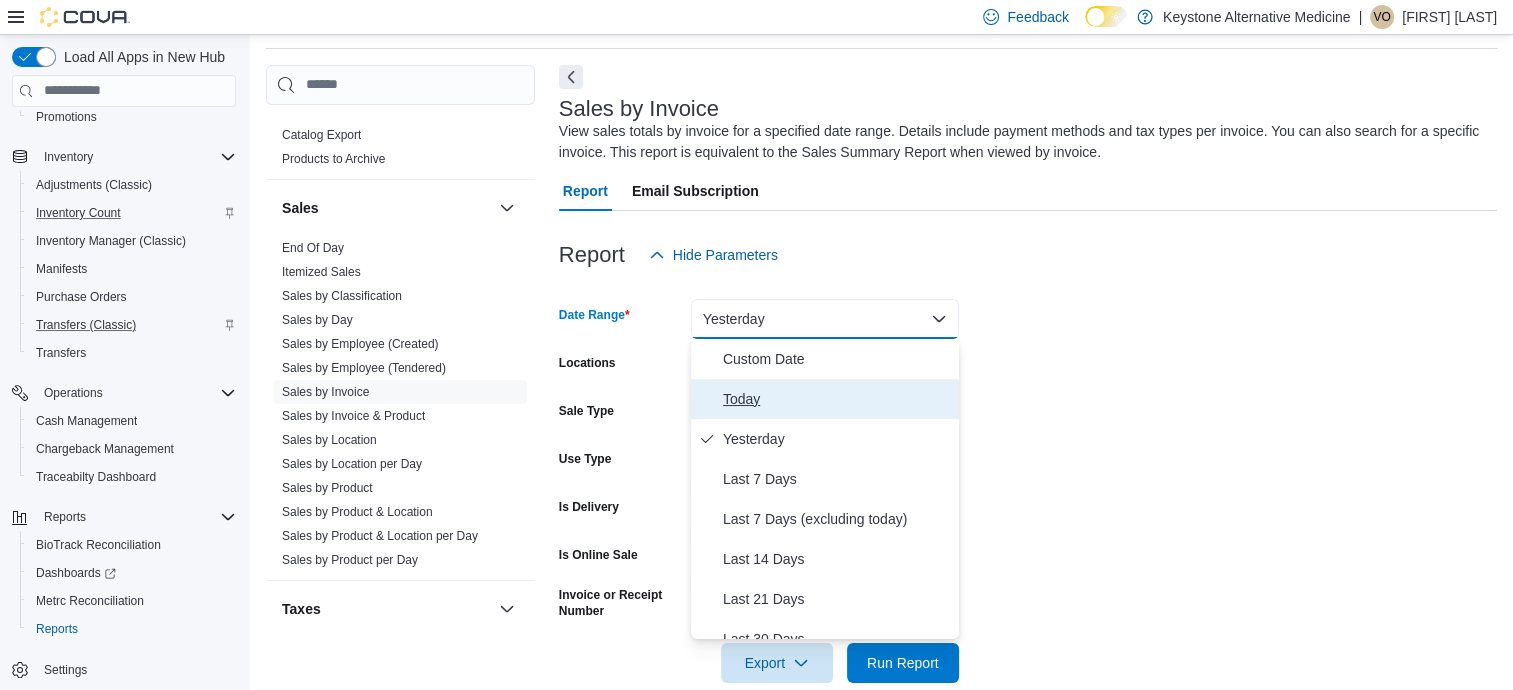 click on "Today" at bounding box center [825, 399] 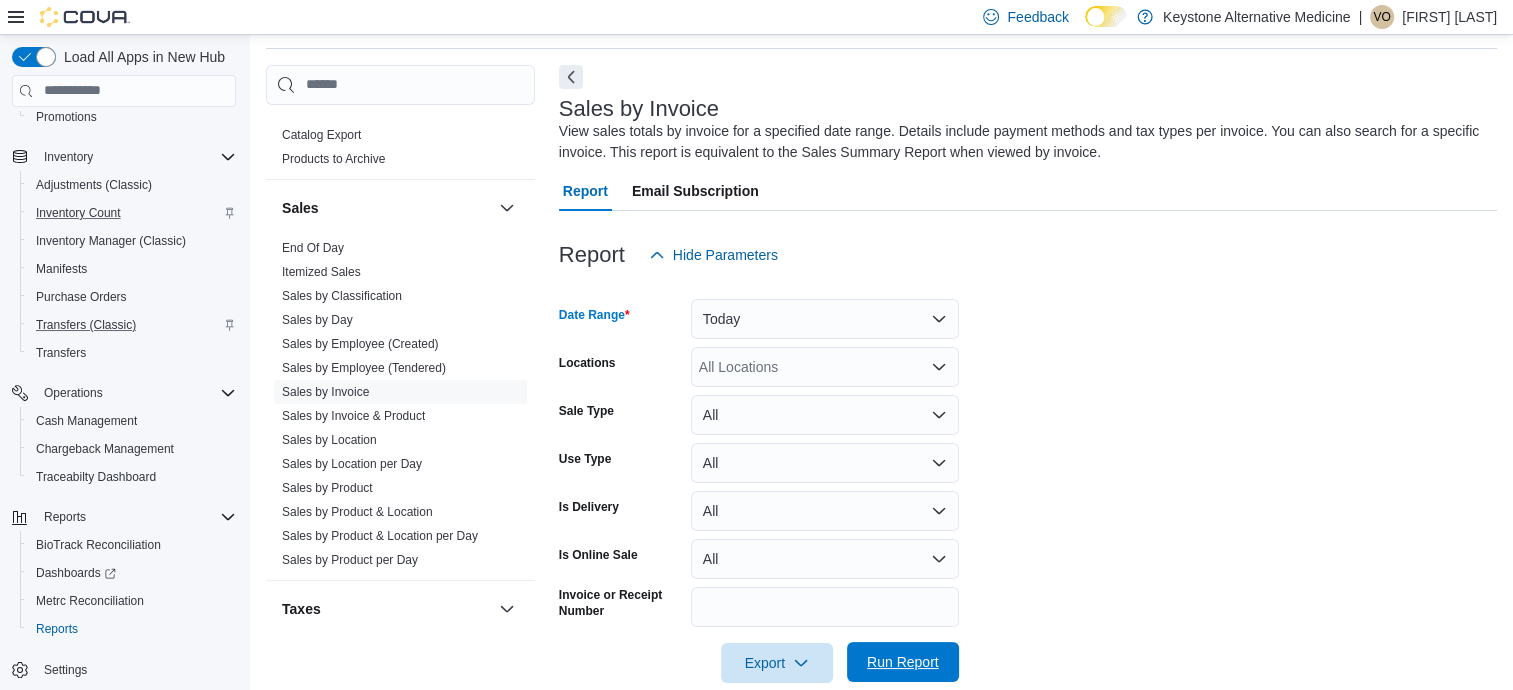 click on "Run Report" at bounding box center [903, 662] 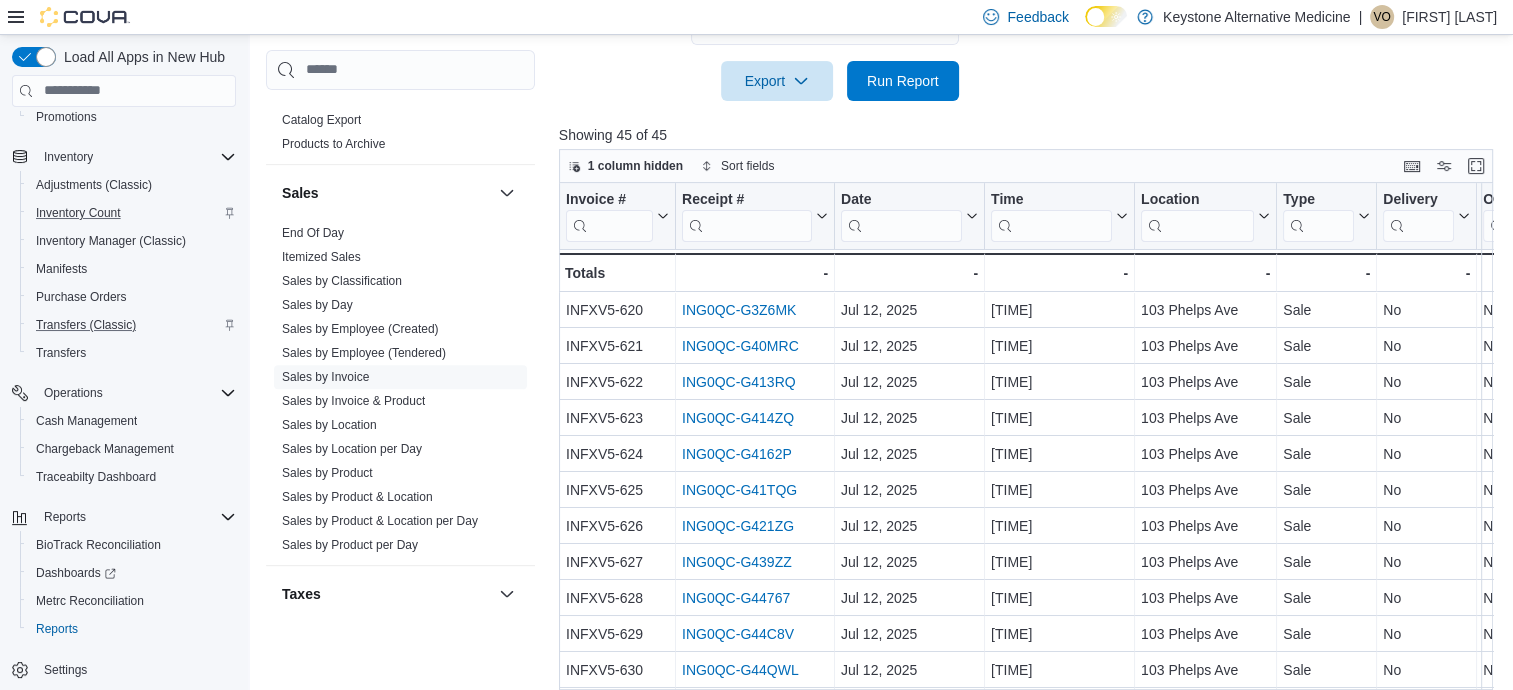 scroll, scrollTop: 675, scrollLeft: 0, axis: vertical 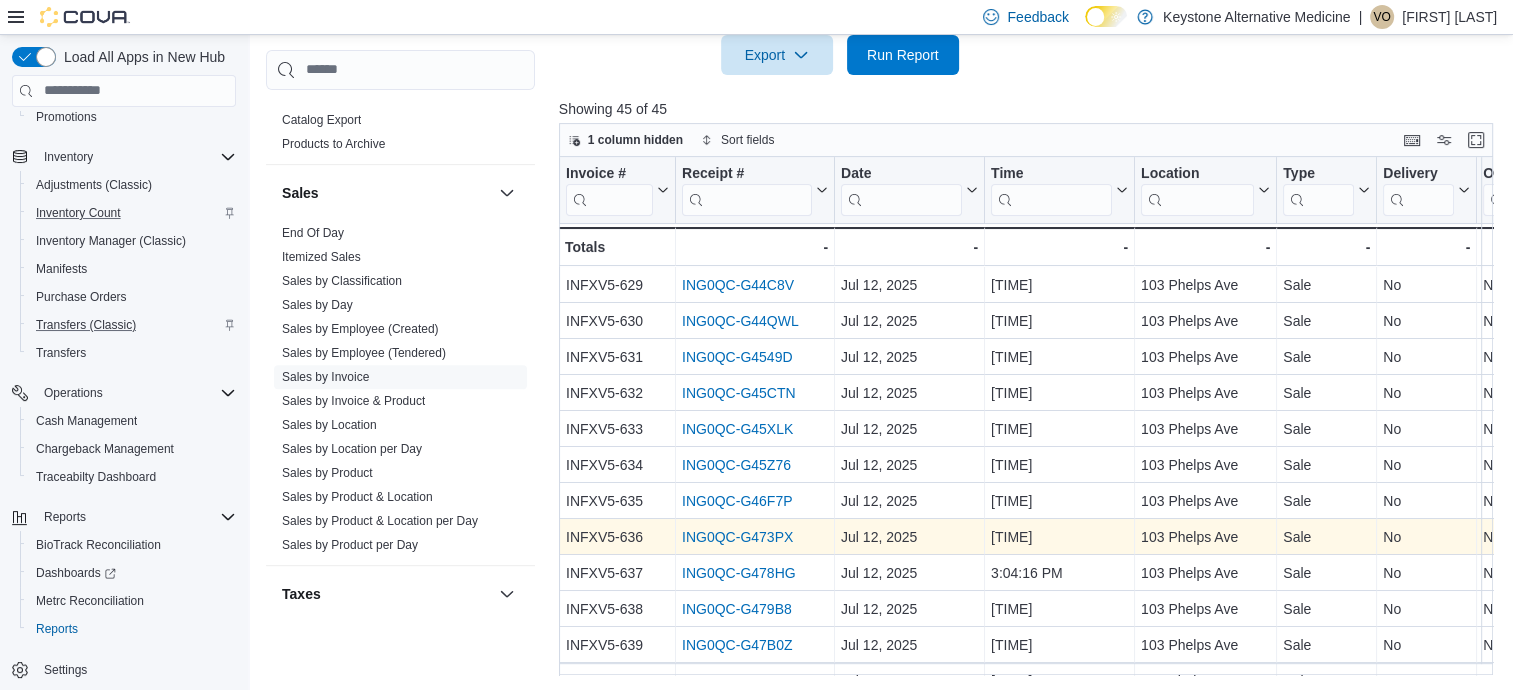 click on "ING0QC-G473PX -  Receipt # URL, column 2, row 17" at bounding box center [755, 537] 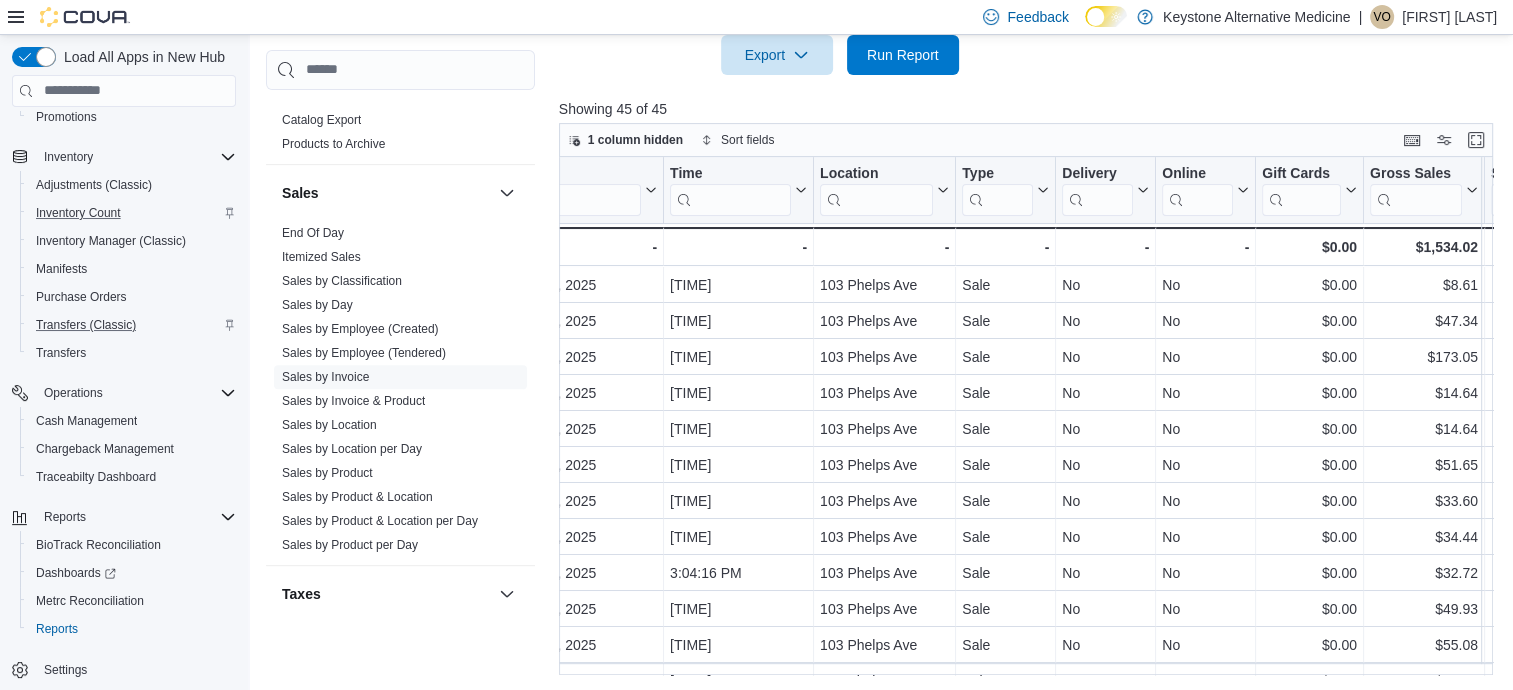 scroll, scrollTop: 323, scrollLeft: 436, axis: both 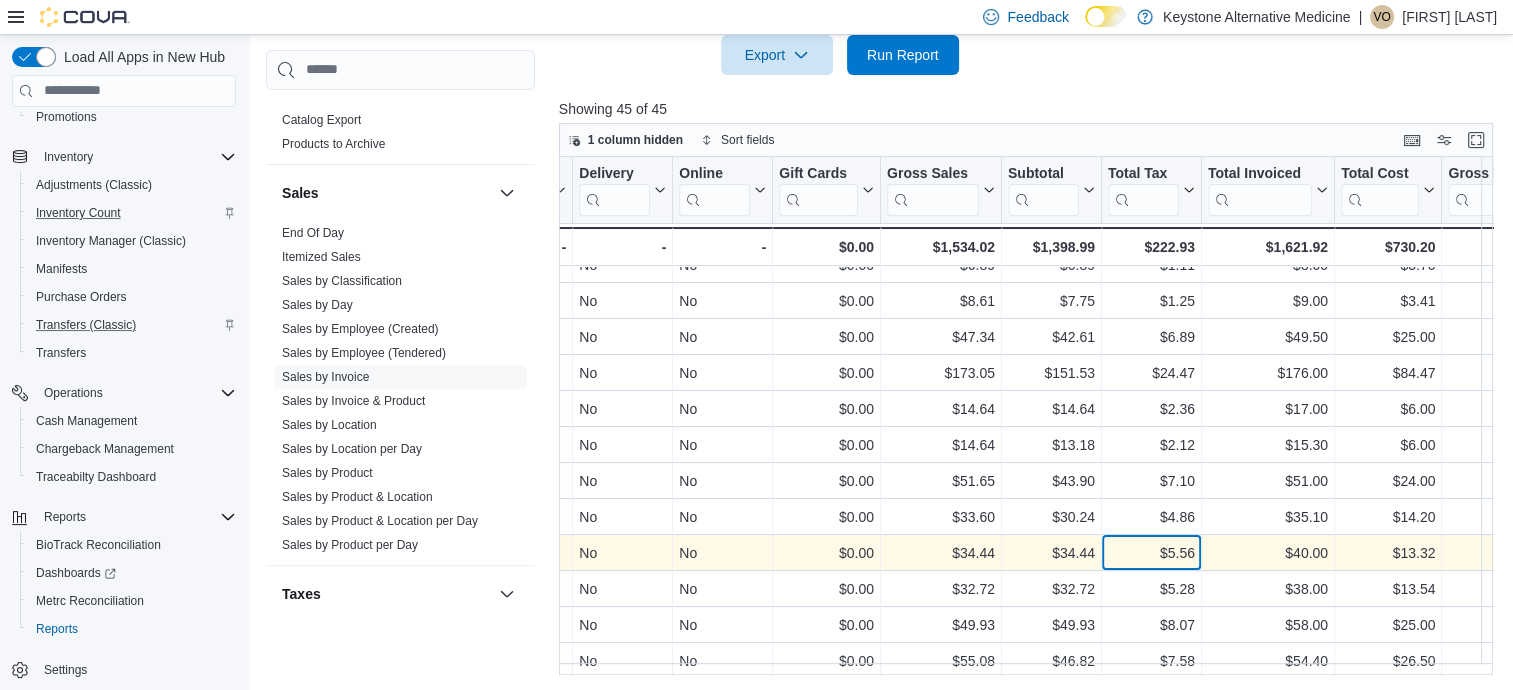 click on "$5.56 -  Total Tax, column 12, row 17" at bounding box center (1152, 553) 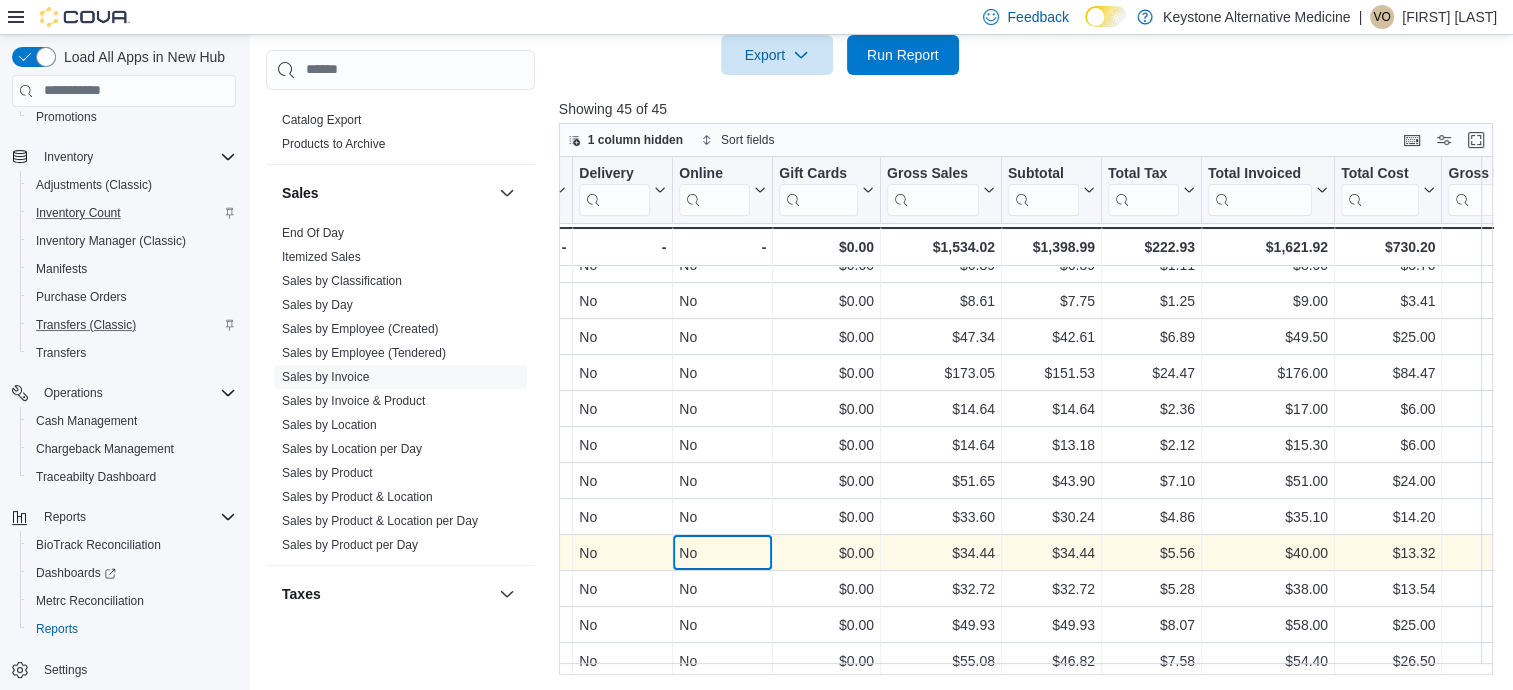 click on "No" at bounding box center (722, 553) 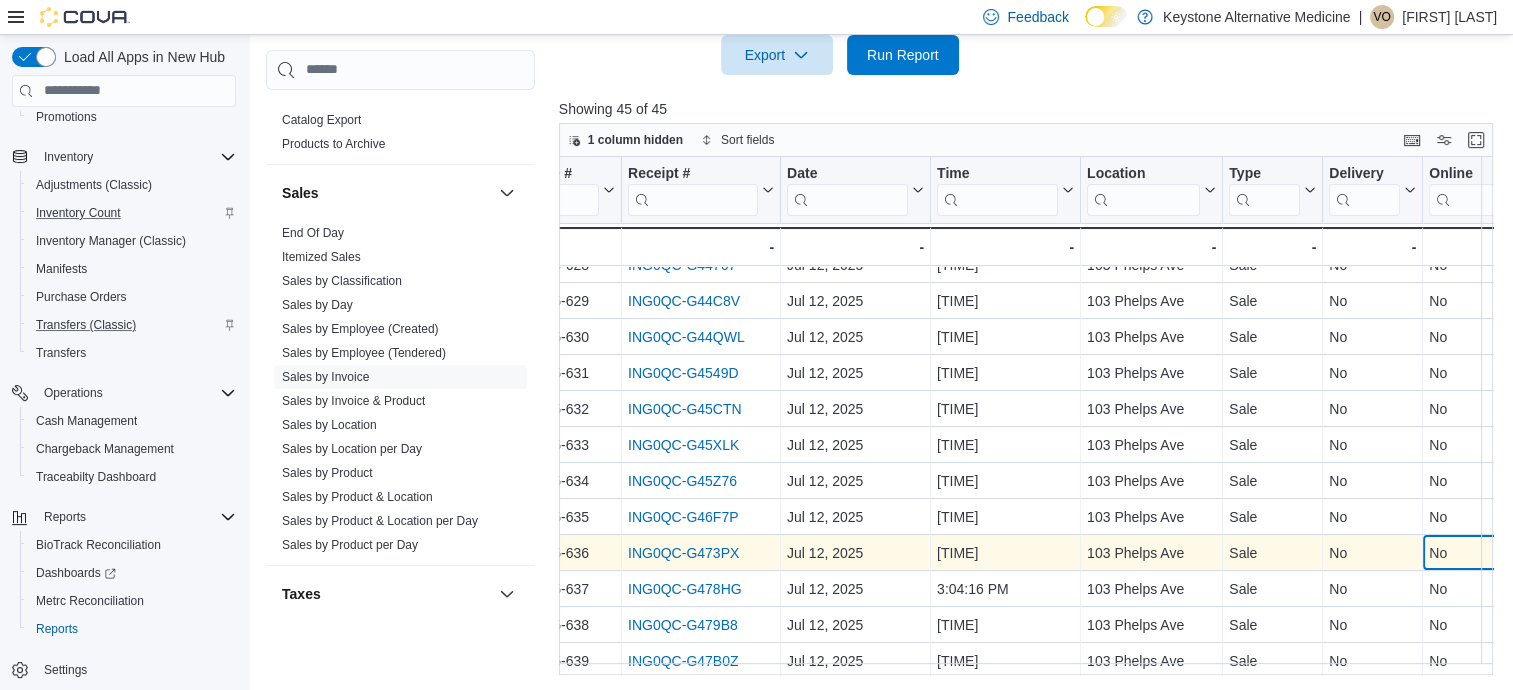 scroll, scrollTop: 307, scrollLeft: 32, axis: both 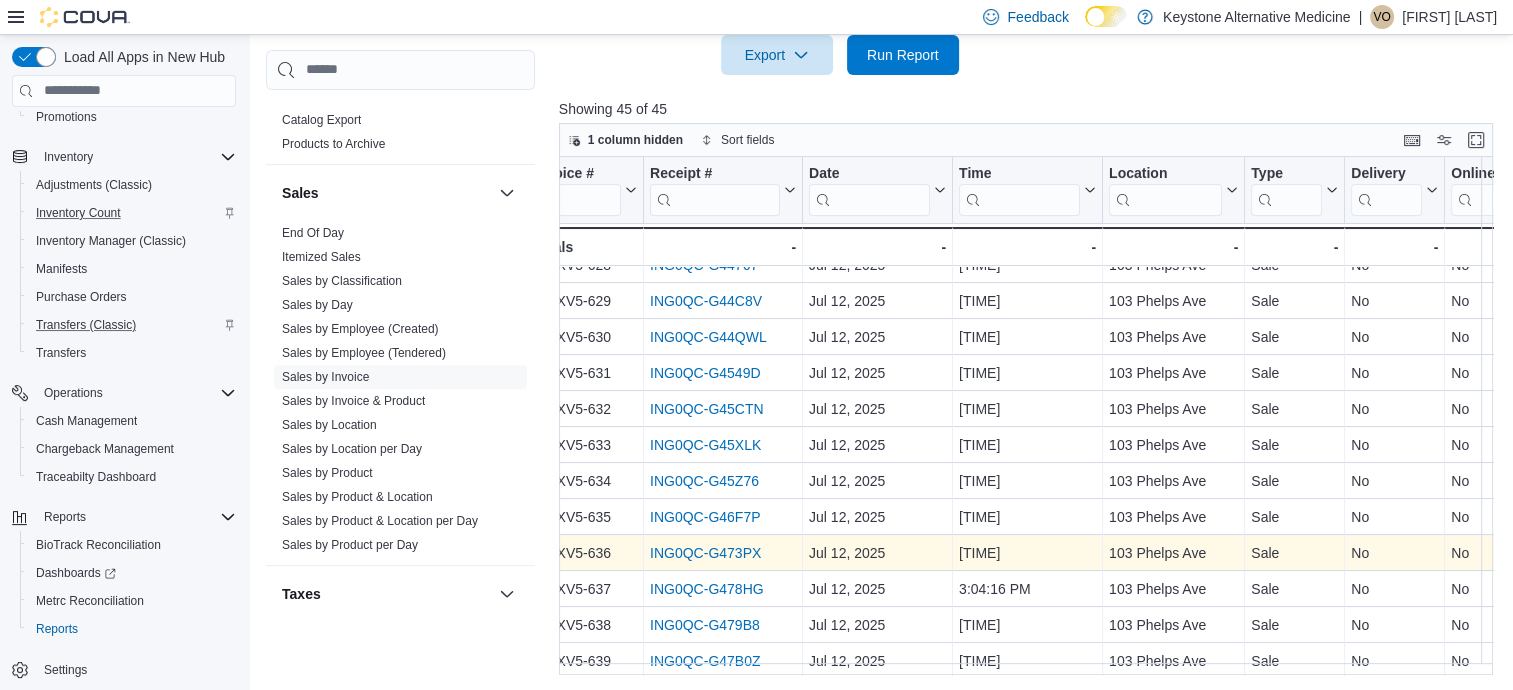 click on "ING0QC-G473PX" at bounding box center [705, 553] 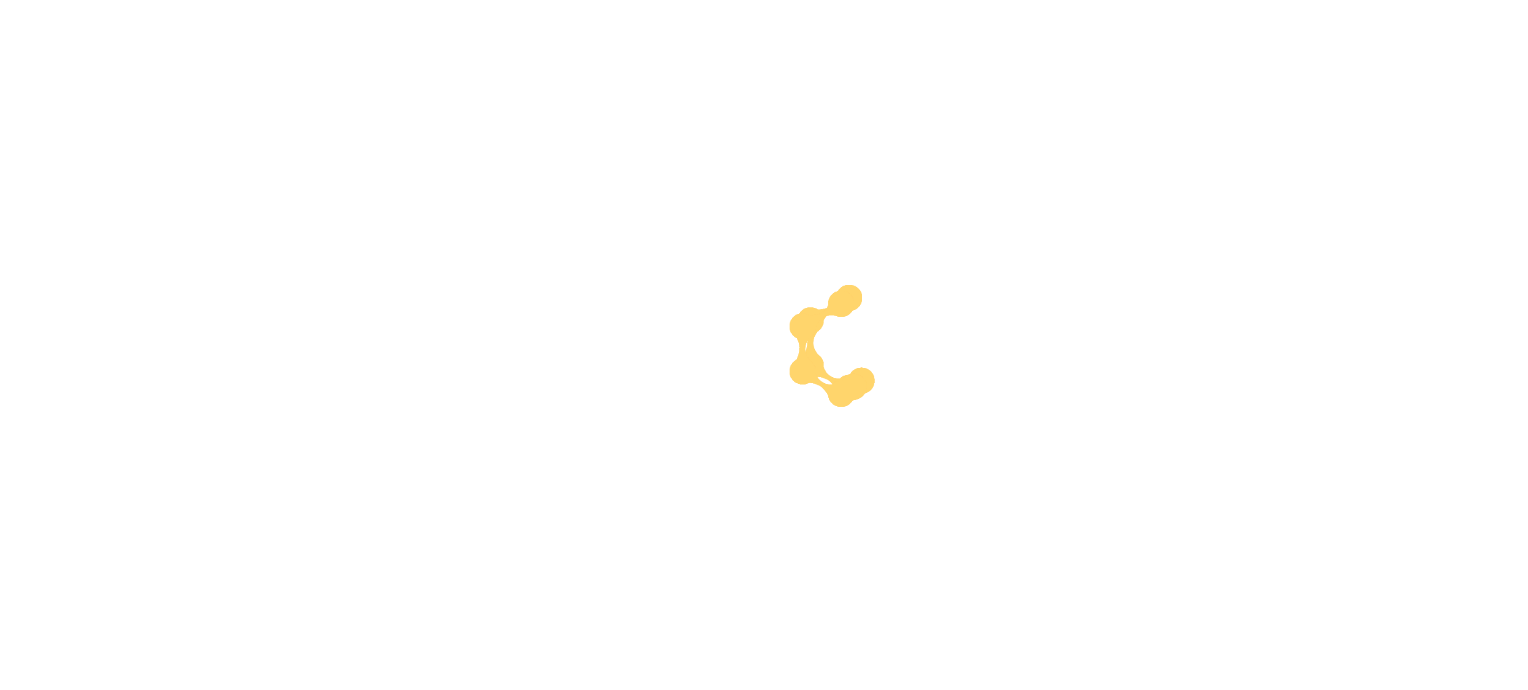 scroll, scrollTop: 0, scrollLeft: 0, axis: both 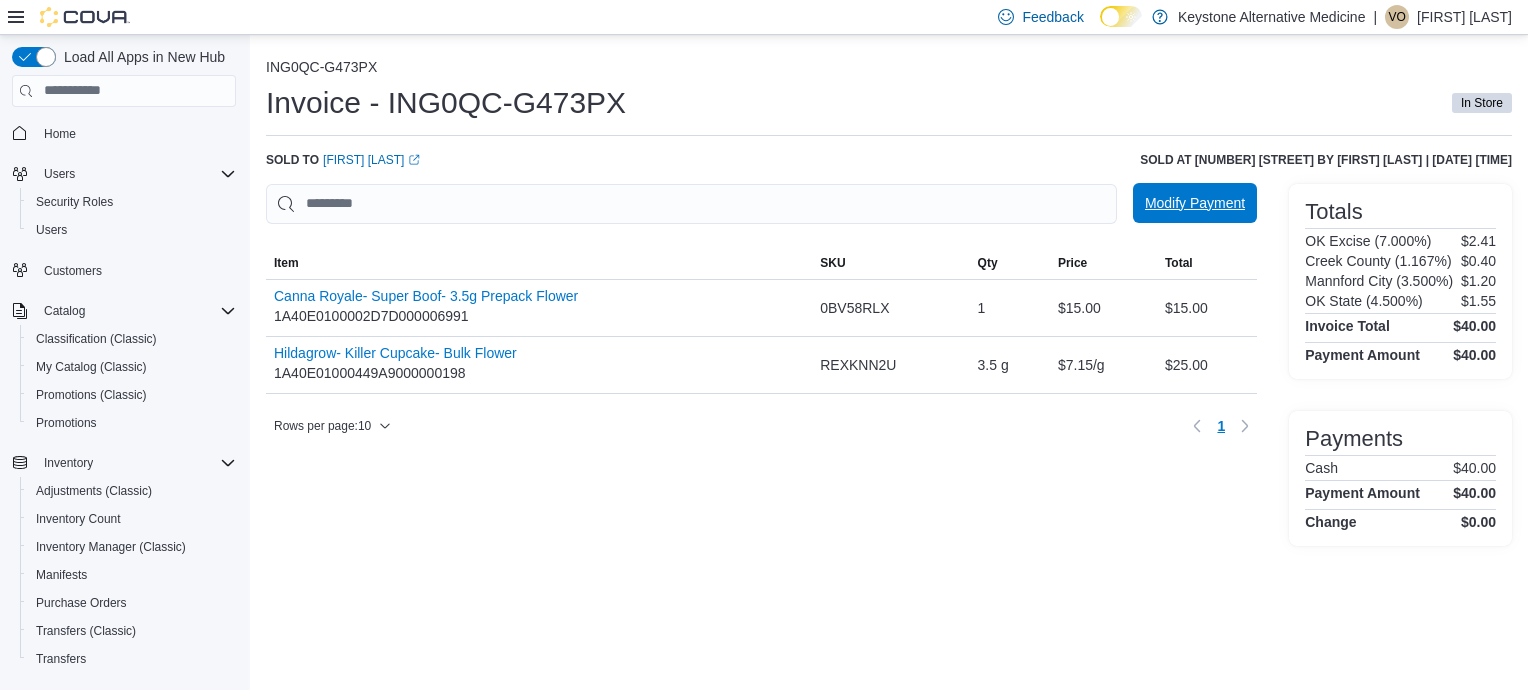 click on "Modify Payment" at bounding box center [1195, 203] 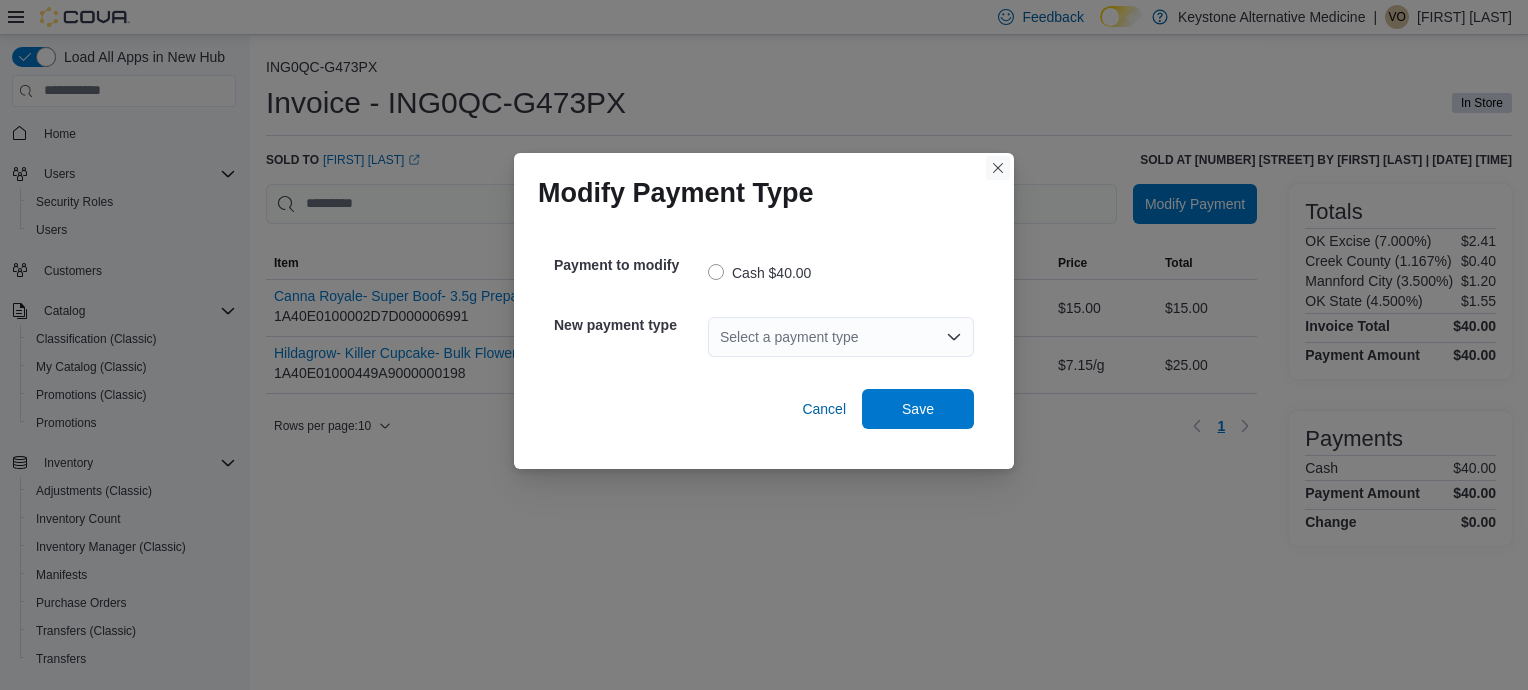 click at bounding box center [998, 168] 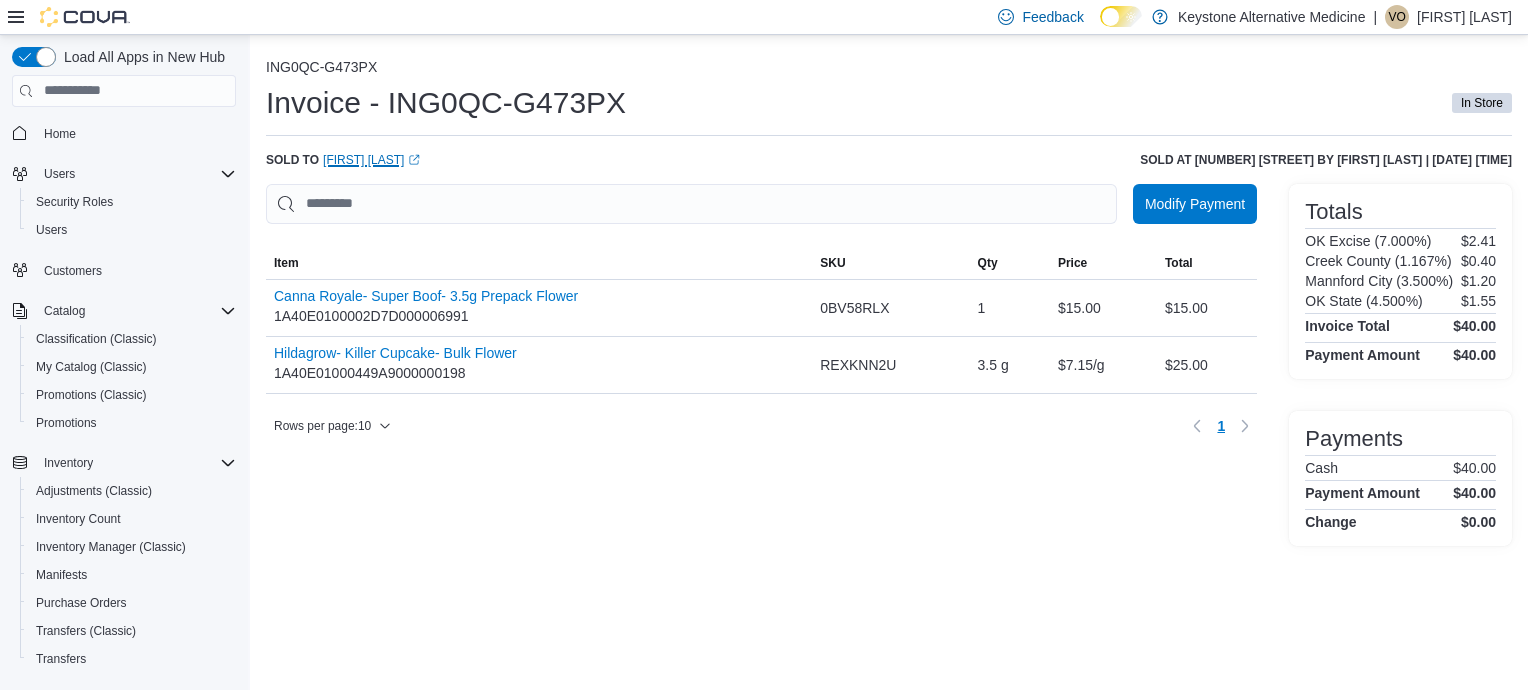 click on "Ricky Dutton (opens in a new tab or window)" at bounding box center [371, 160] 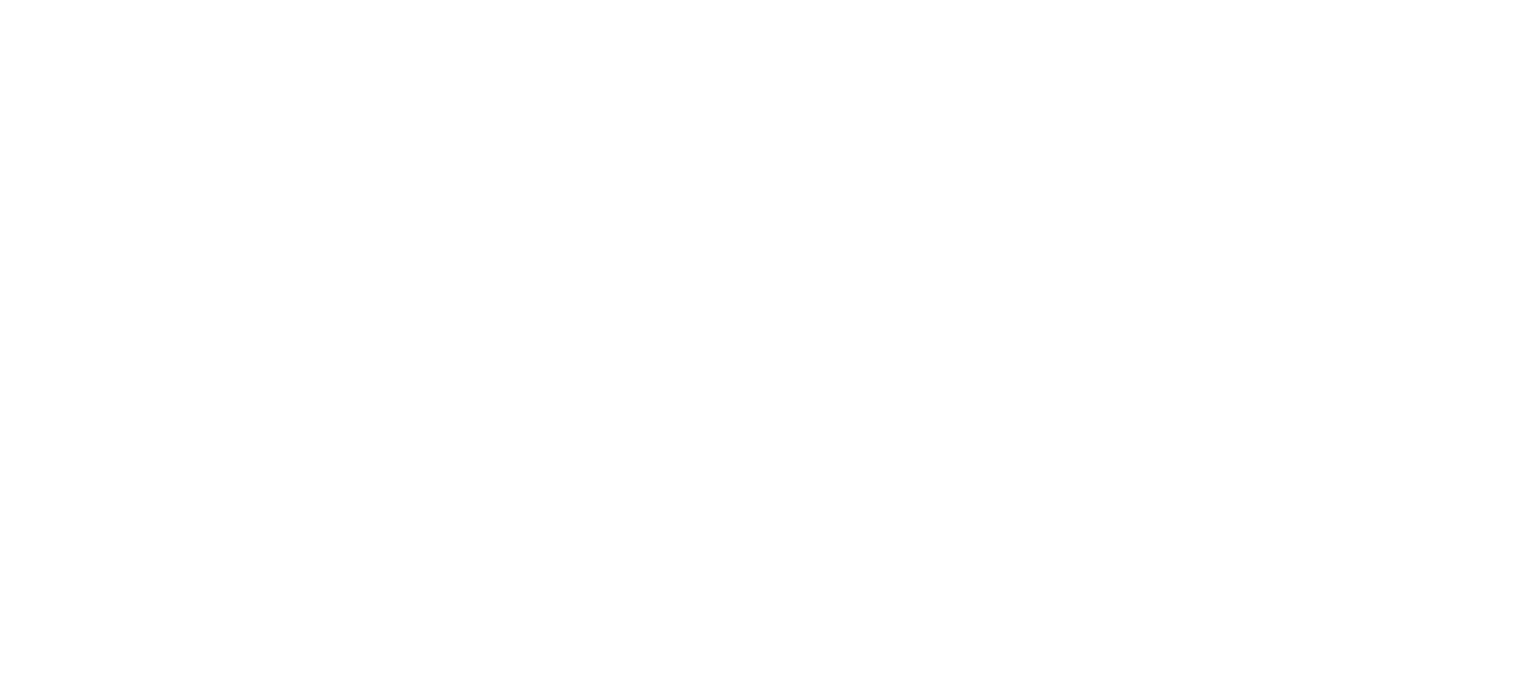 scroll, scrollTop: 0, scrollLeft: 0, axis: both 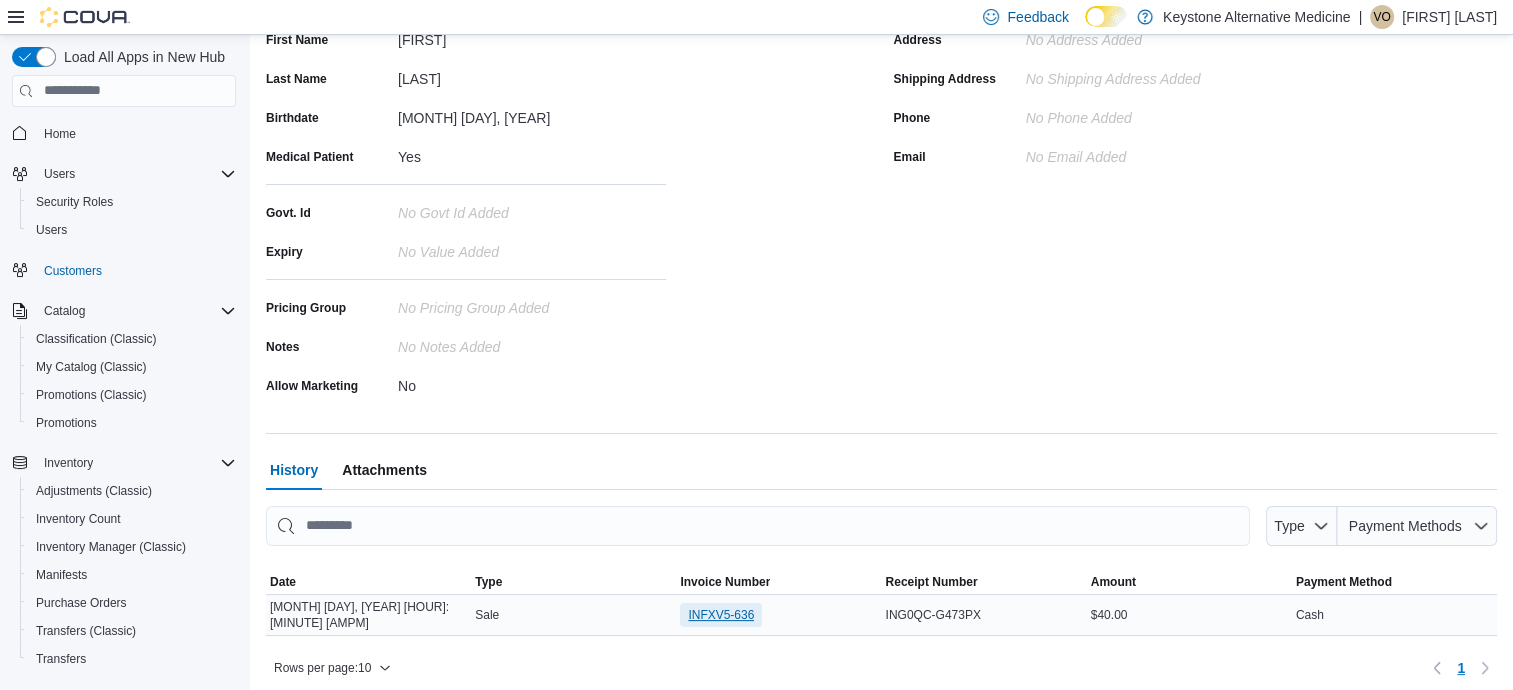 click on "INFXV5-636" at bounding box center [721, 615] 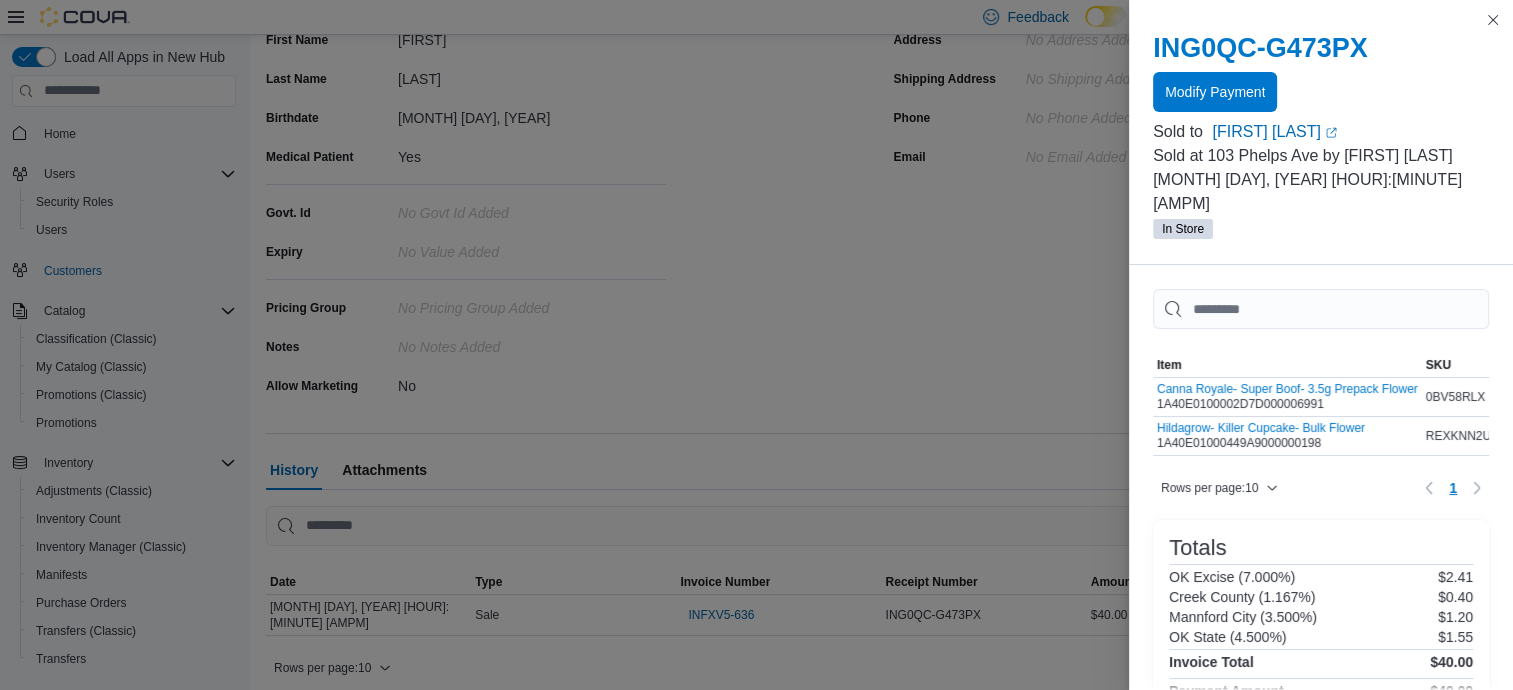 scroll, scrollTop: 256, scrollLeft: 0, axis: vertical 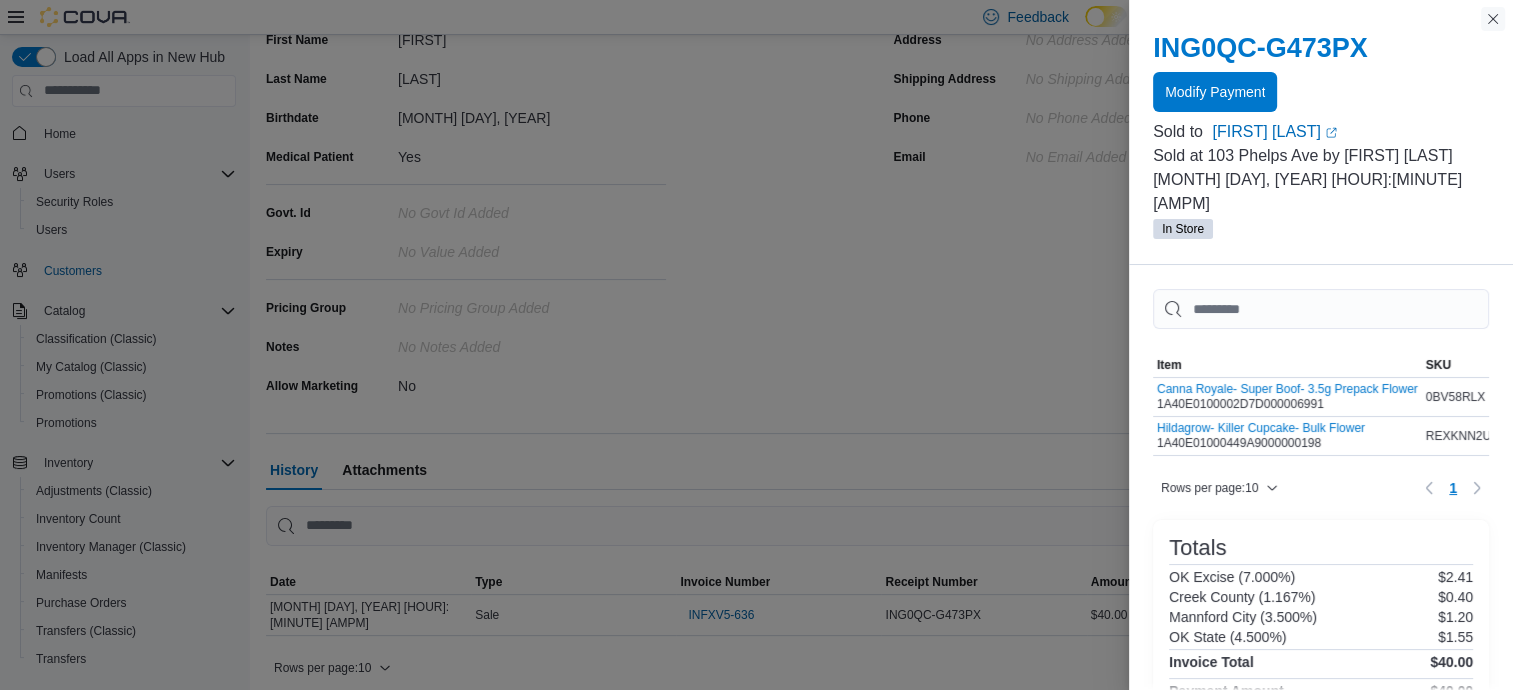 click at bounding box center (1493, 19) 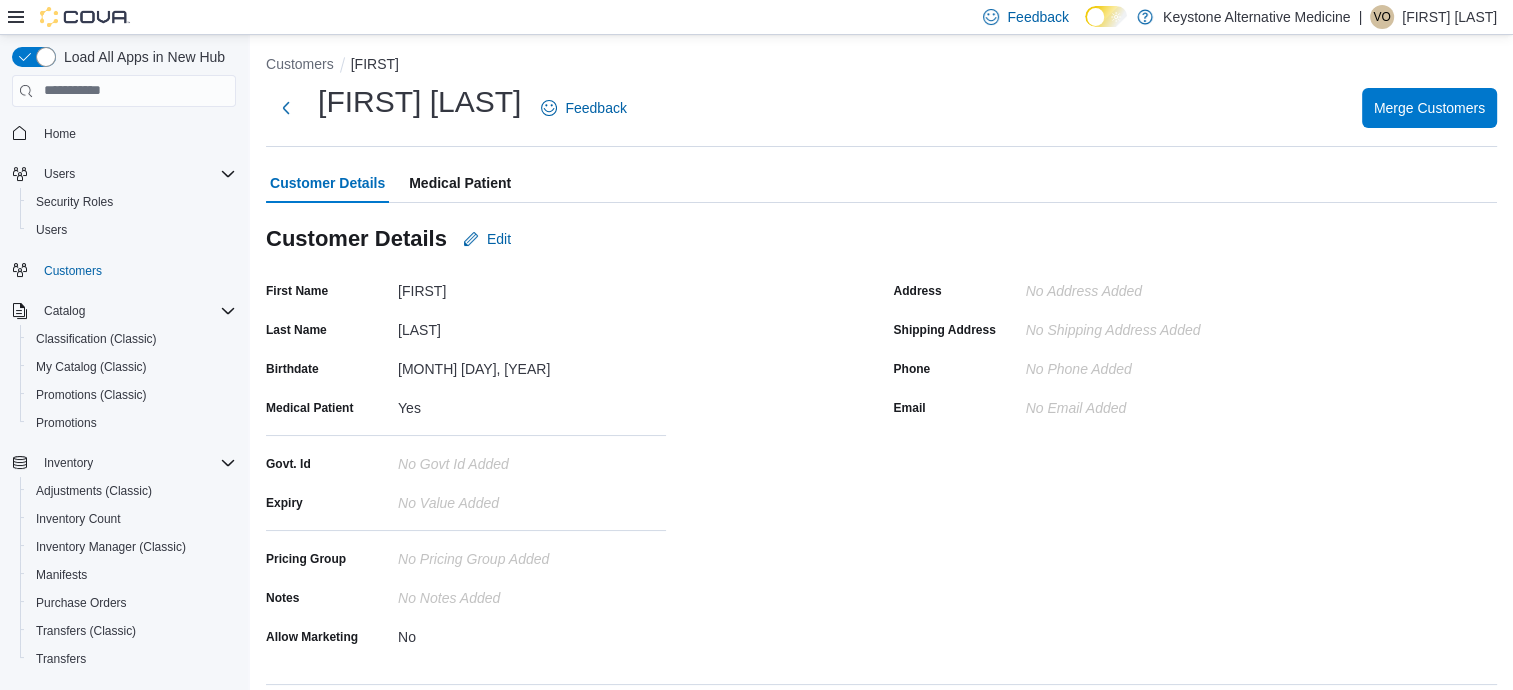 scroll, scrollTop: 0, scrollLeft: 0, axis: both 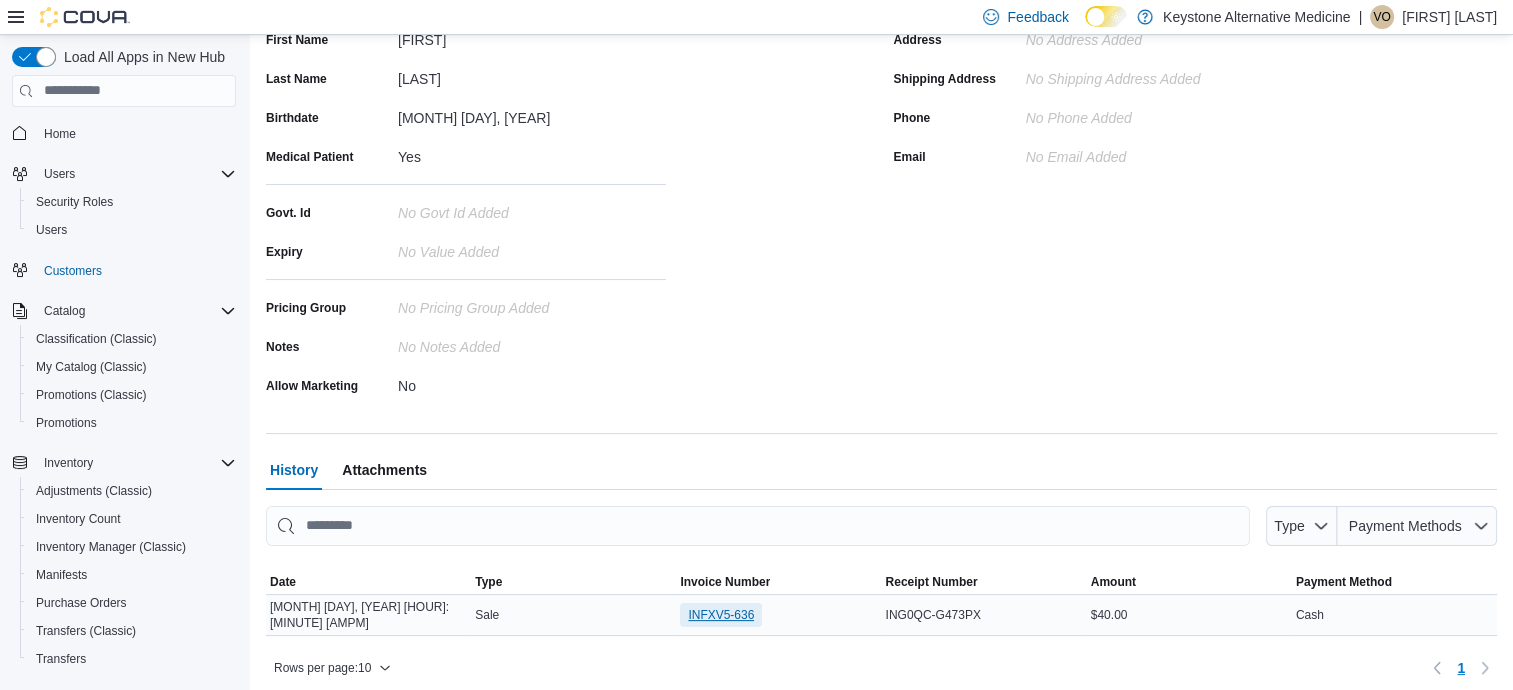 click on "INFXV5-636" at bounding box center [721, 615] 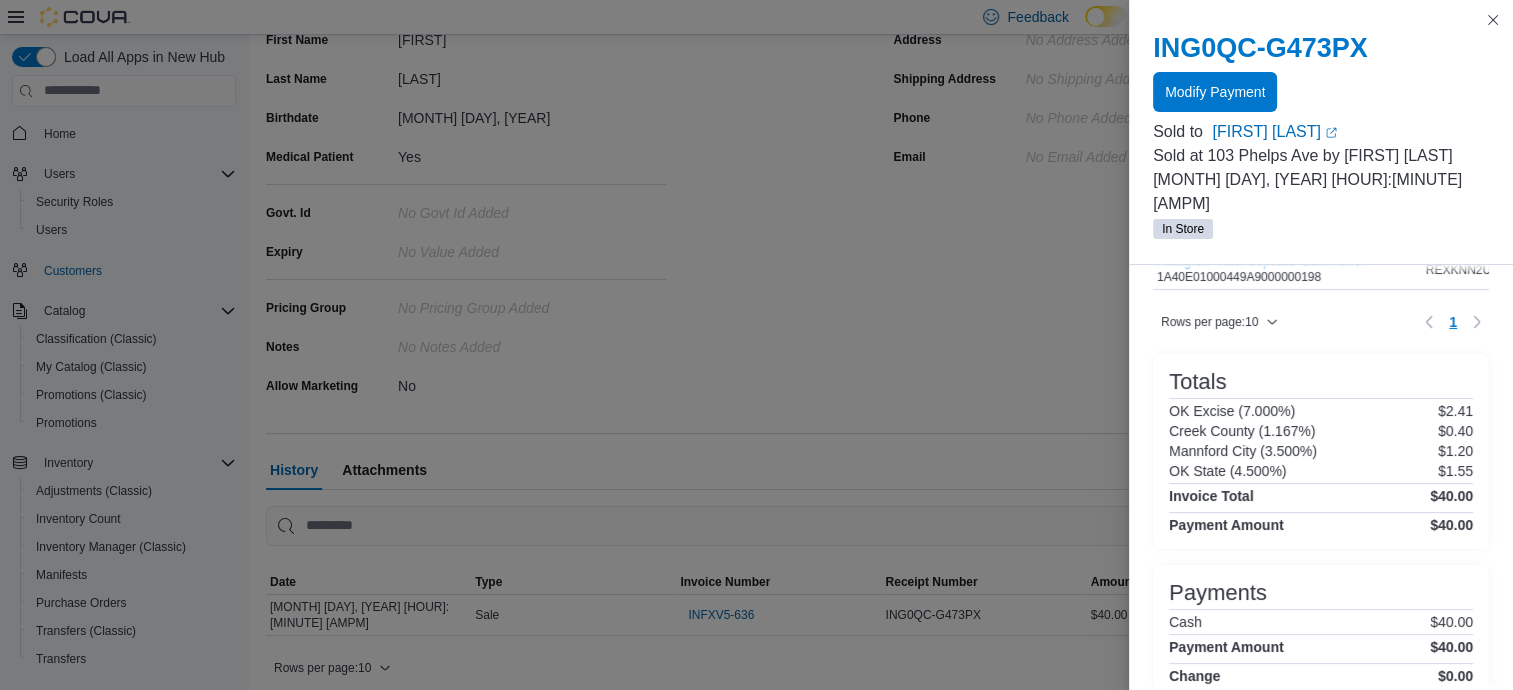 scroll, scrollTop: 204, scrollLeft: 0, axis: vertical 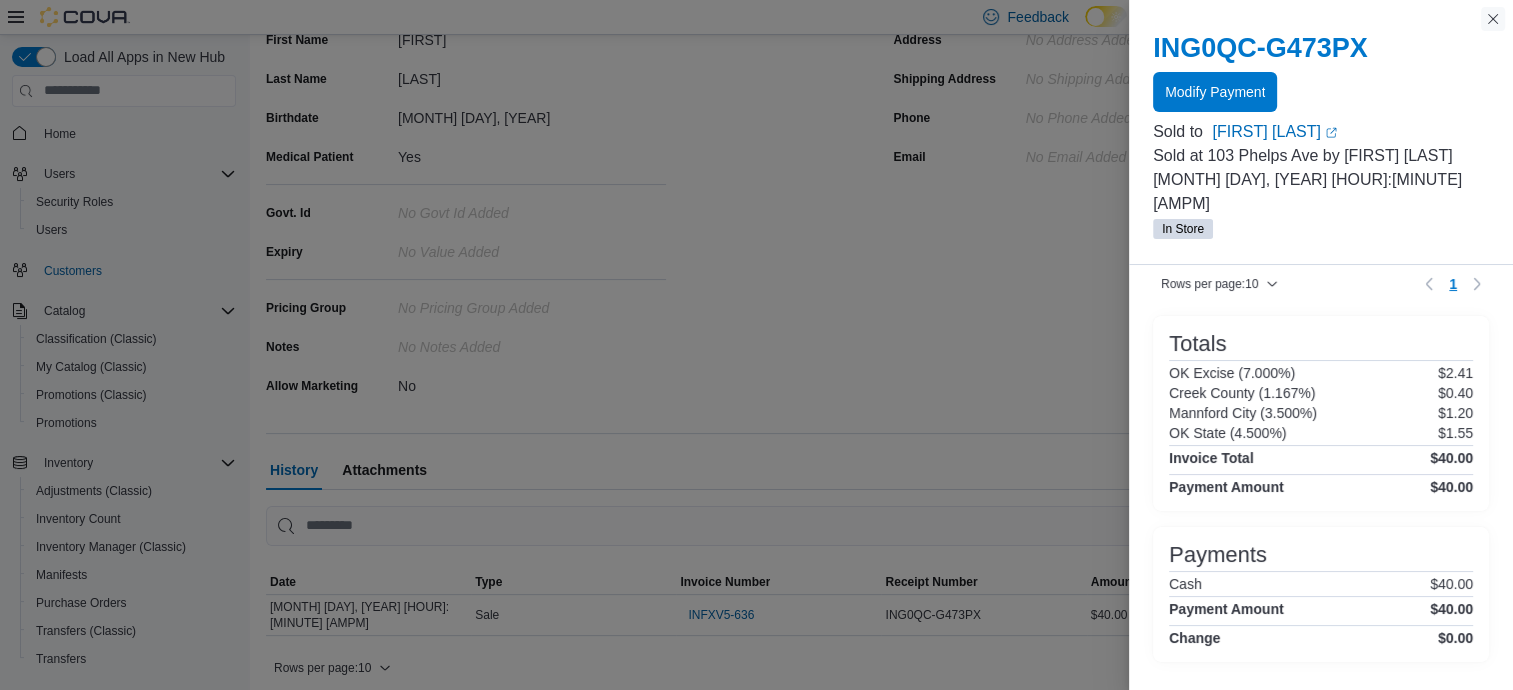 click at bounding box center [1493, 19] 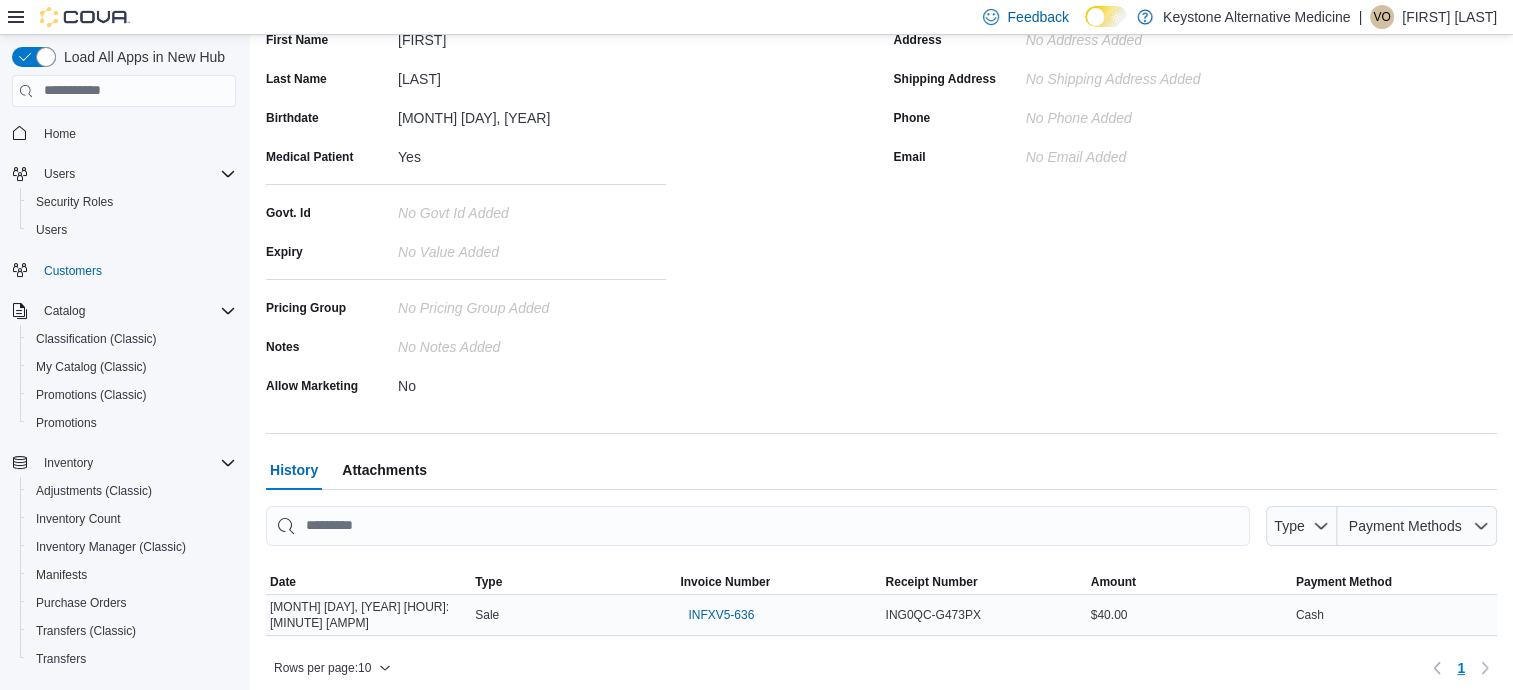 click on "July 12, 2025 3:03 PM" at bounding box center (368, 615) 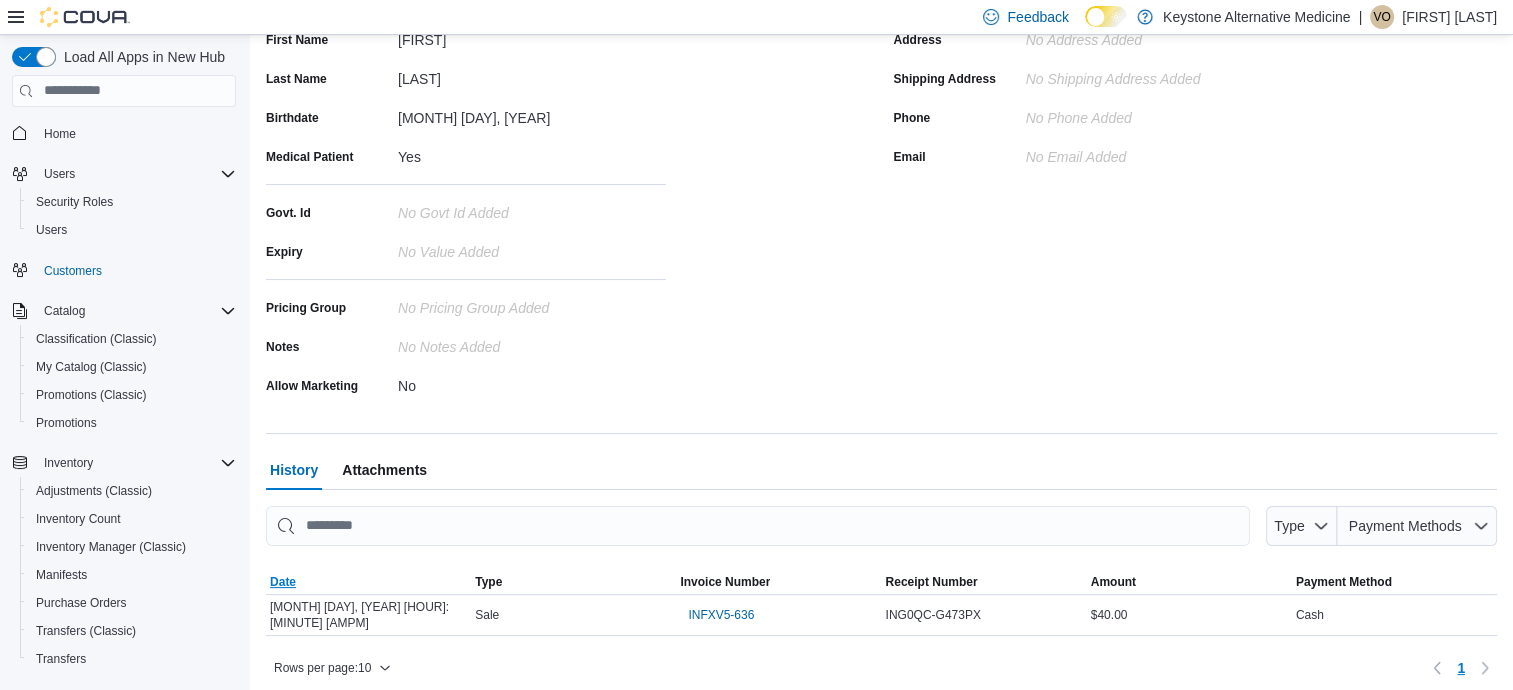 click on "Date" at bounding box center [283, 582] 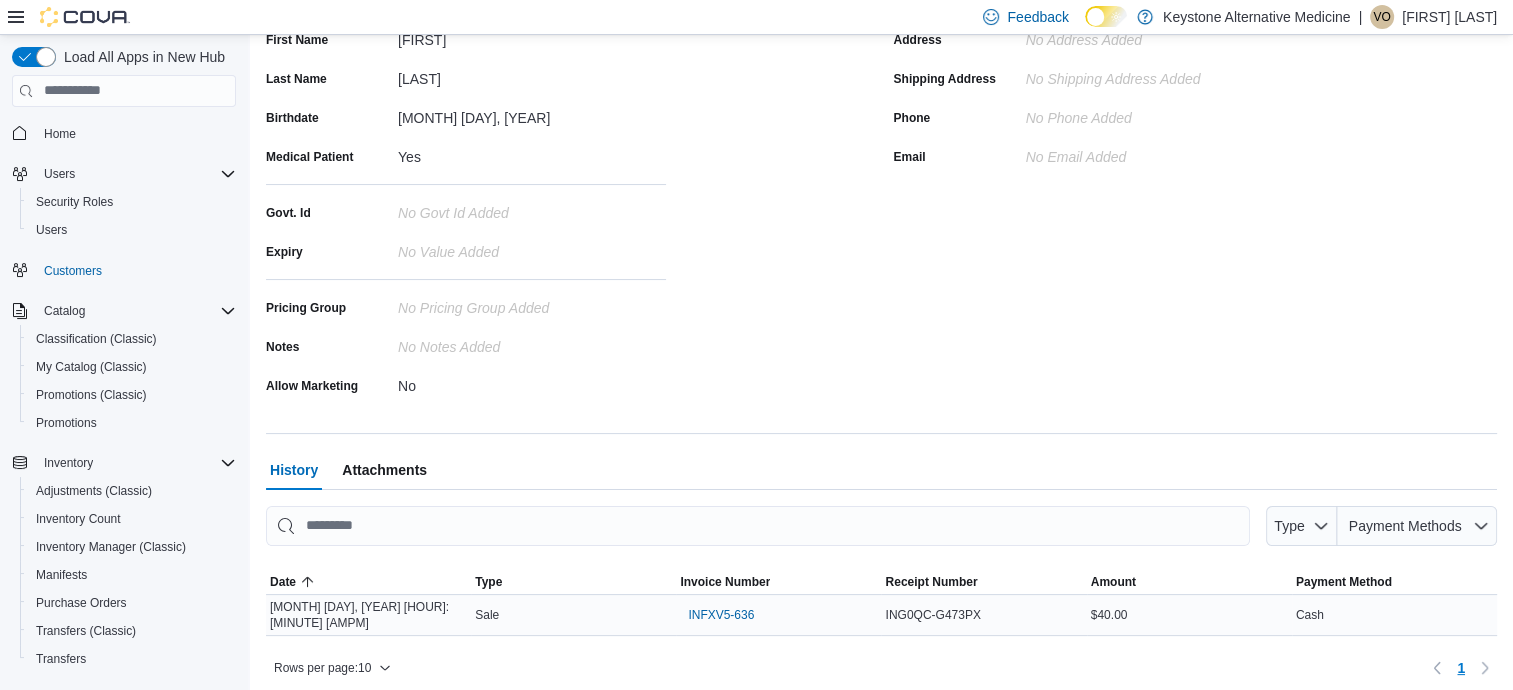 click on "July 12, 2025 3:03 PM" at bounding box center [368, 615] 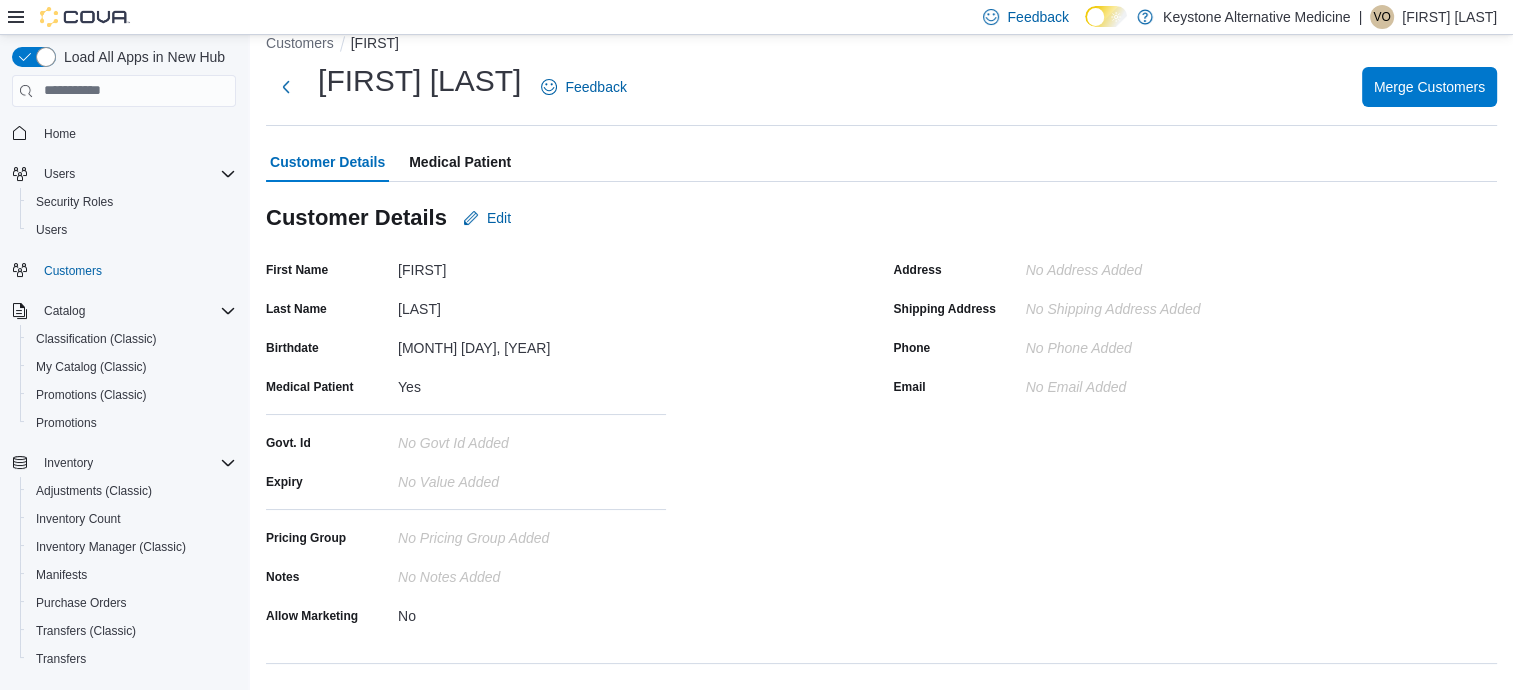 scroll, scrollTop: 0, scrollLeft: 0, axis: both 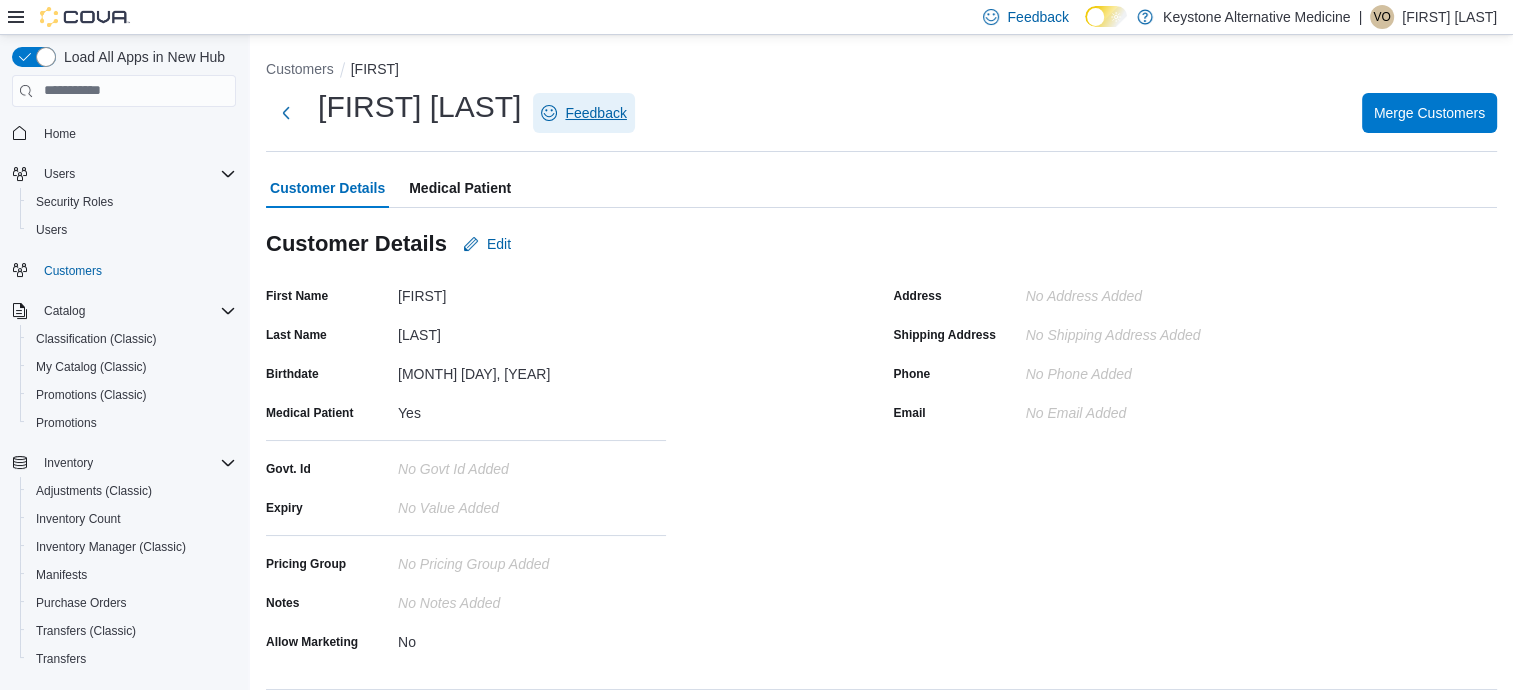 click on "Feedback" at bounding box center (595, 113) 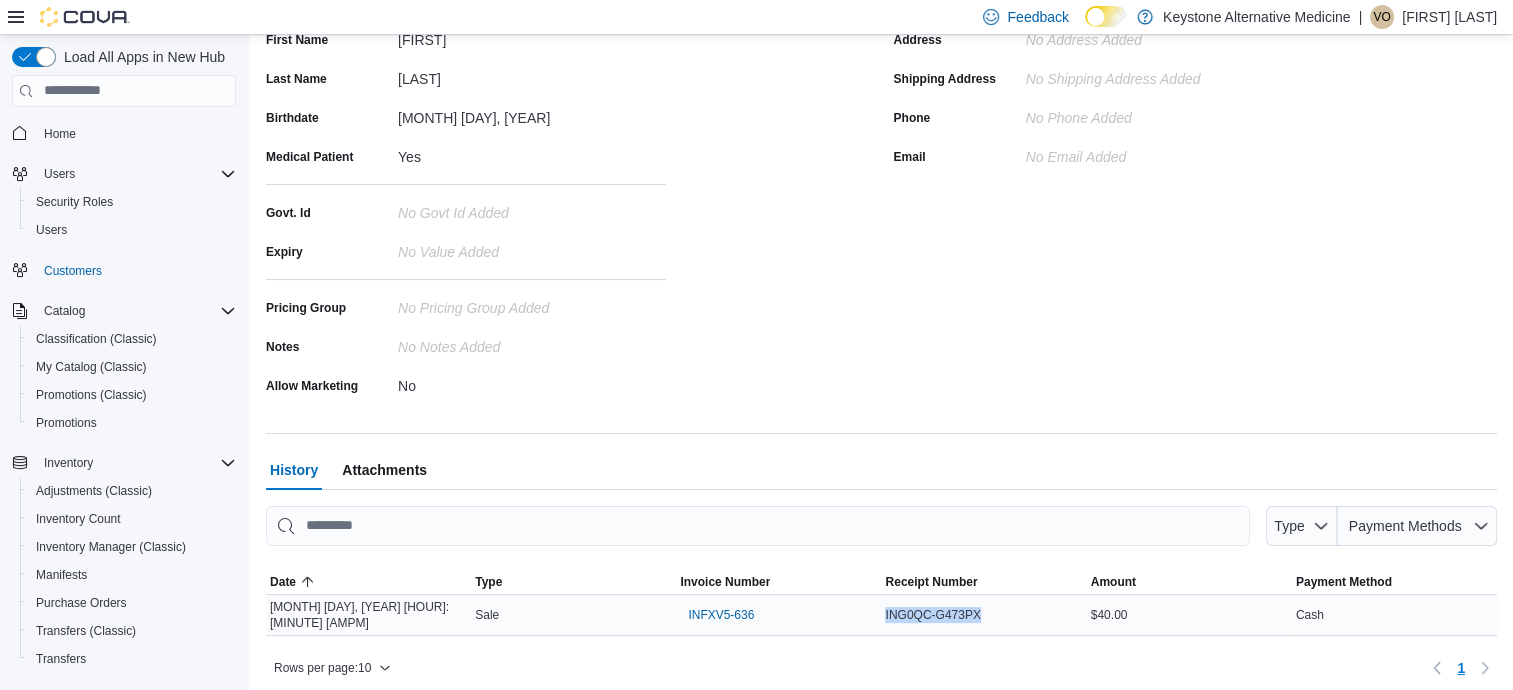 drag, startPoint x: 891, startPoint y: 614, endPoint x: 1002, endPoint y: 608, distance: 111.16204 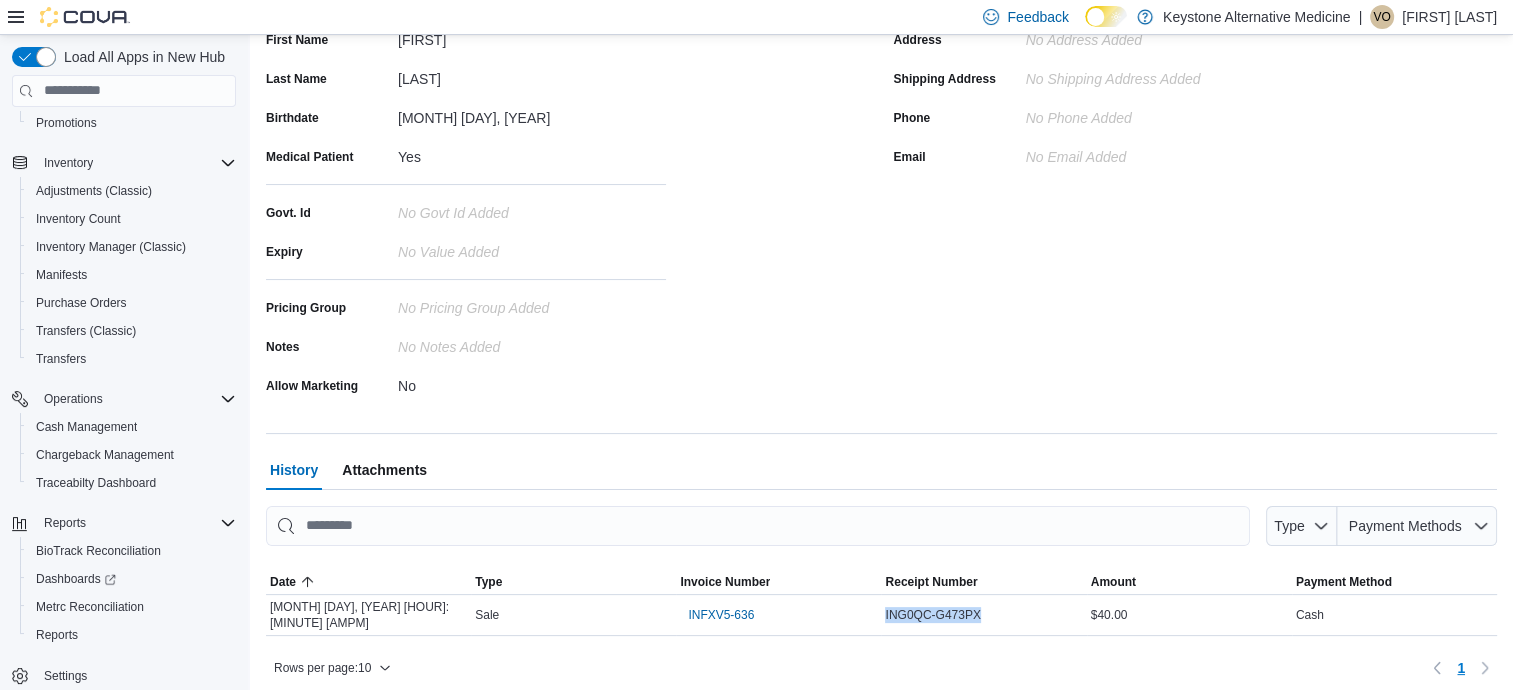 scroll, scrollTop: 316, scrollLeft: 0, axis: vertical 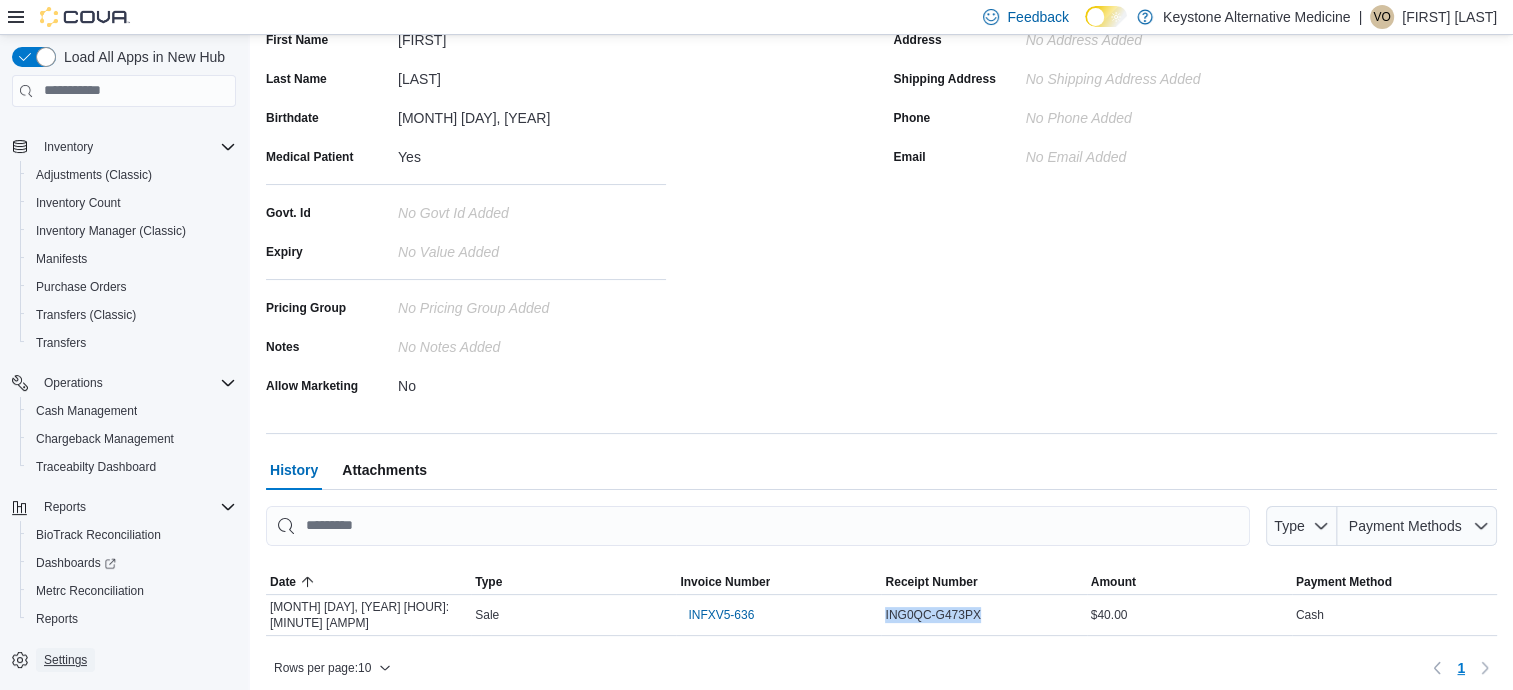 click on "Settings" at bounding box center (65, 660) 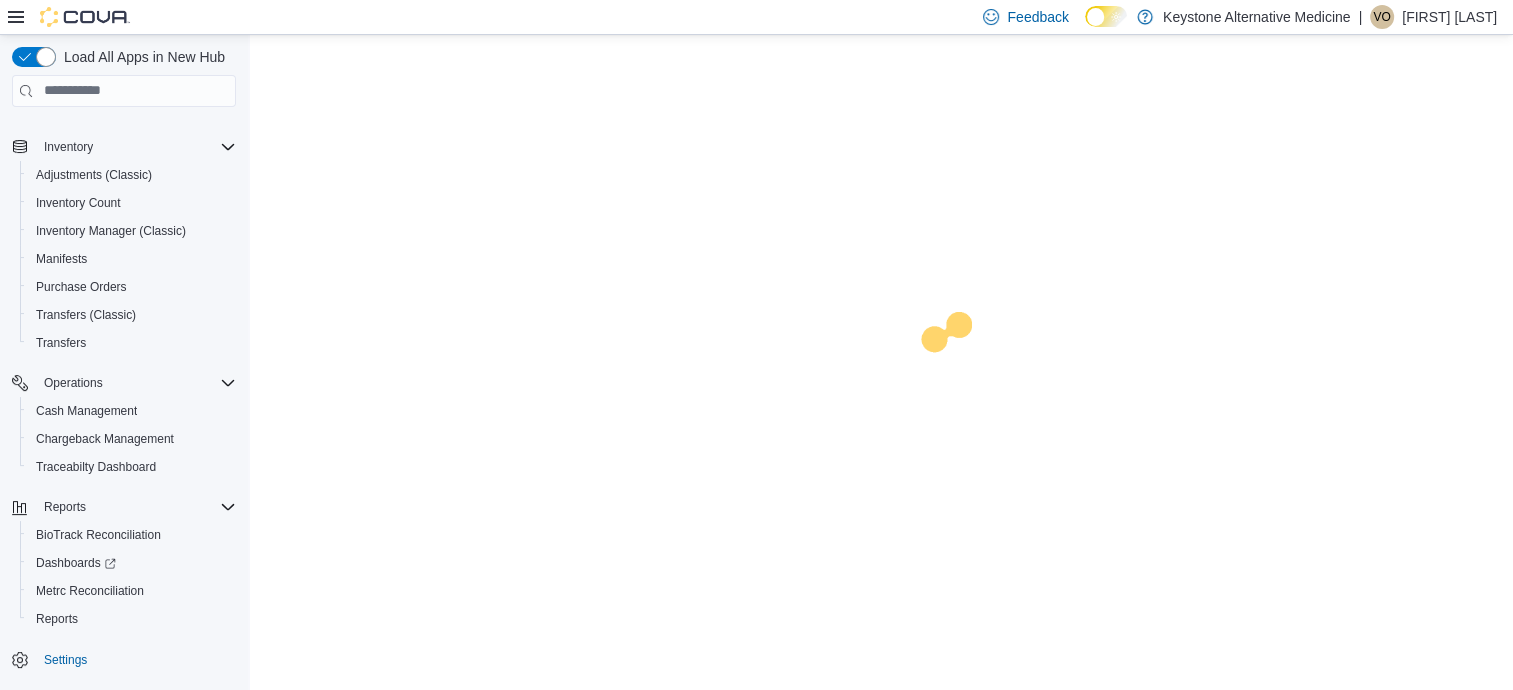 scroll, scrollTop: 0, scrollLeft: 0, axis: both 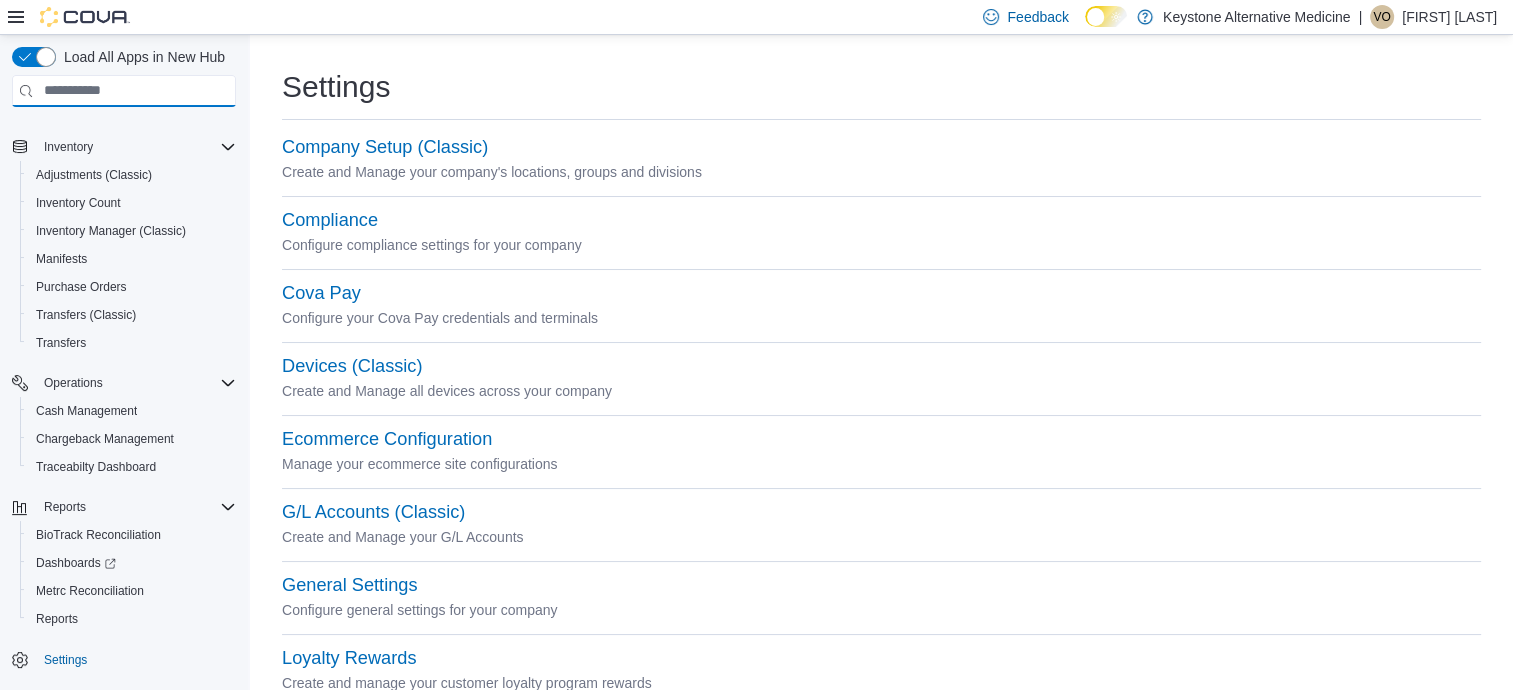 click at bounding box center (124, 91) 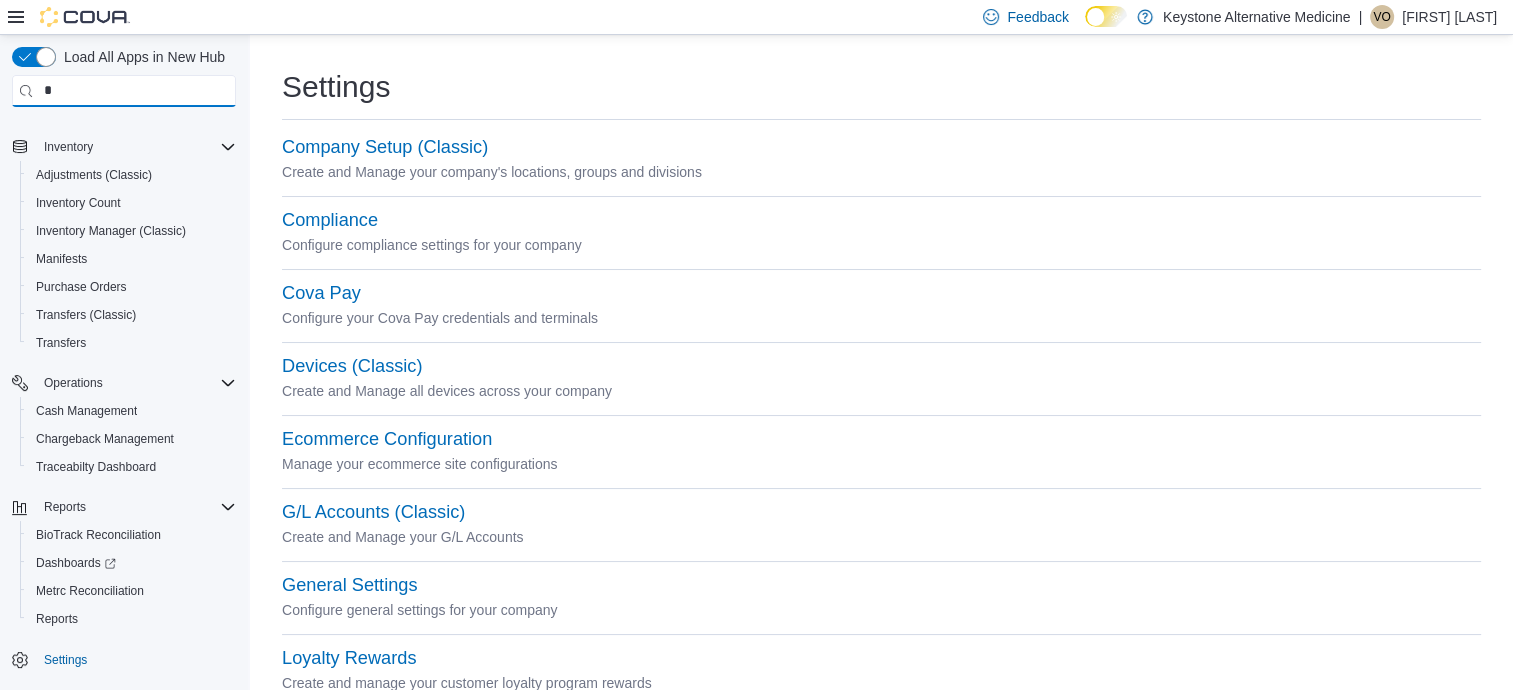 scroll, scrollTop: 0, scrollLeft: 0, axis: both 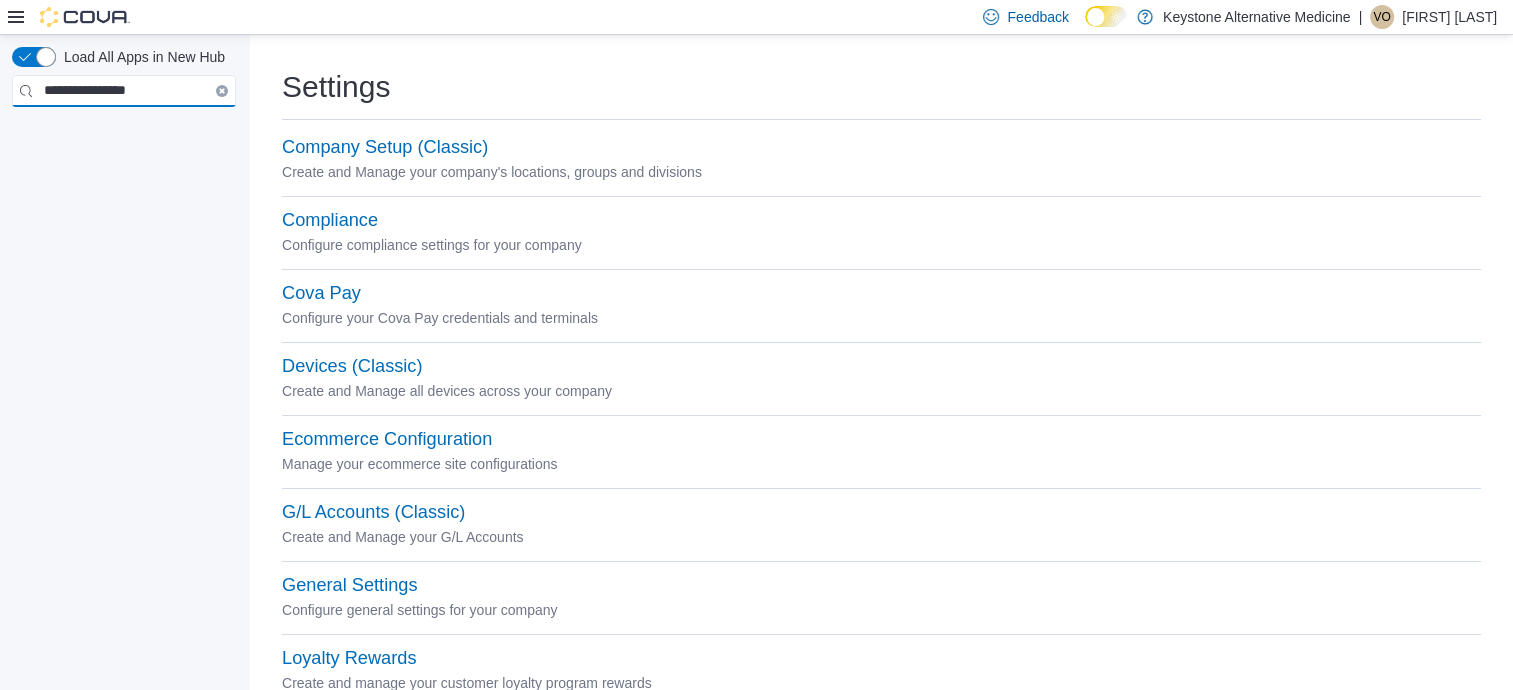 type on "**********" 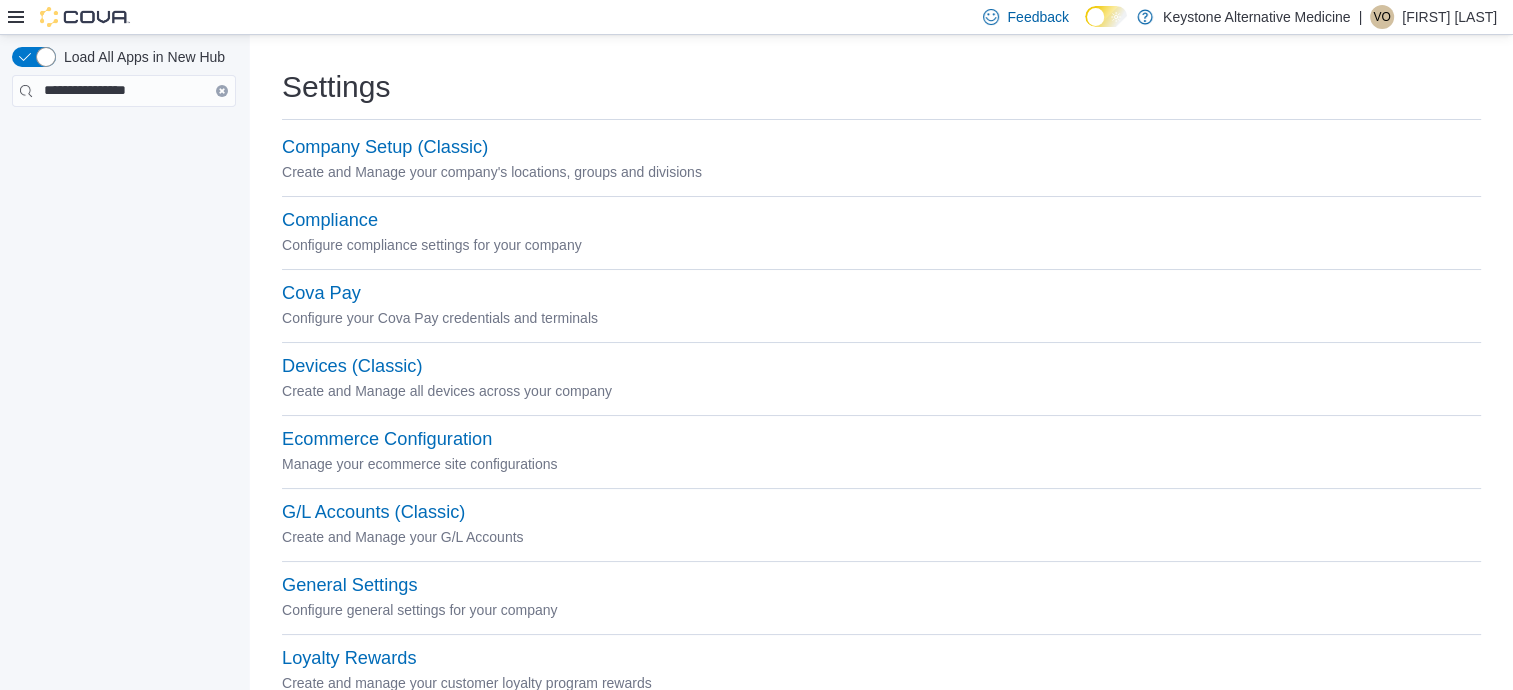 click at bounding box center (69, 17) 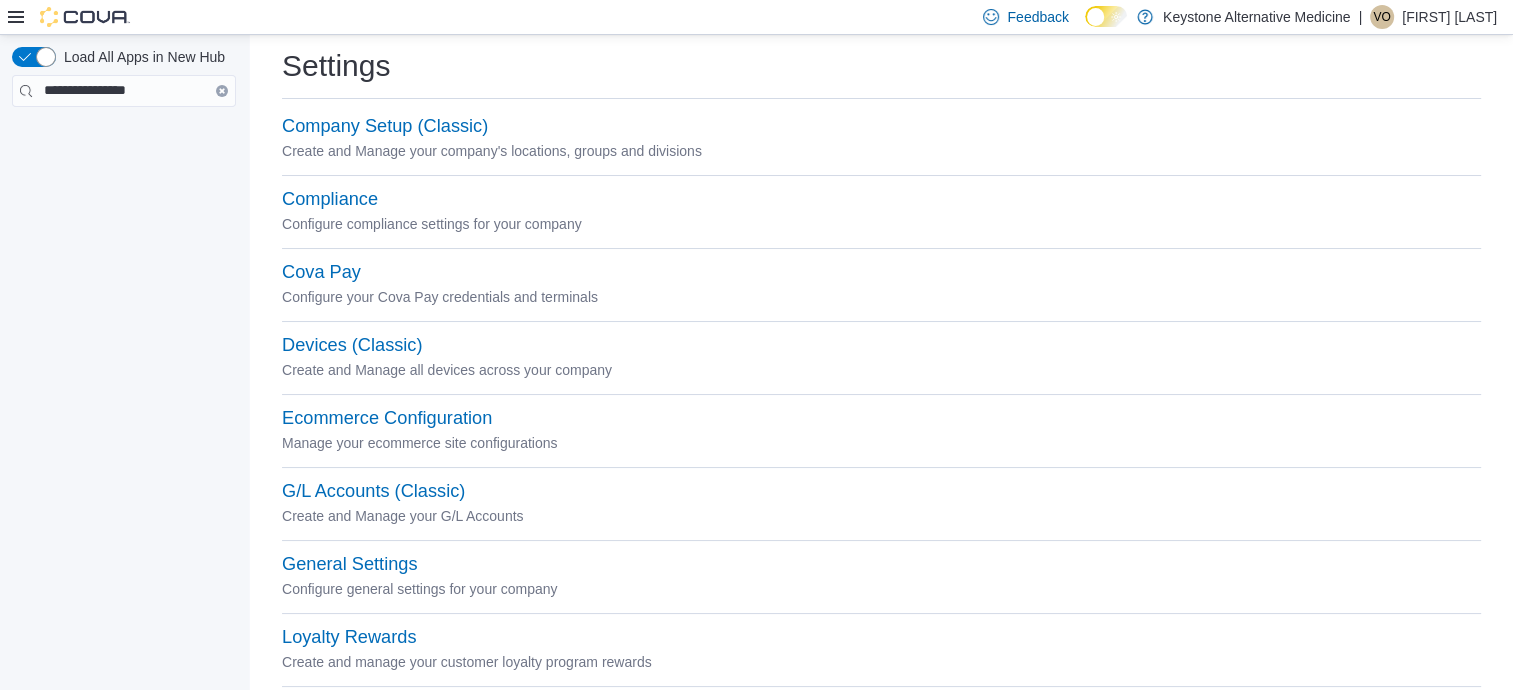 scroll, scrollTop: 19, scrollLeft: 0, axis: vertical 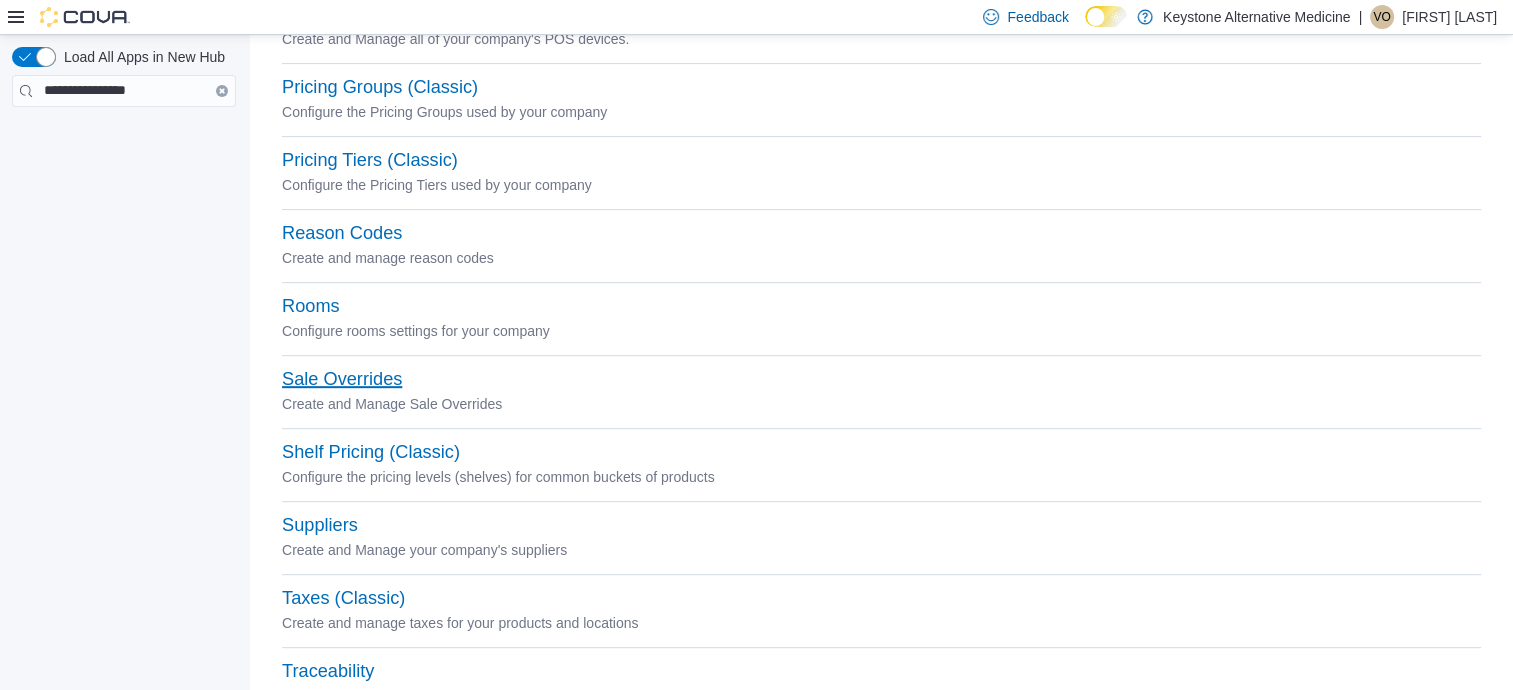 click on "Sale Overrides" at bounding box center (342, 379) 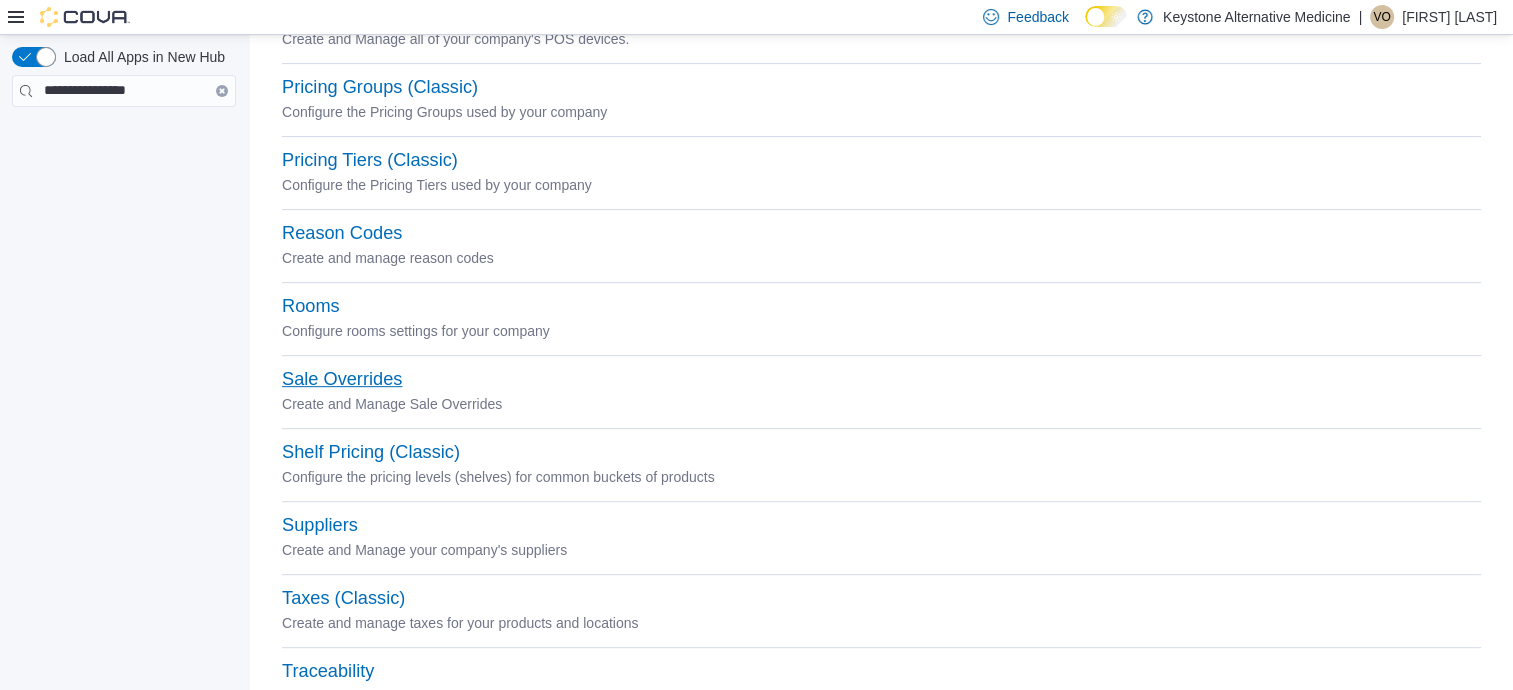 scroll, scrollTop: 0, scrollLeft: 0, axis: both 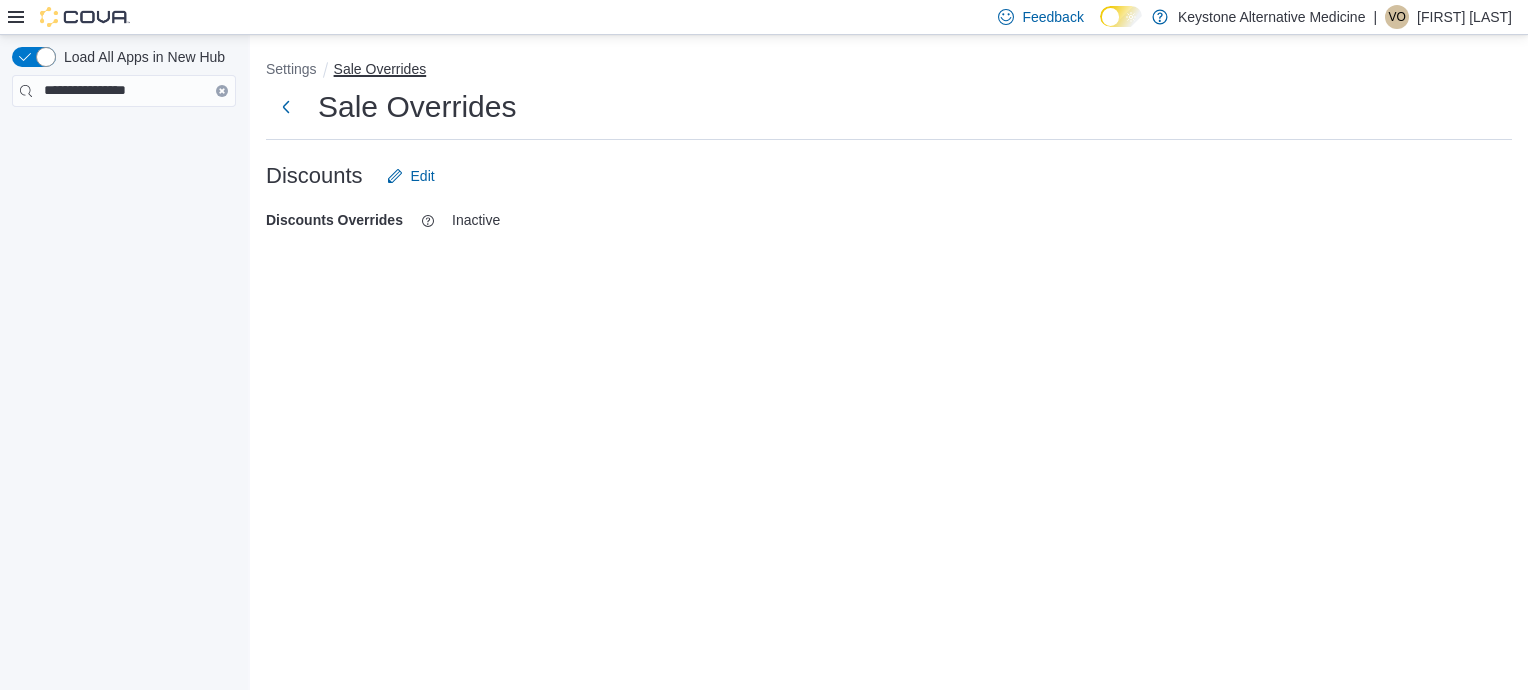click on "Sale Overrides" at bounding box center [380, 69] 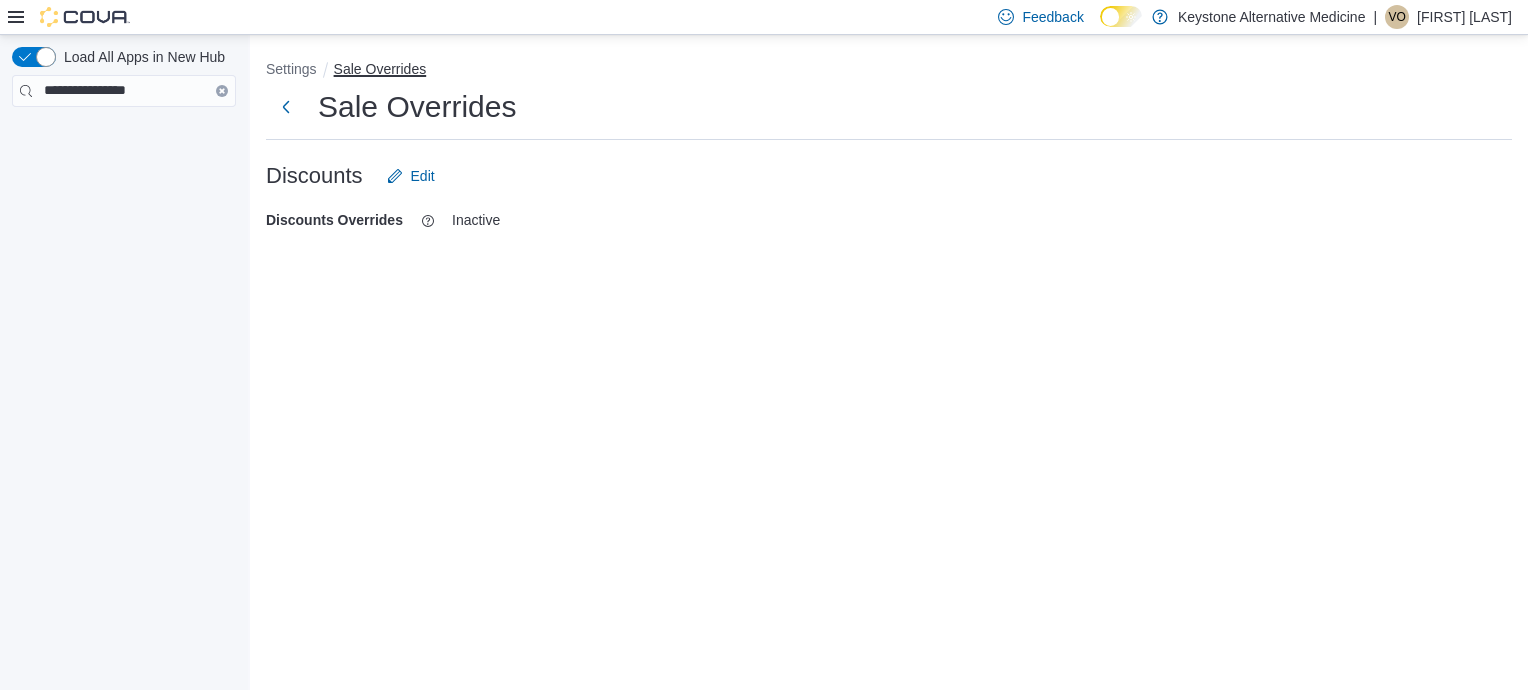 click on "Sale Overrides" at bounding box center [380, 69] 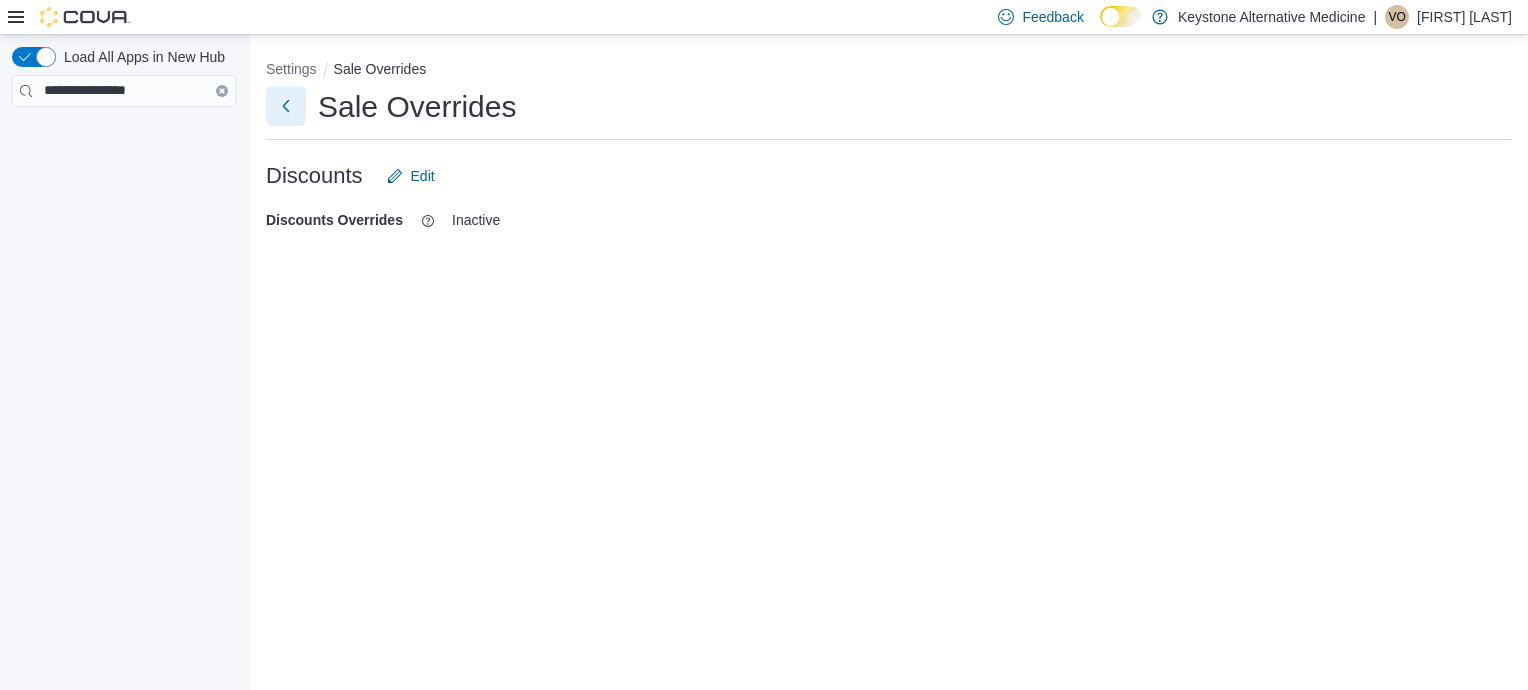 click at bounding box center (286, 106) 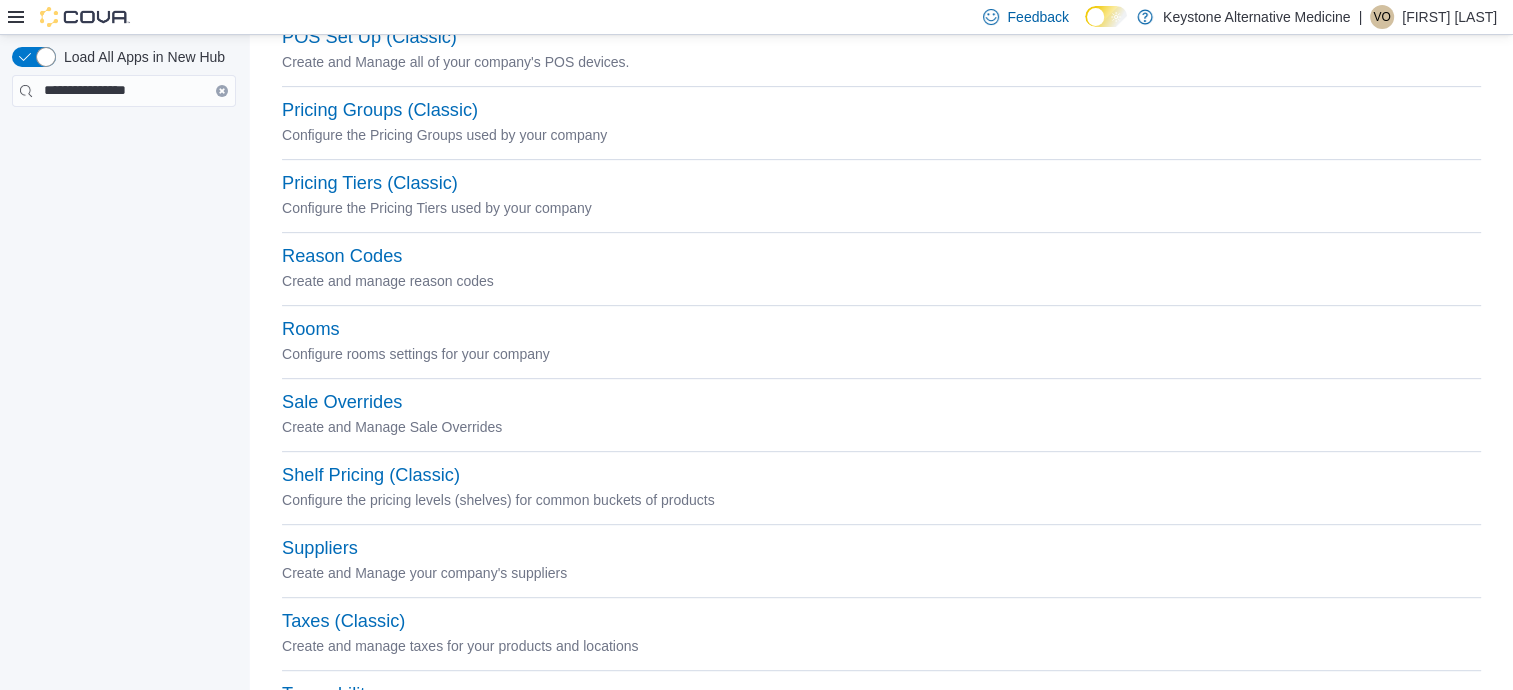 scroll, scrollTop: 936, scrollLeft: 0, axis: vertical 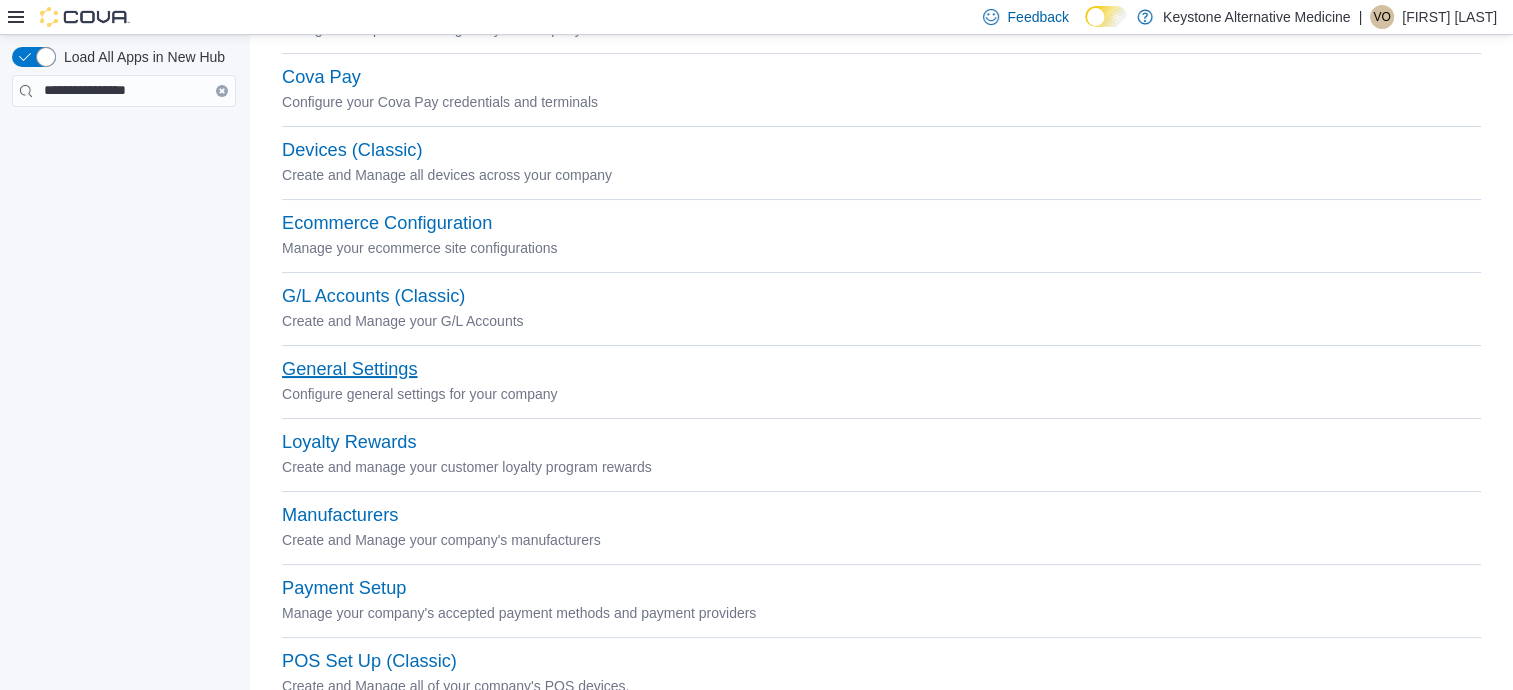 click on "General Settings" at bounding box center [349, 369] 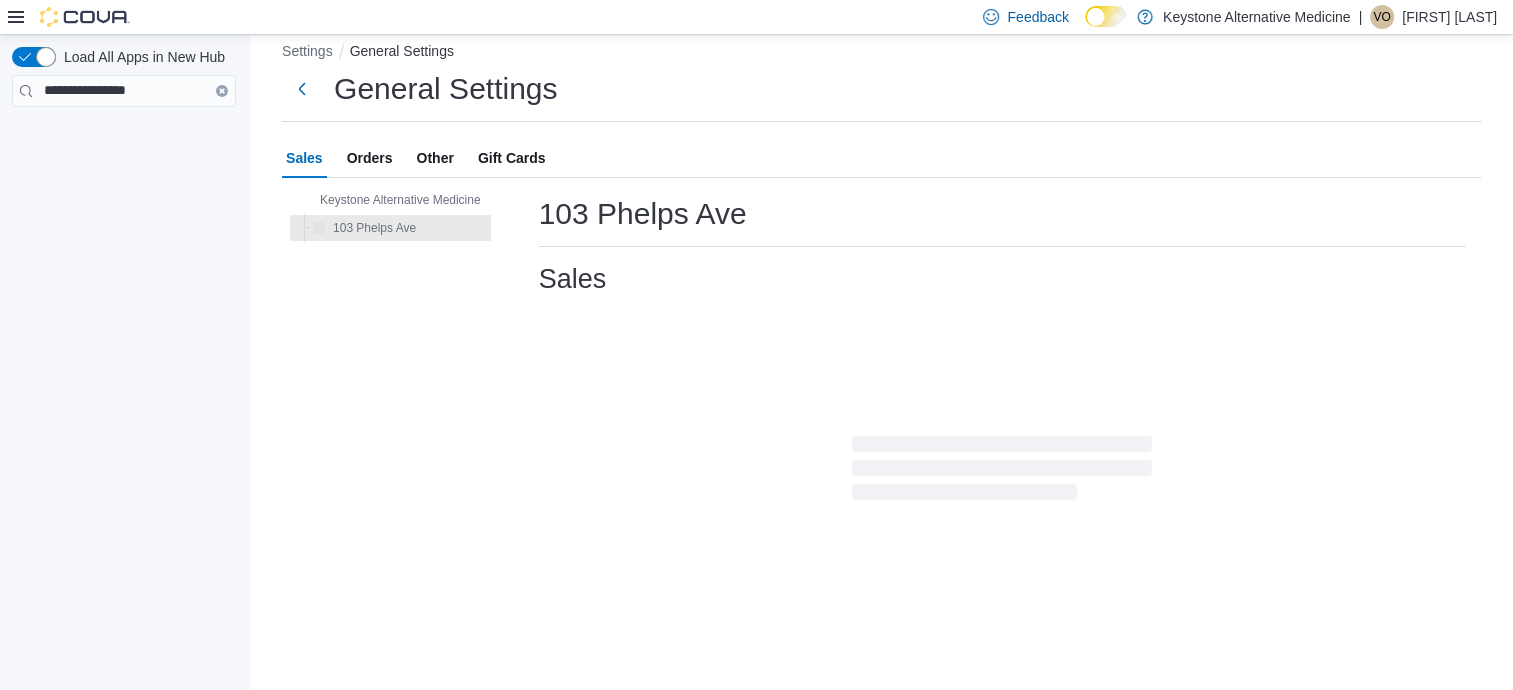 scroll, scrollTop: 0, scrollLeft: 0, axis: both 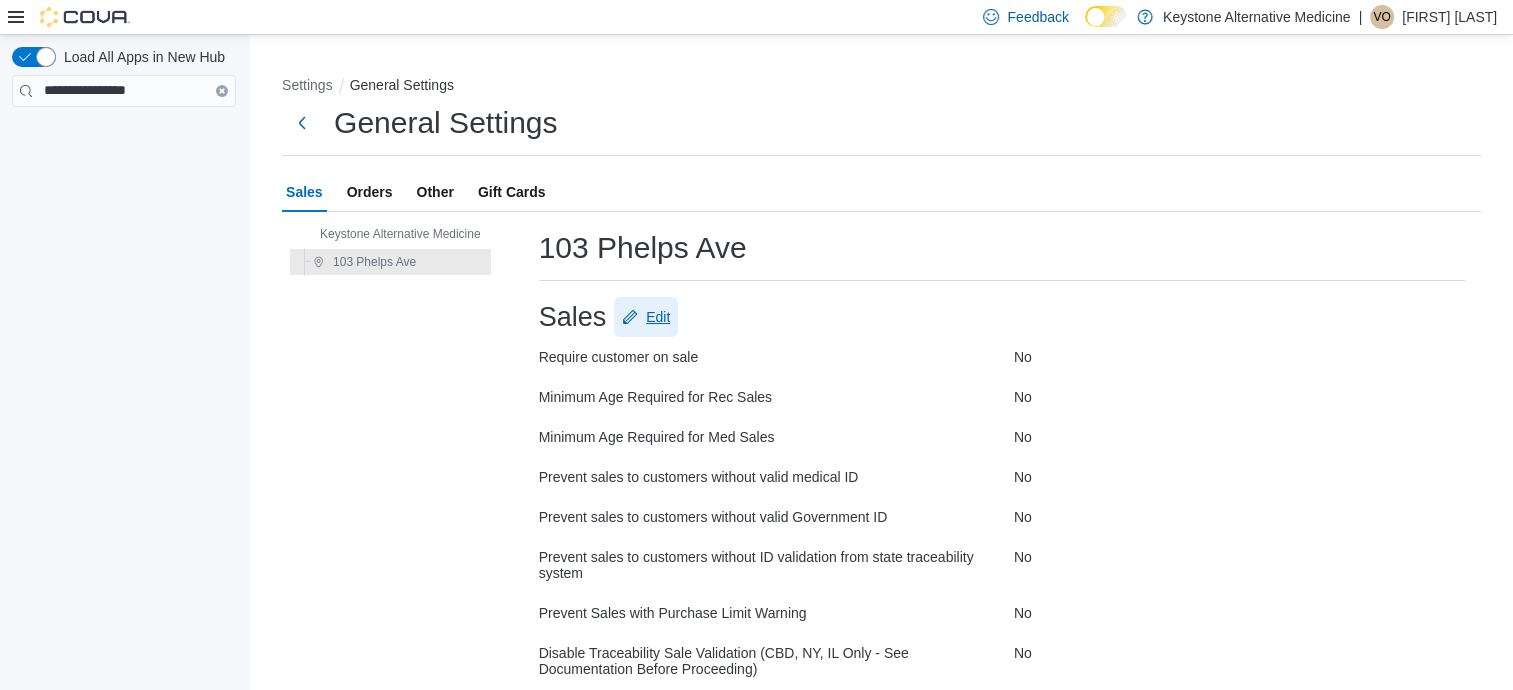 click on "Edit" at bounding box center (658, 317) 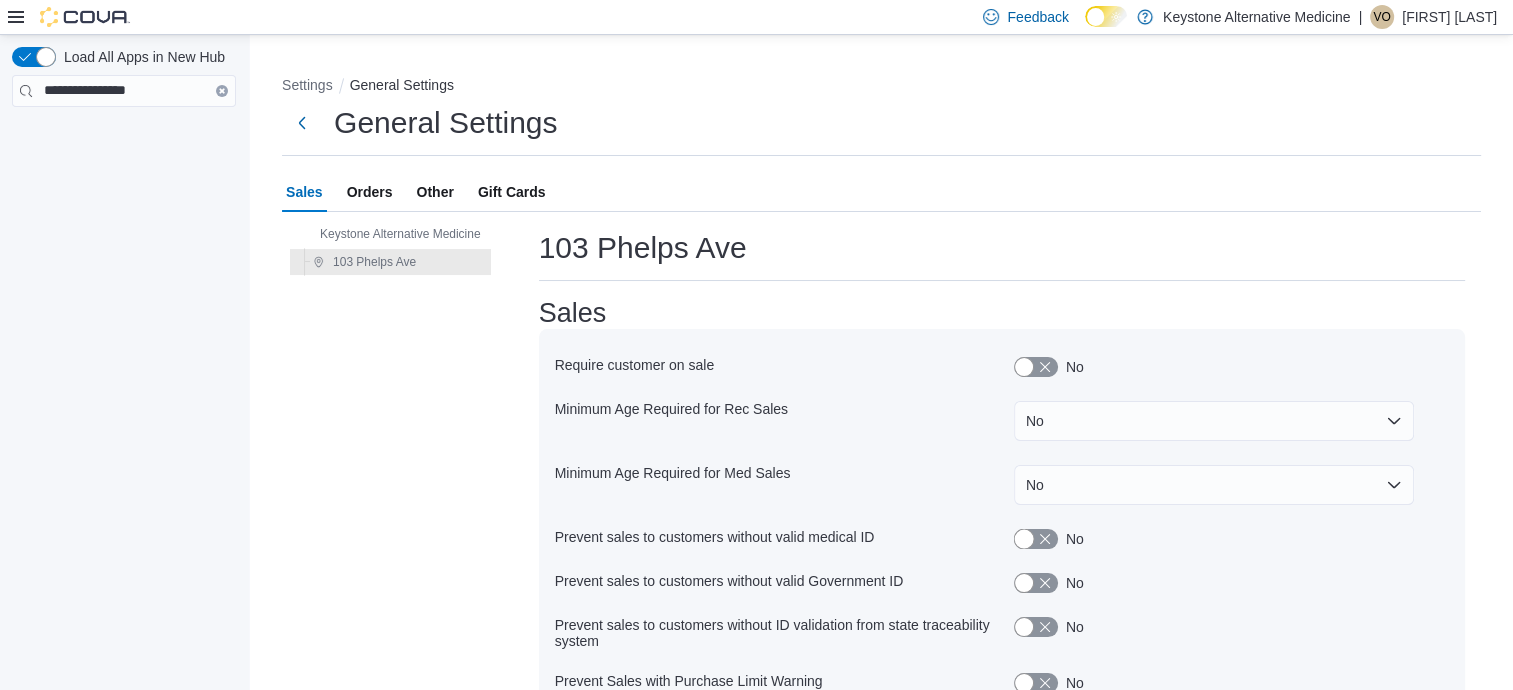 click at bounding box center [1036, 539] 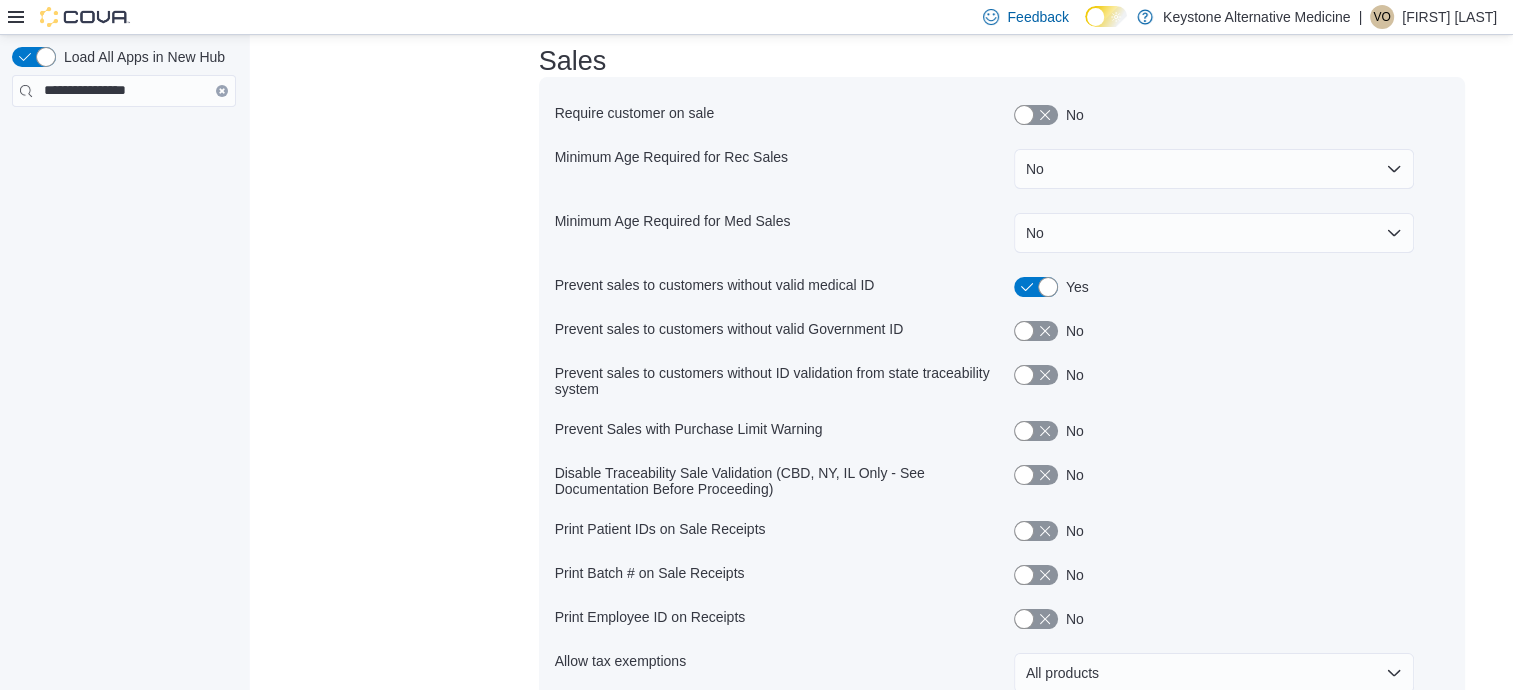 scroll, scrollTop: 253, scrollLeft: 0, axis: vertical 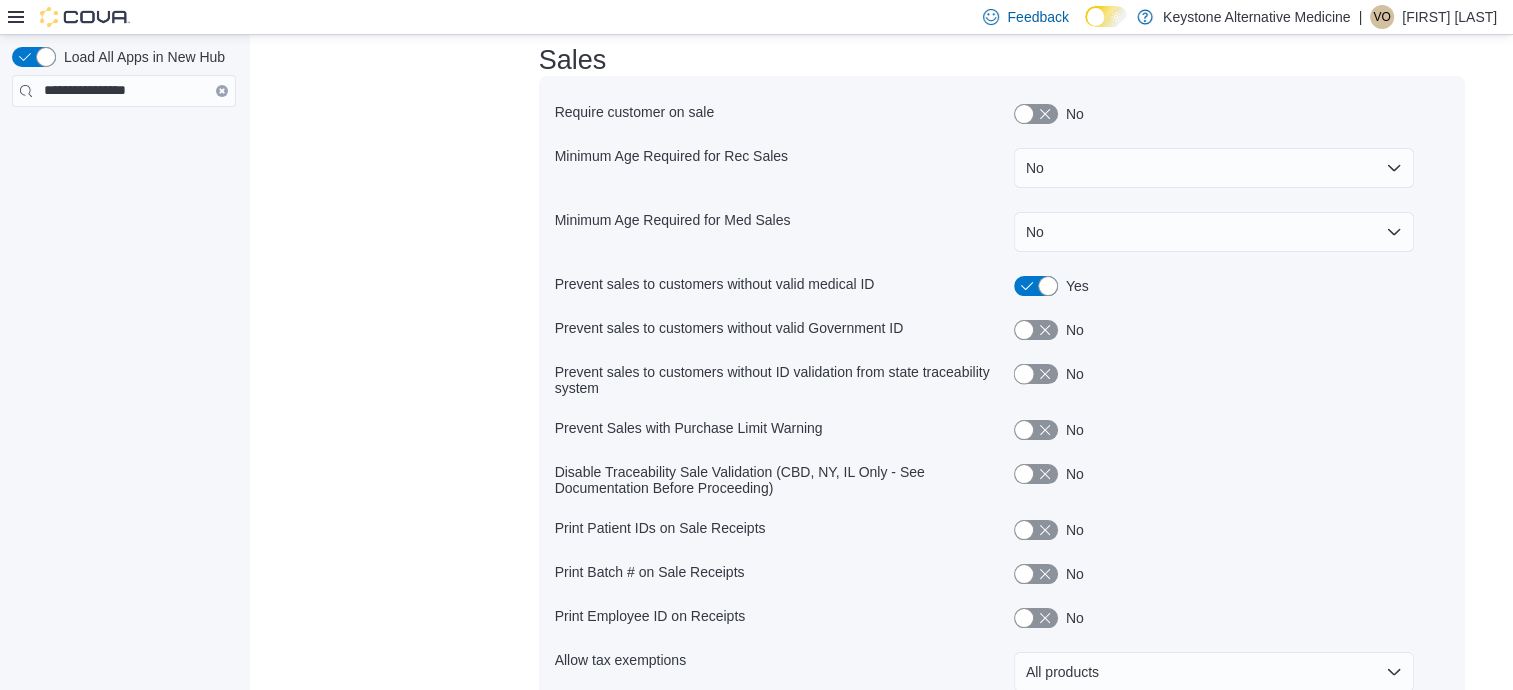 click at bounding box center [1036, 374] 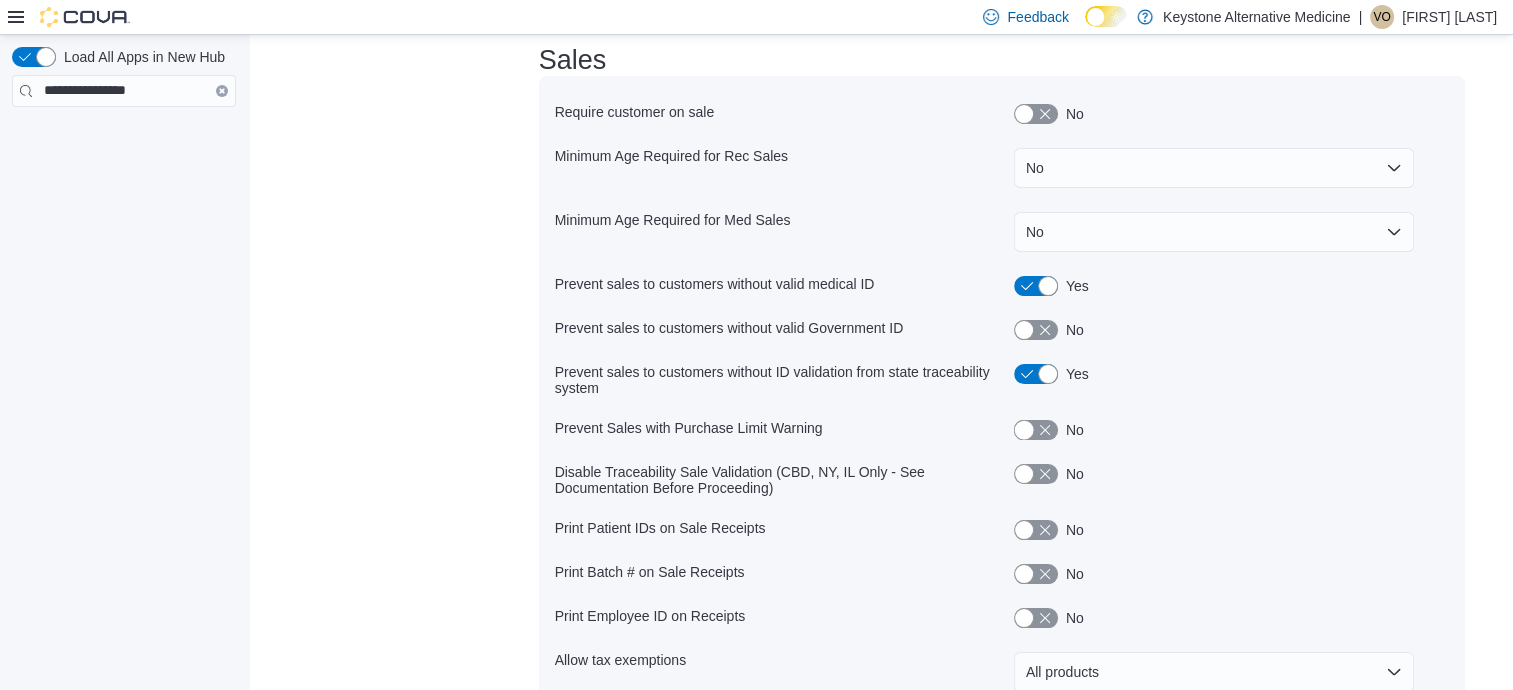 click at bounding box center (1036, 430) 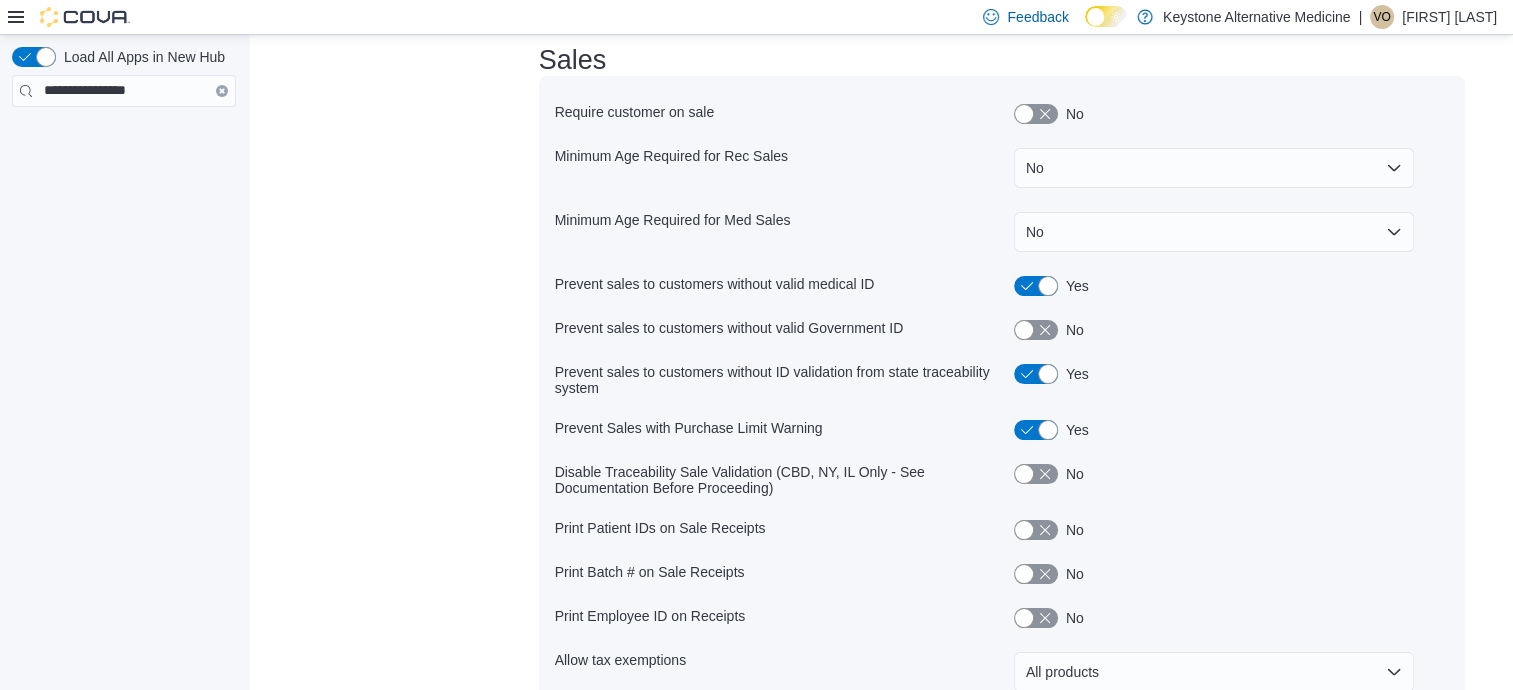 scroll, scrollTop: 339, scrollLeft: 0, axis: vertical 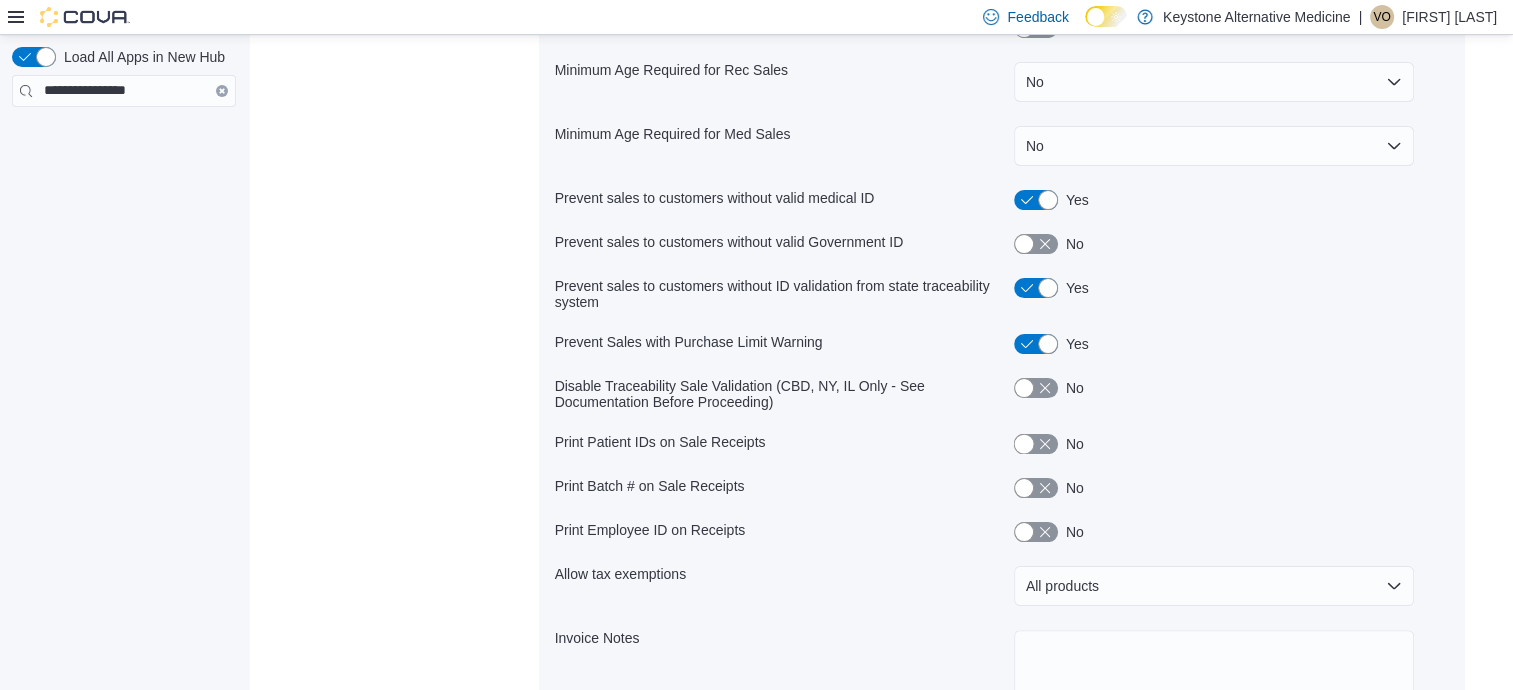 click at bounding box center (1036, 444) 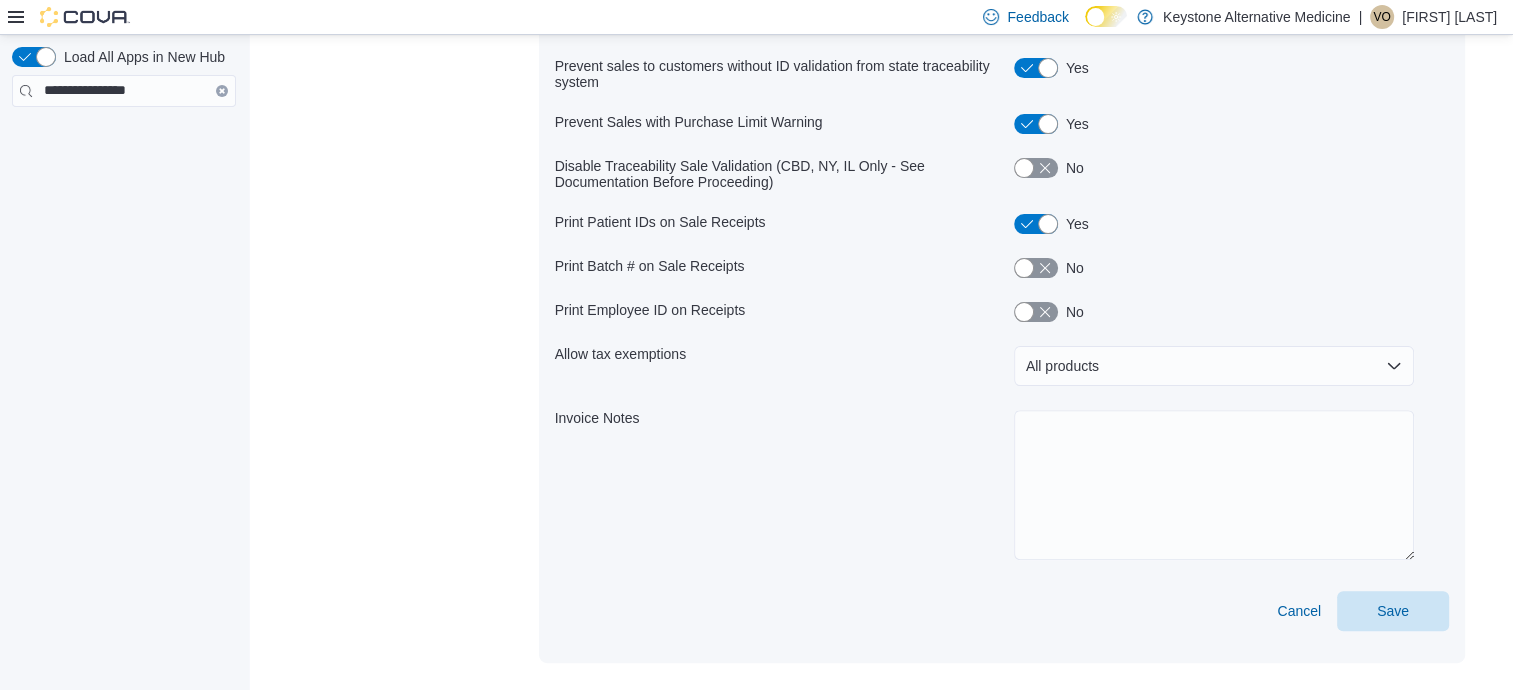 scroll, scrollTop: 579, scrollLeft: 0, axis: vertical 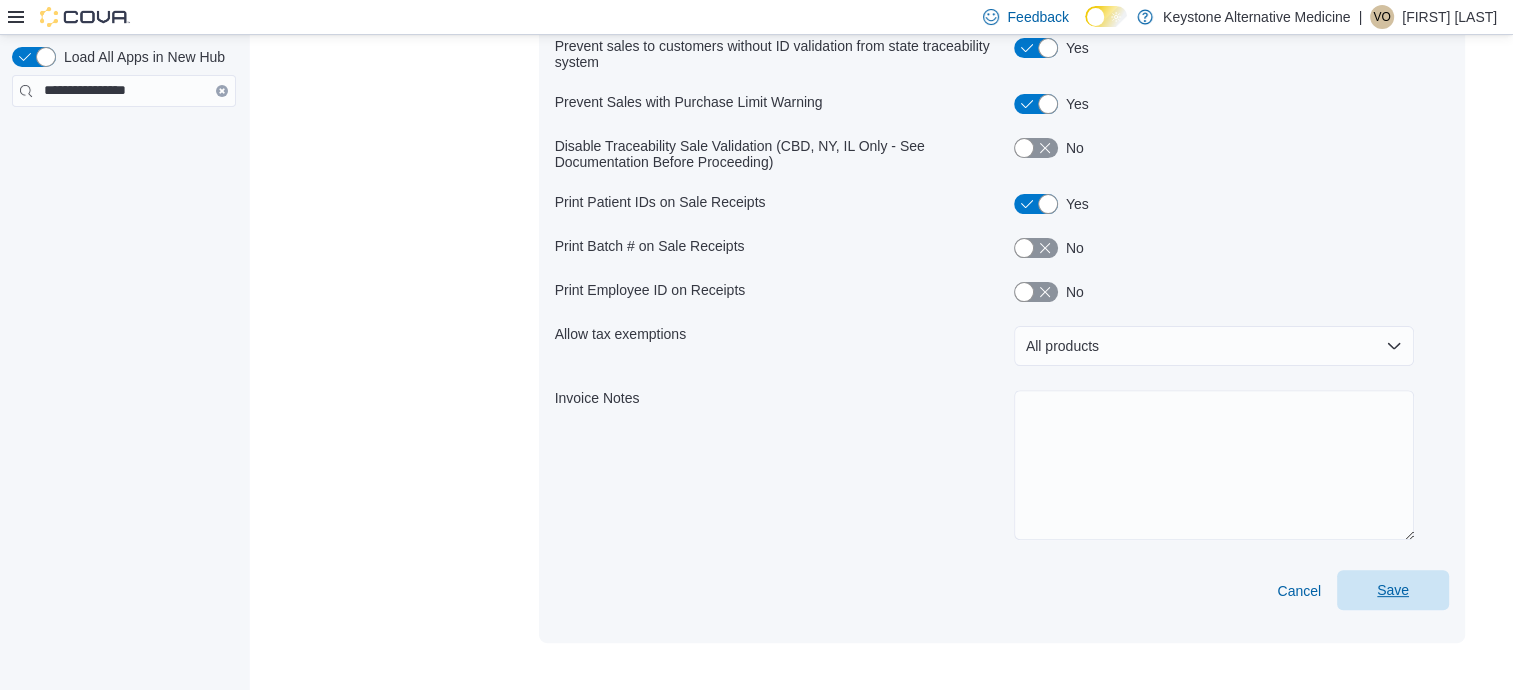 click on "Save" at bounding box center [1393, 590] 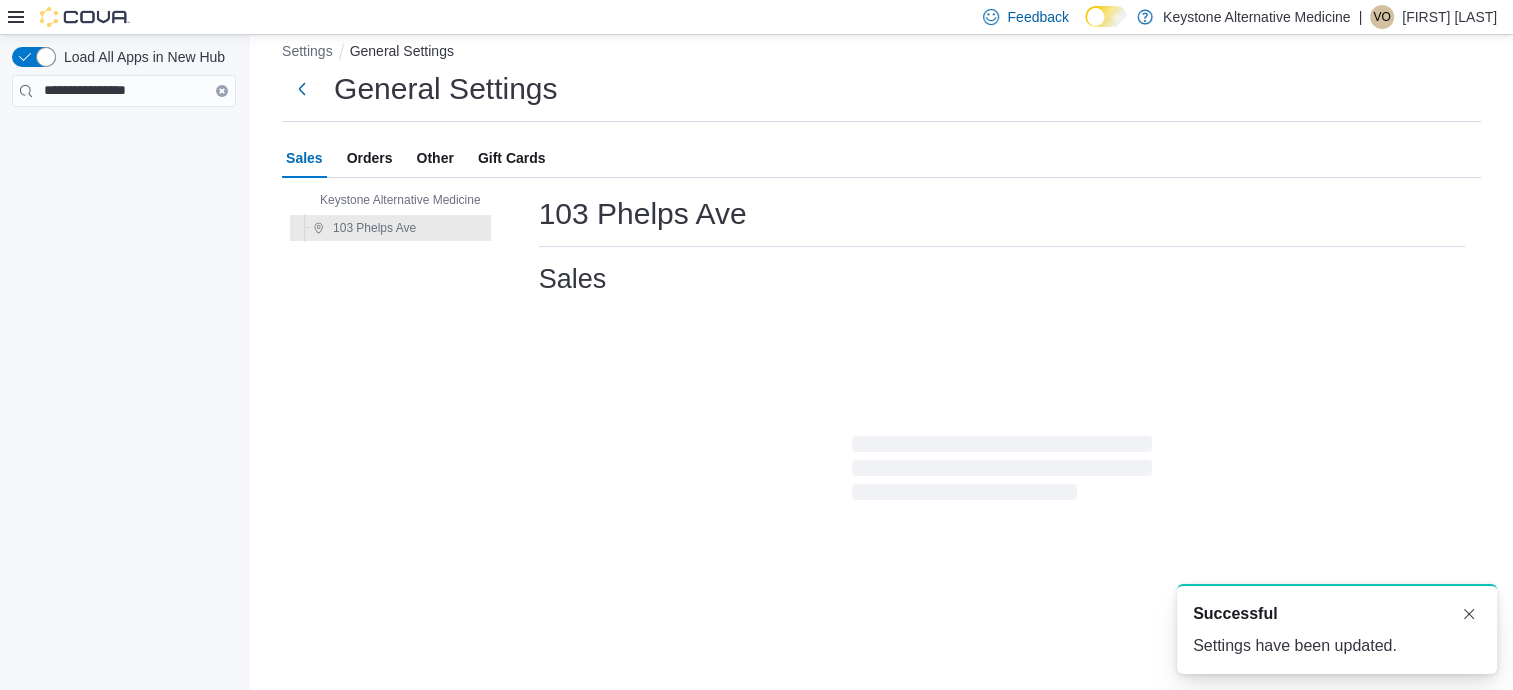 scroll, scrollTop: 34, scrollLeft: 0, axis: vertical 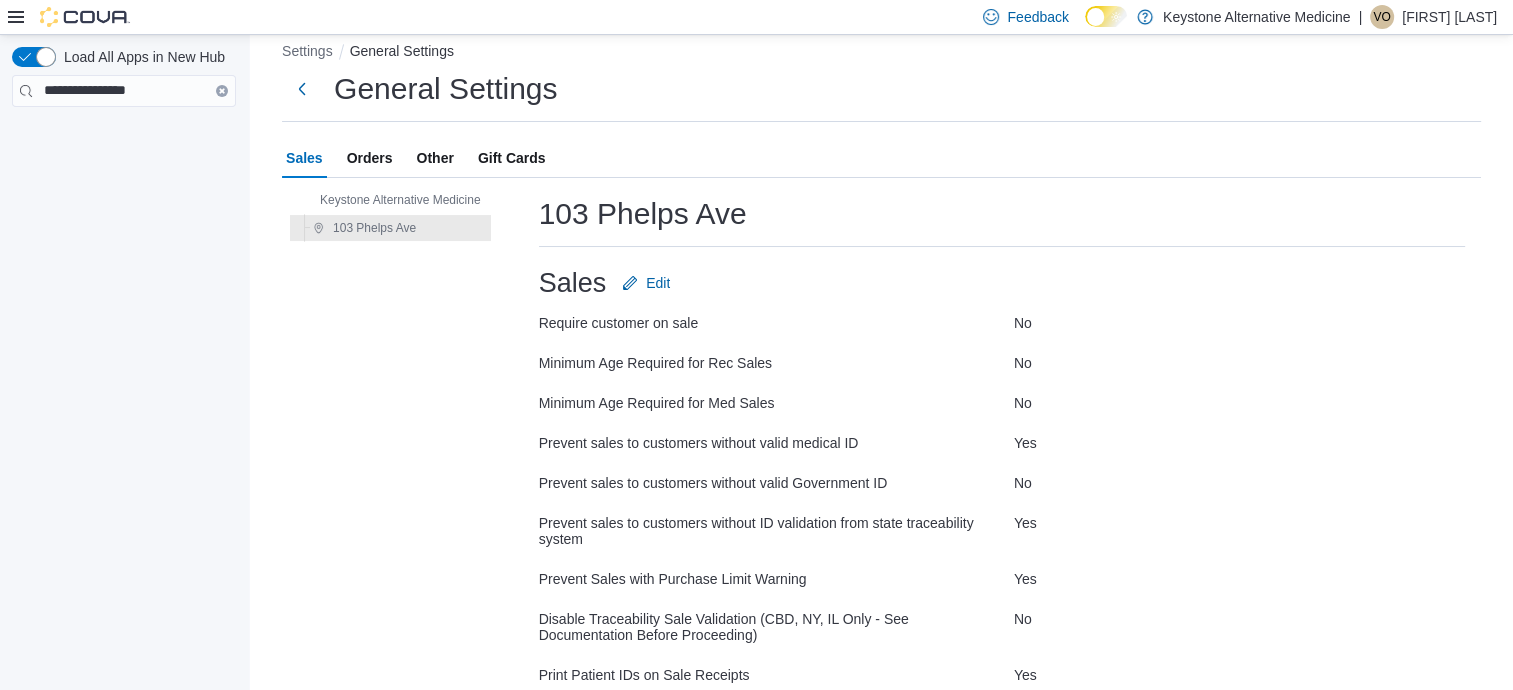 click on "Orders" at bounding box center [370, 158] 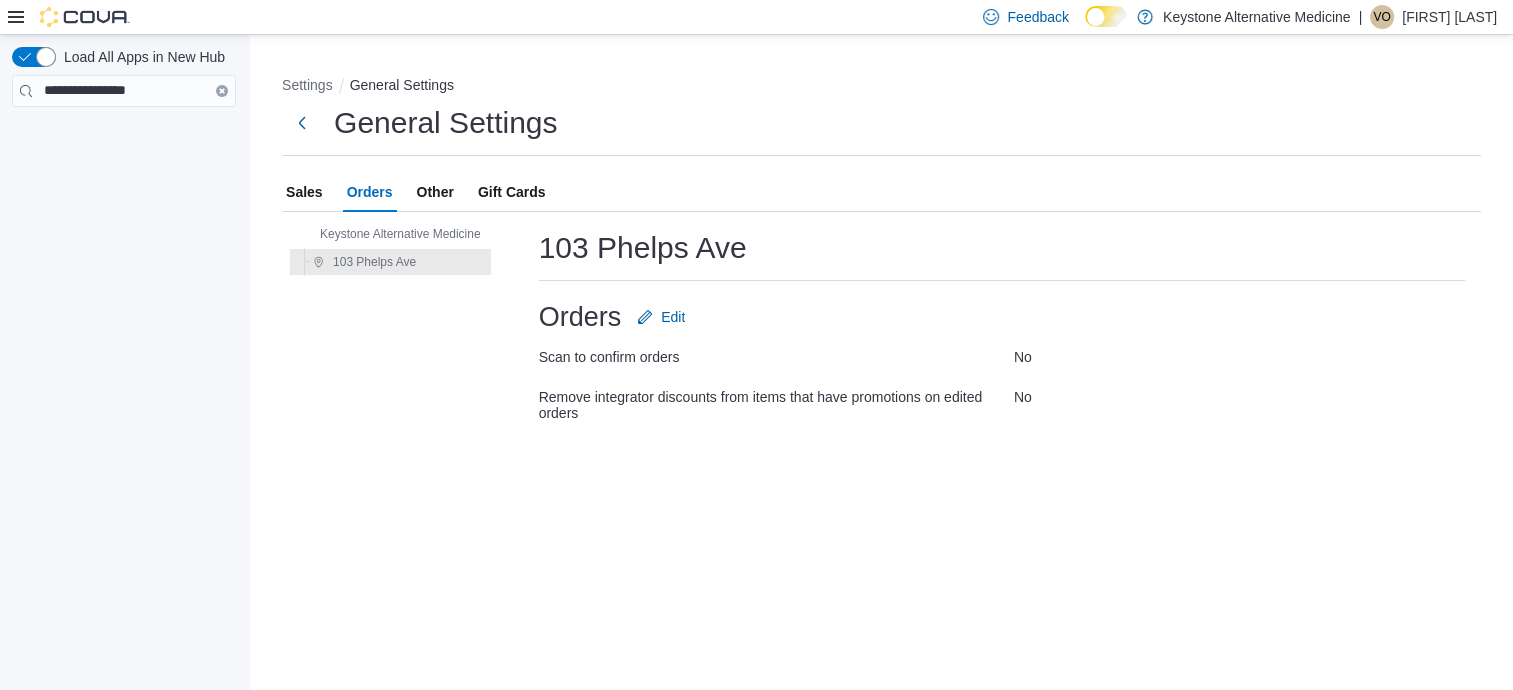scroll, scrollTop: 0, scrollLeft: 0, axis: both 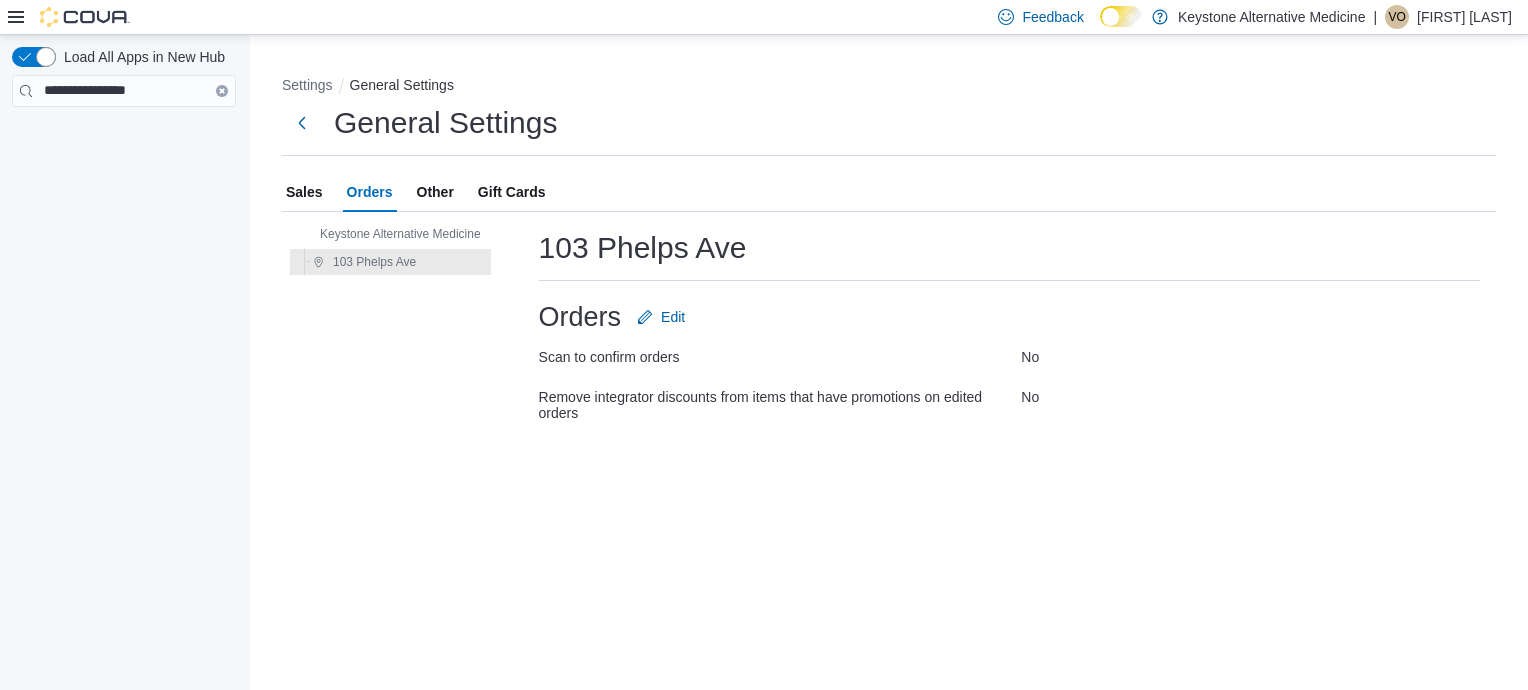 click on "Other" at bounding box center [435, 192] 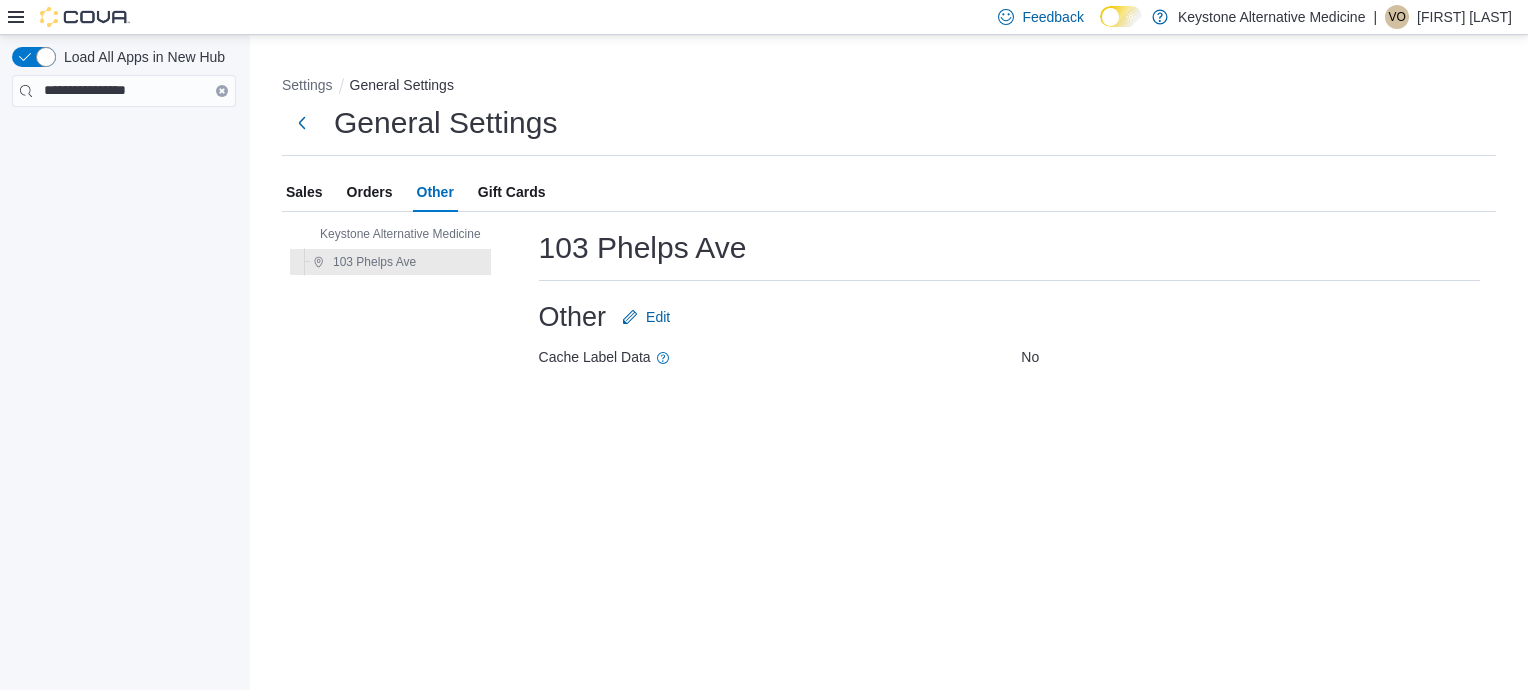 click on "Gift Cards" at bounding box center (512, 192) 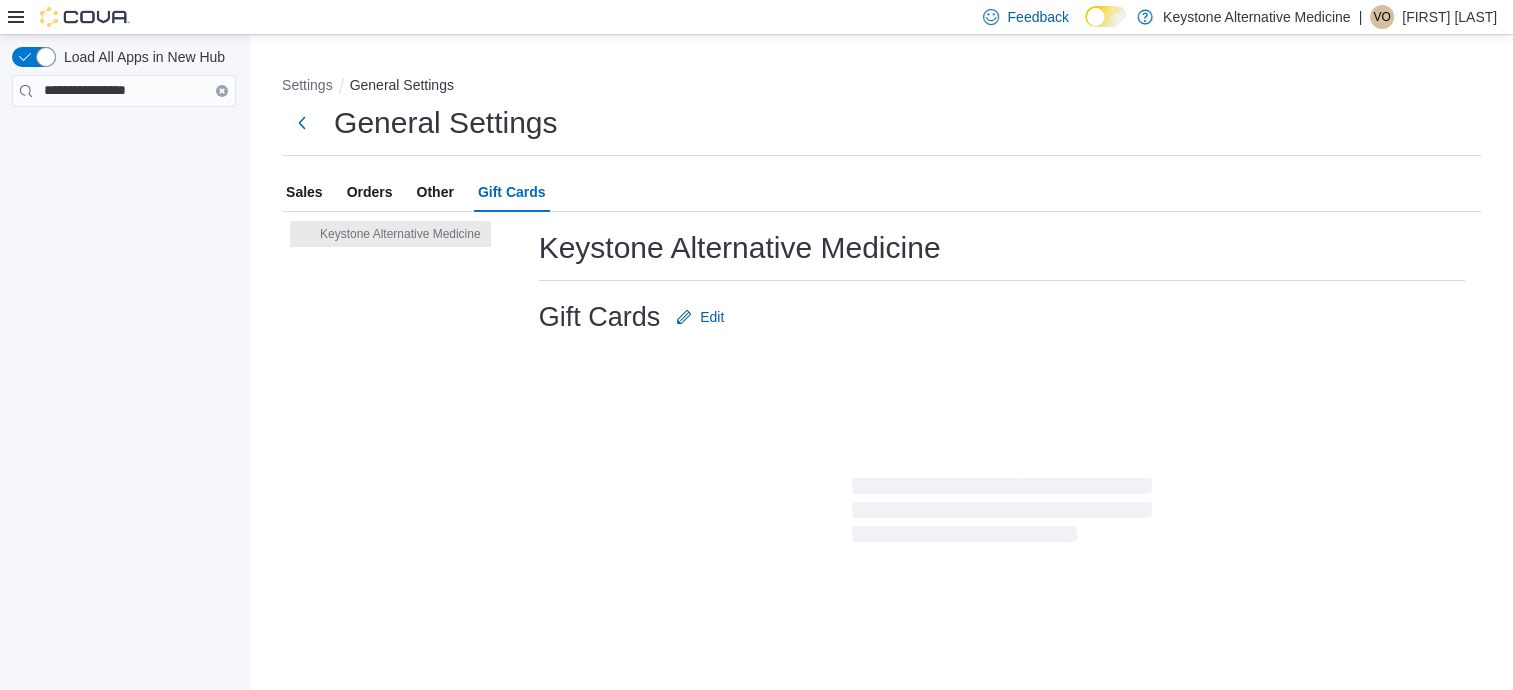 click on "Other" at bounding box center [435, 192] 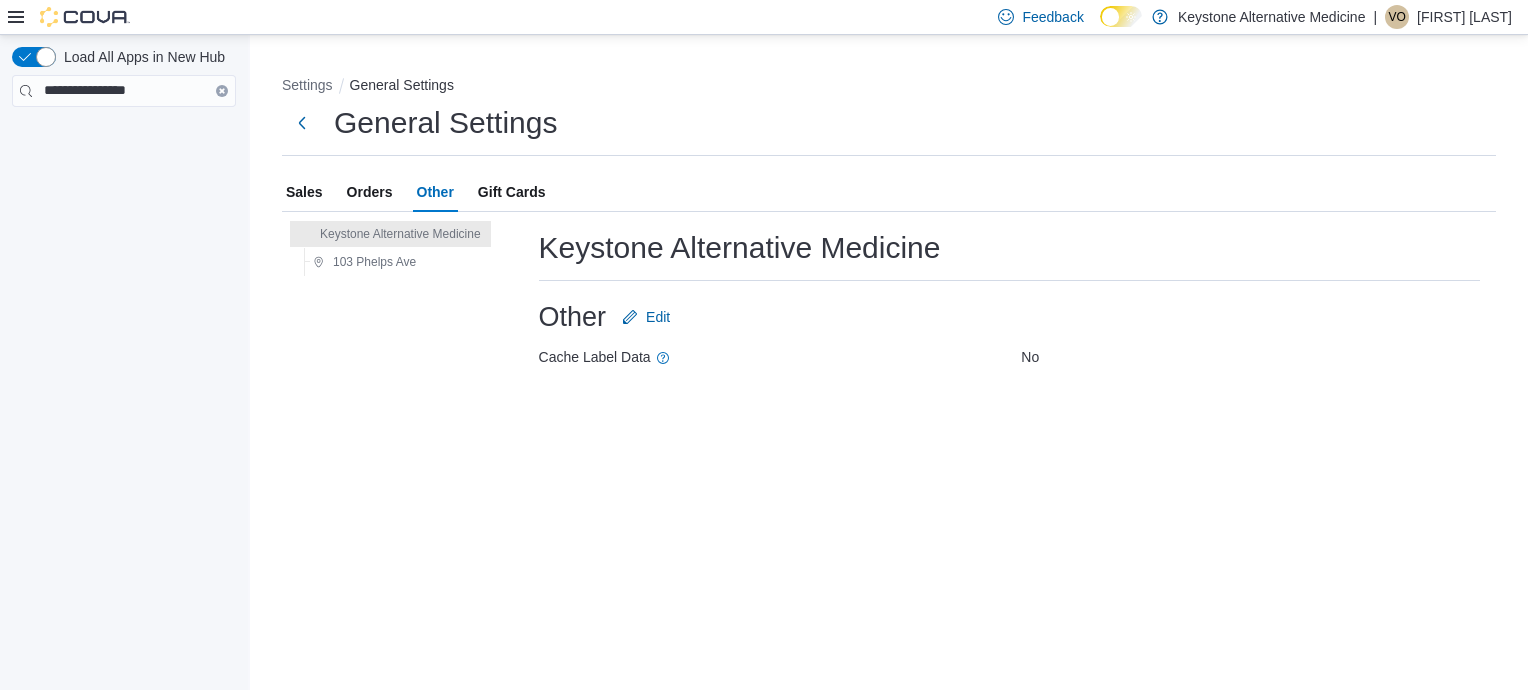 click on "Orders" at bounding box center [370, 192] 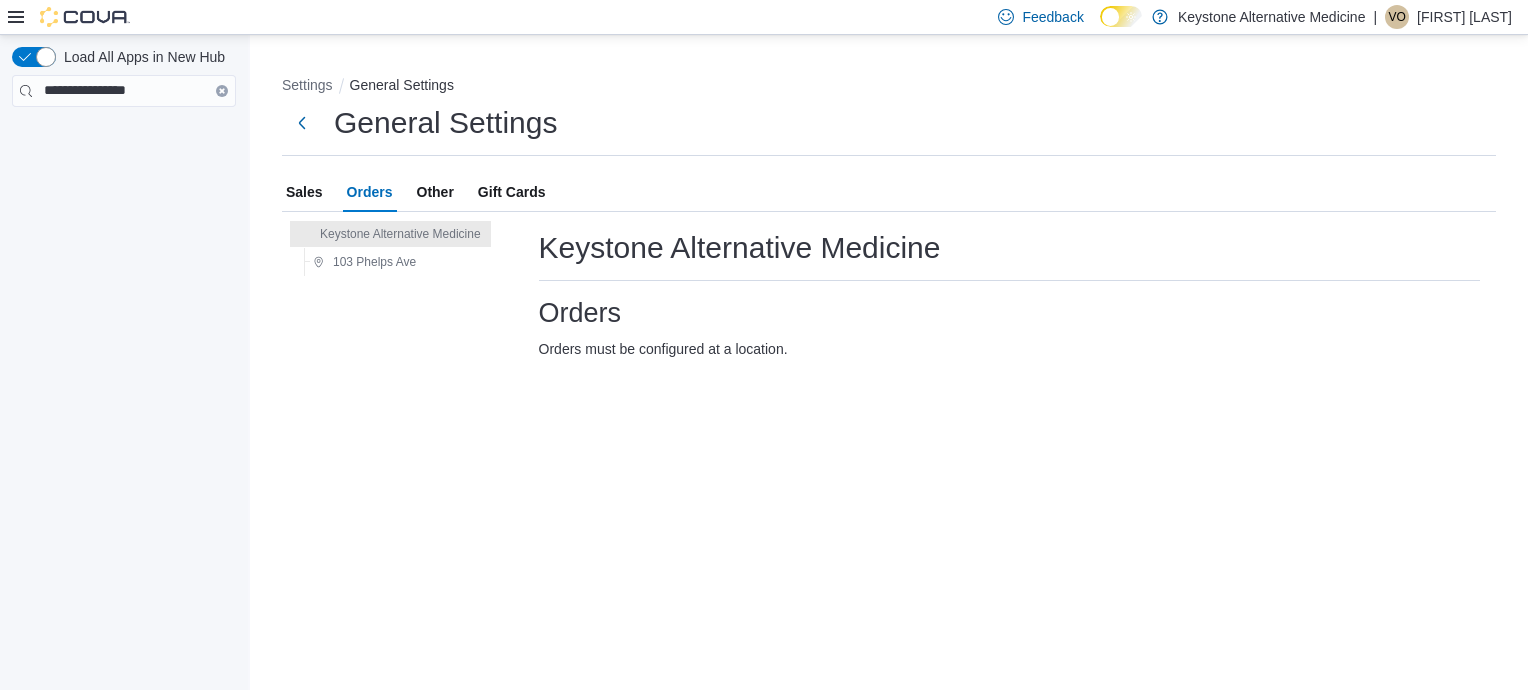 click on "Sales" at bounding box center [304, 192] 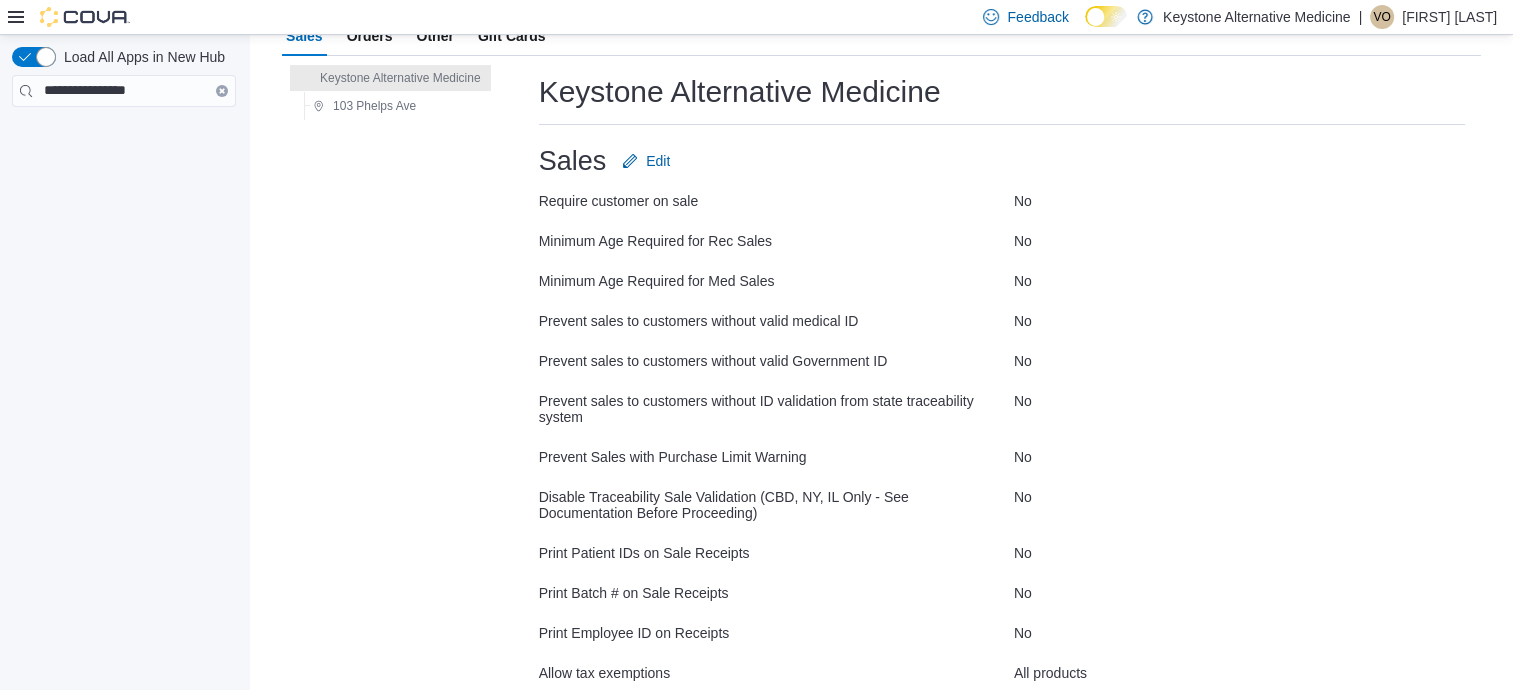 scroll, scrollTop: 247, scrollLeft: 0, axis: vertical 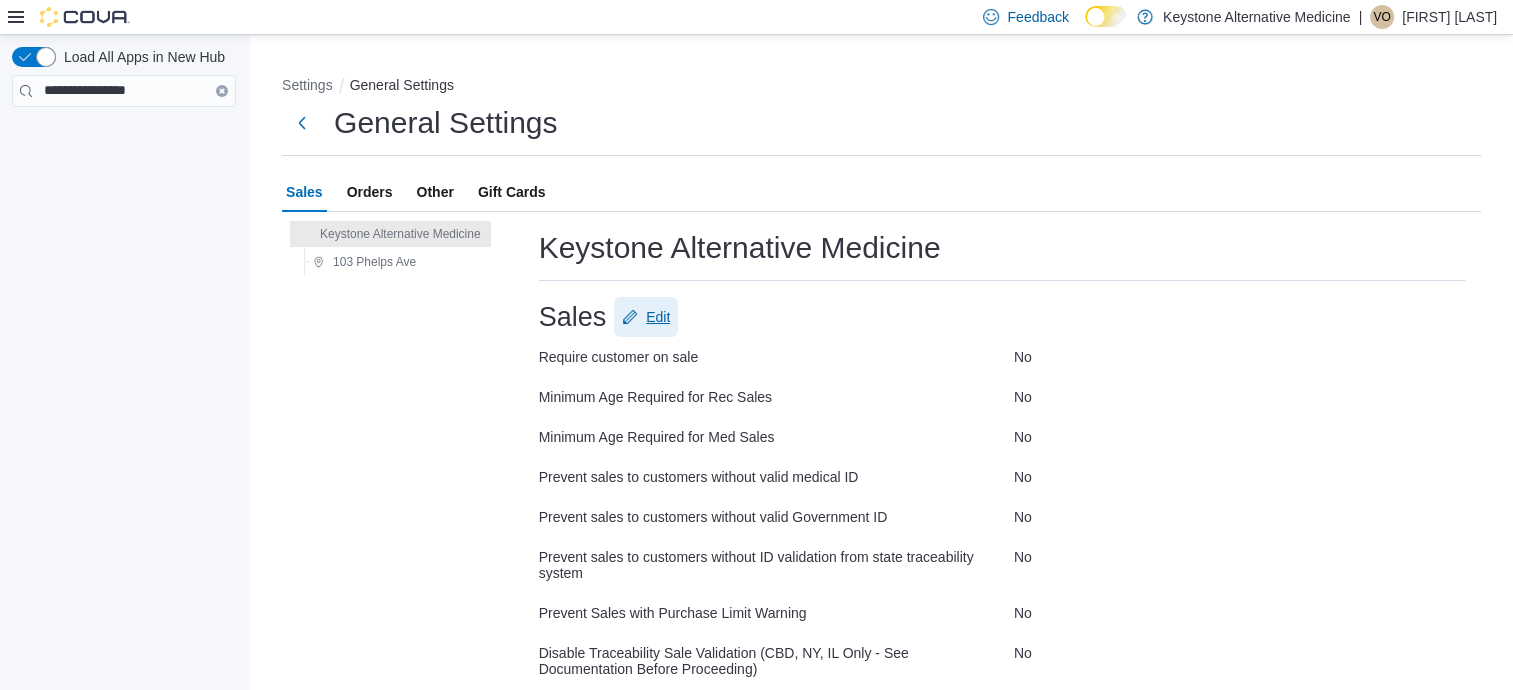 click on "Edit" at bounding box center [658, 317] 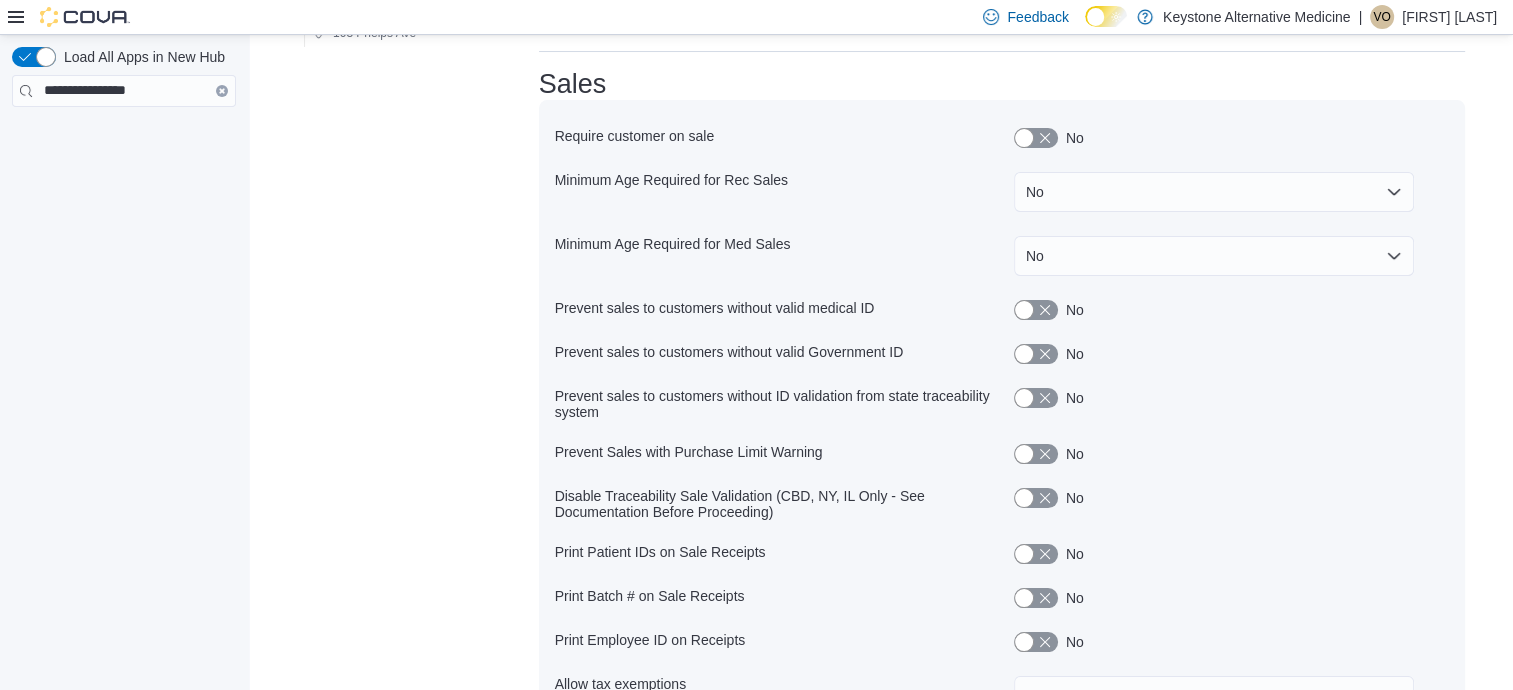scroll, scrollTop: 234, scrollLeft: 0, axis: vertical 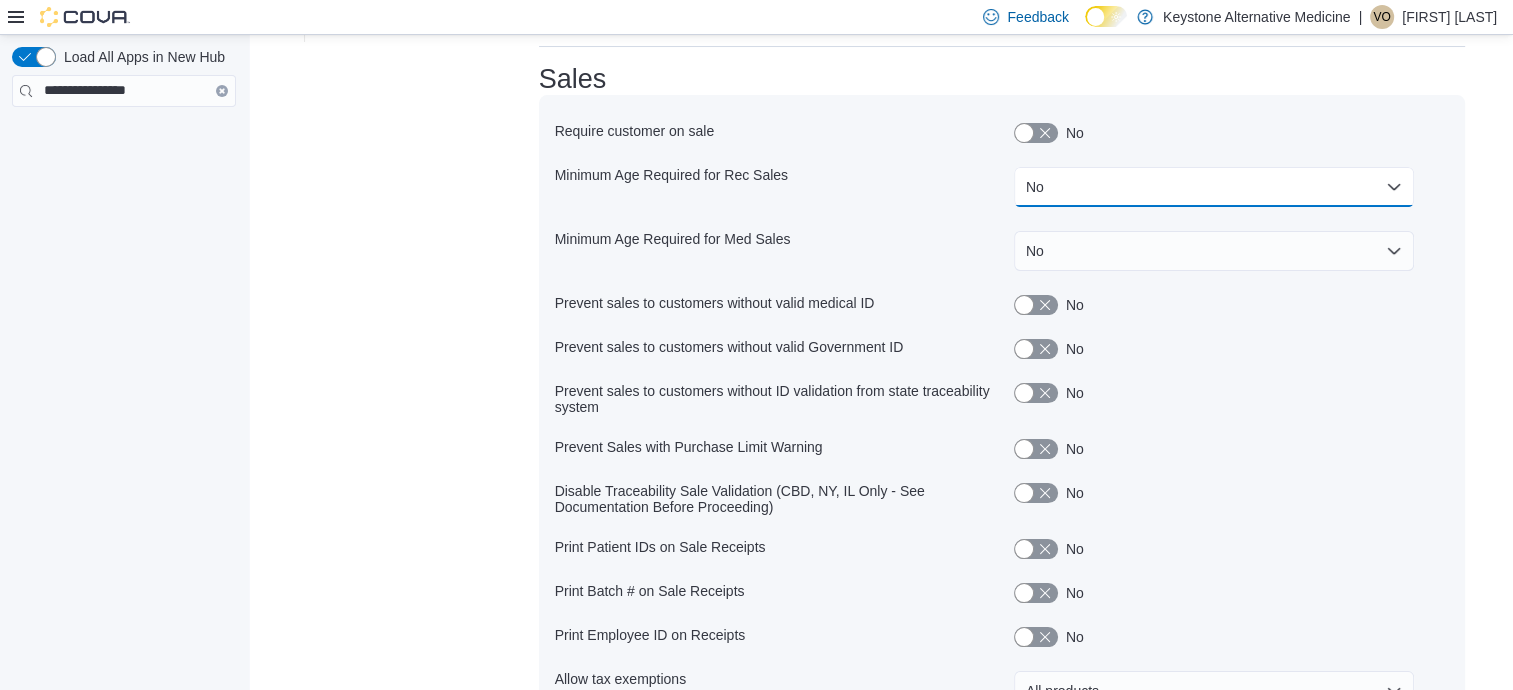 click on "No" at bounding box center [1214, 187] 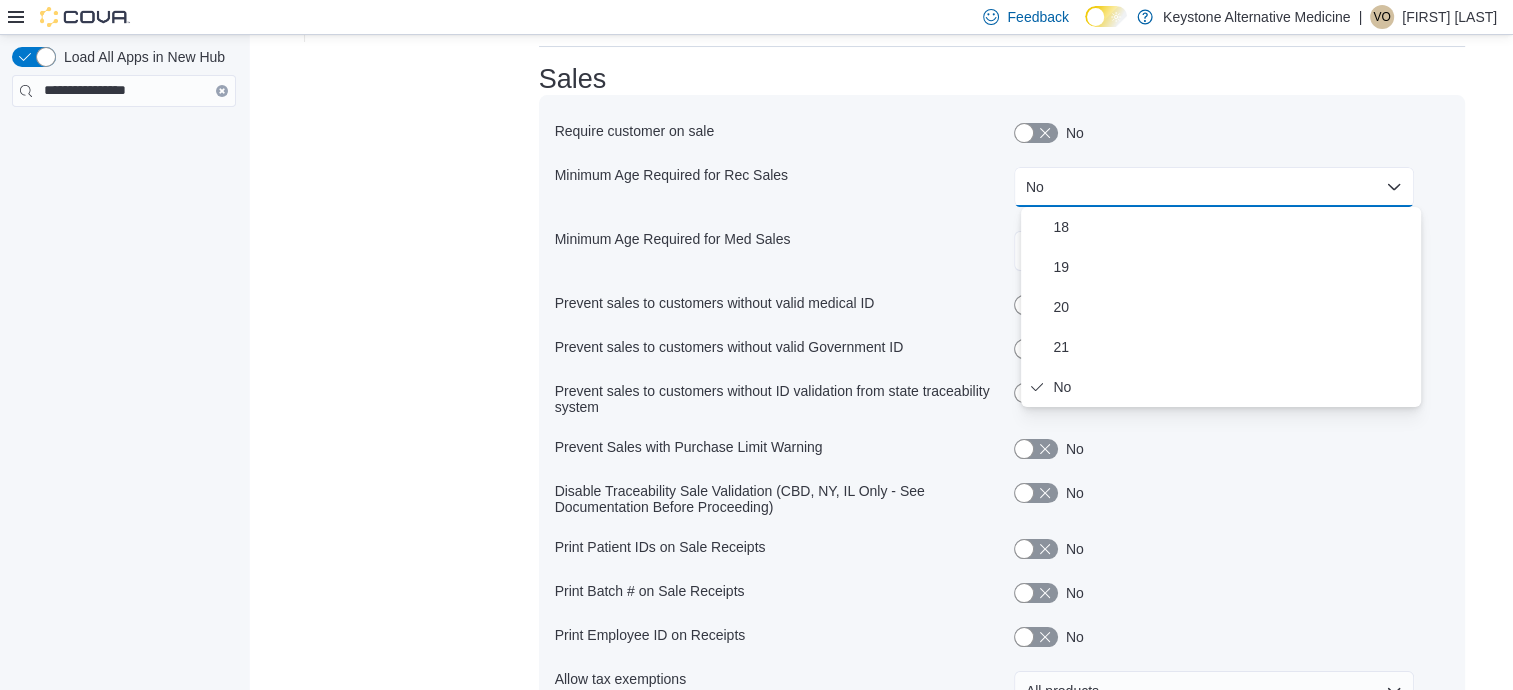 click on "No" at bounding box center (1214, 187) 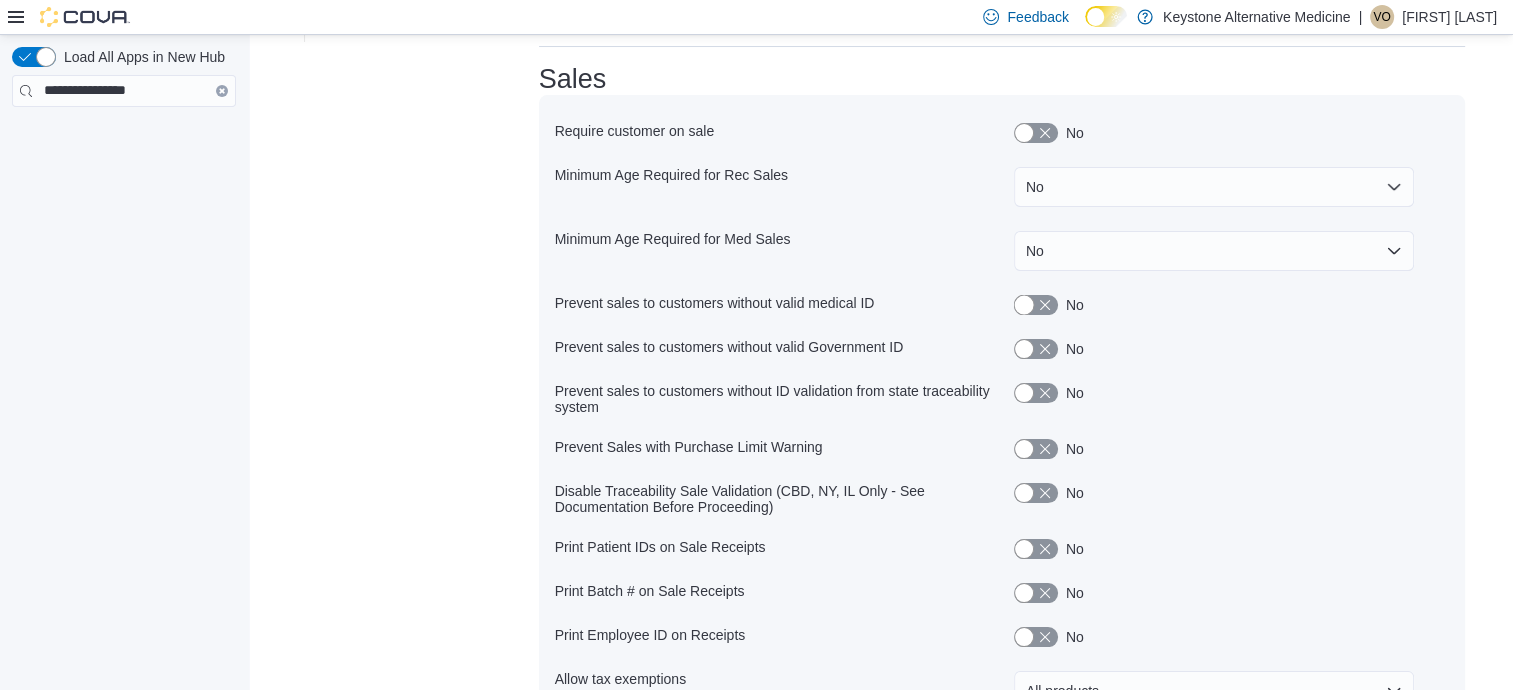 click at bounding box center (1036, 305) 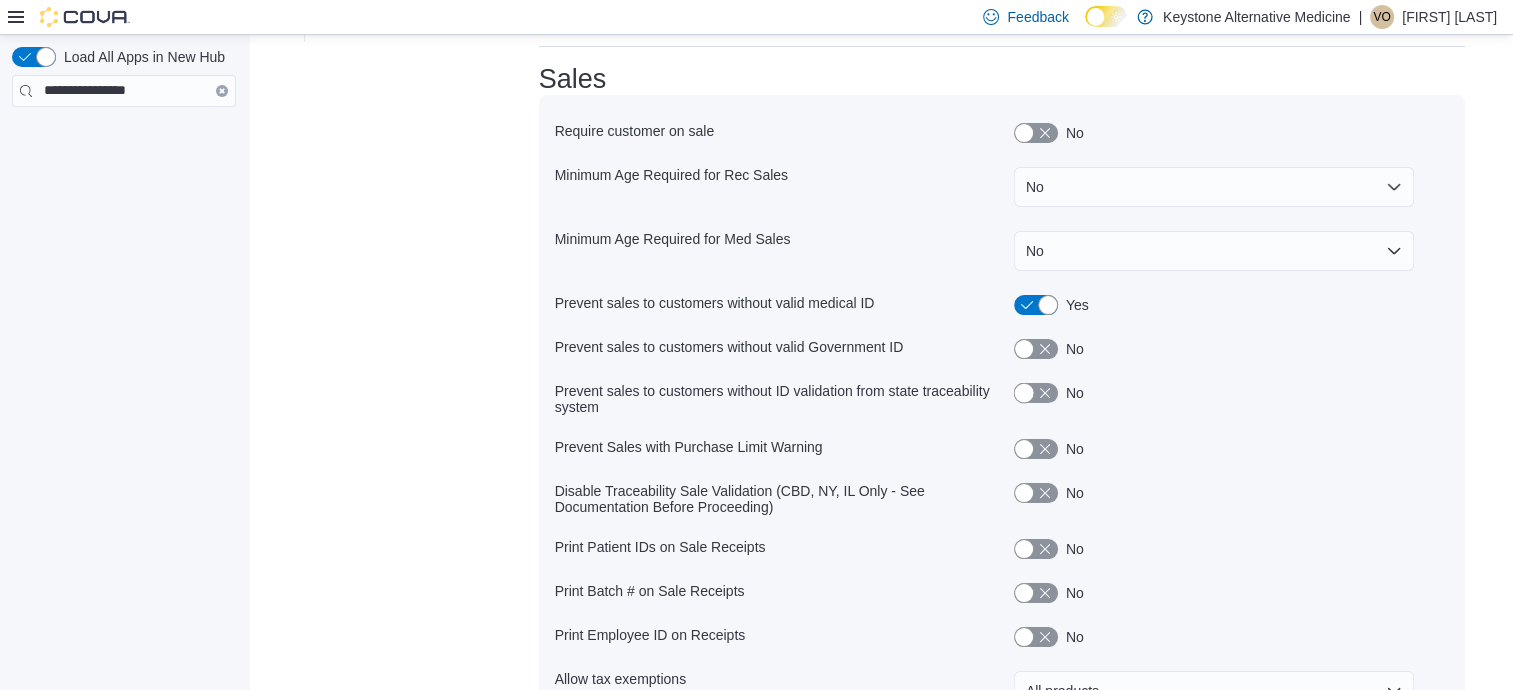 click at bounding box center [1036, 393] 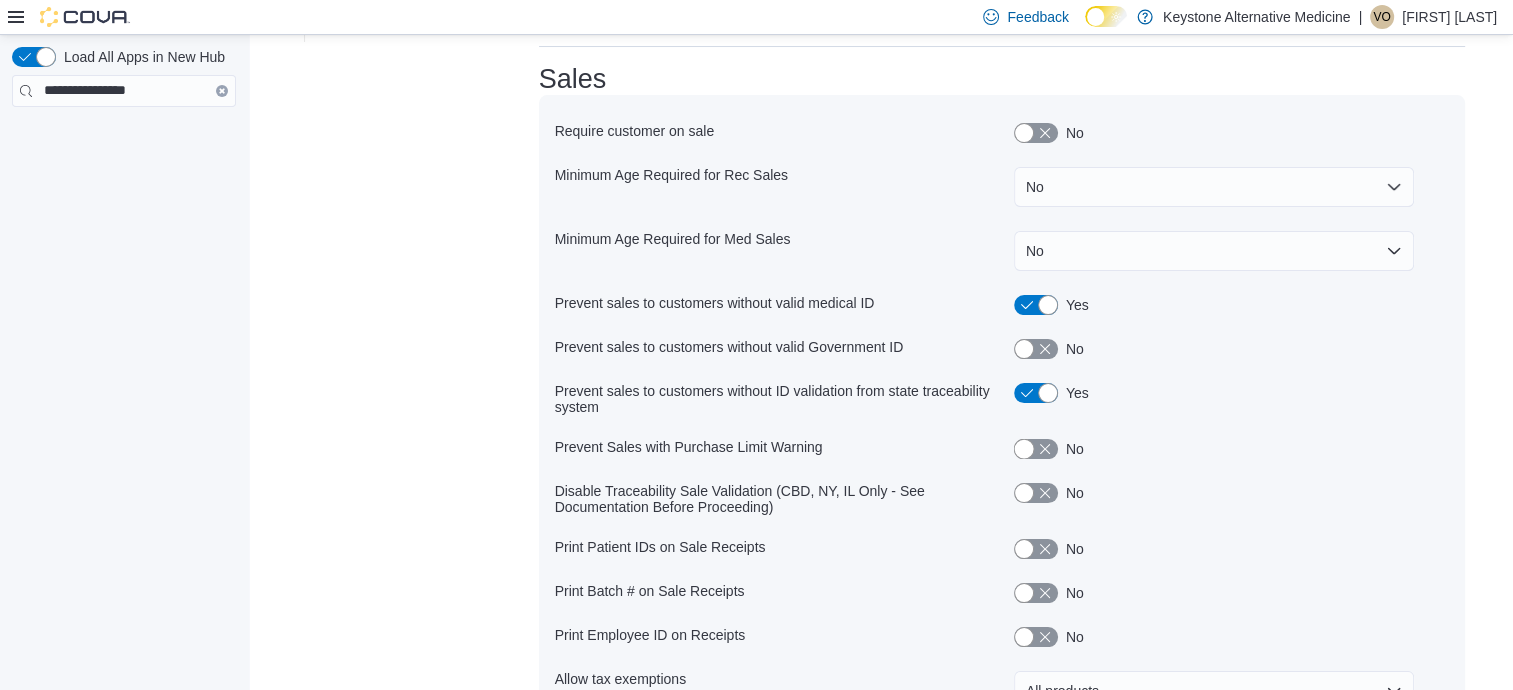 click at bounding box center [1036, 449] 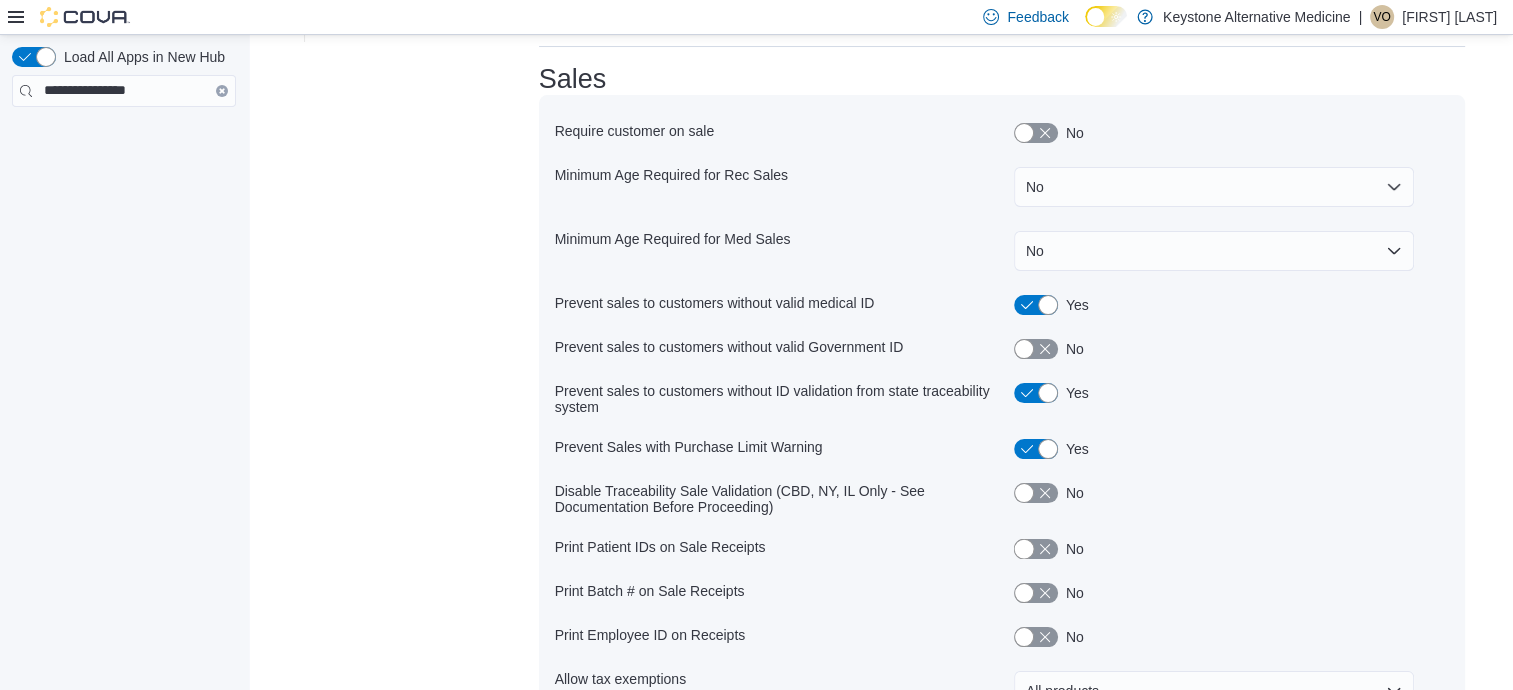 click on "Print Patient IDs on Sale Receipts No" at bounding box center [1002, 549] 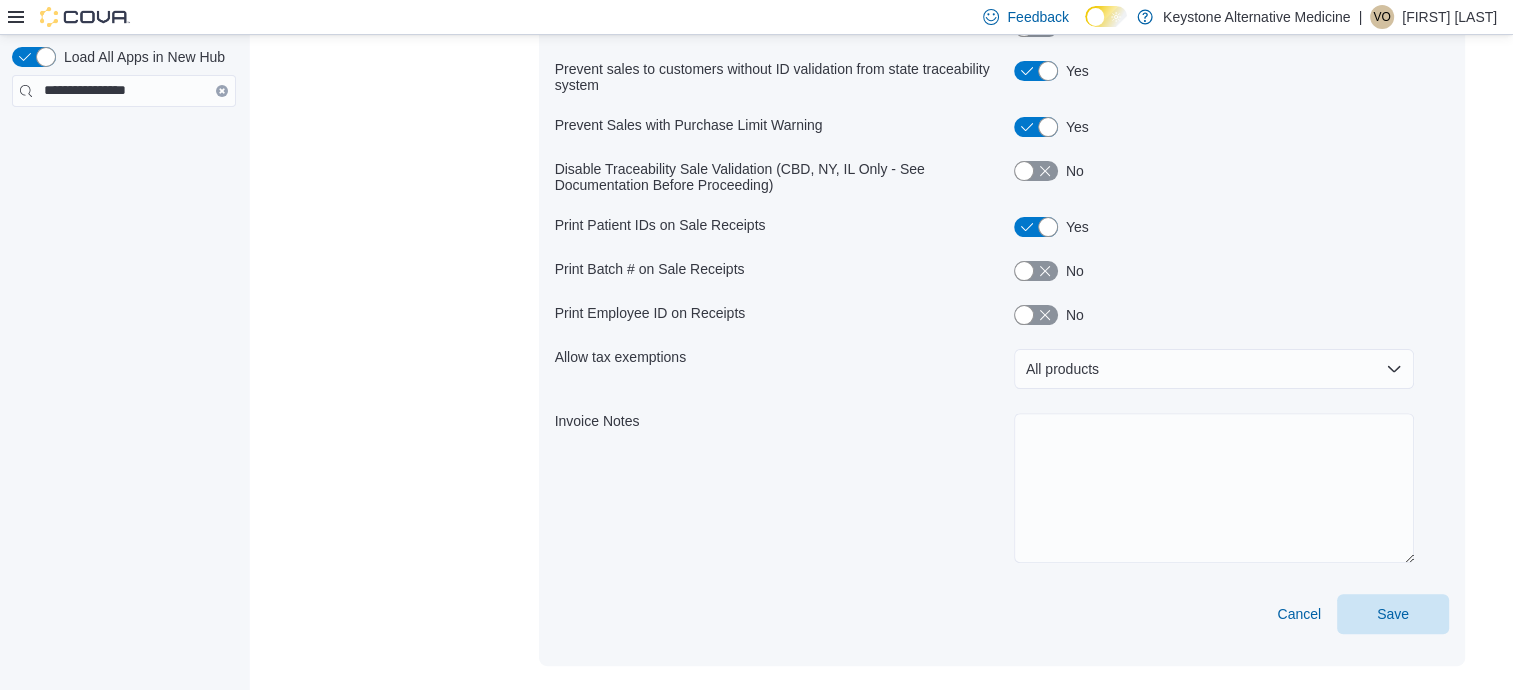 scroll, scrollTop: 579, scrollLeft: 0, axis: vertical 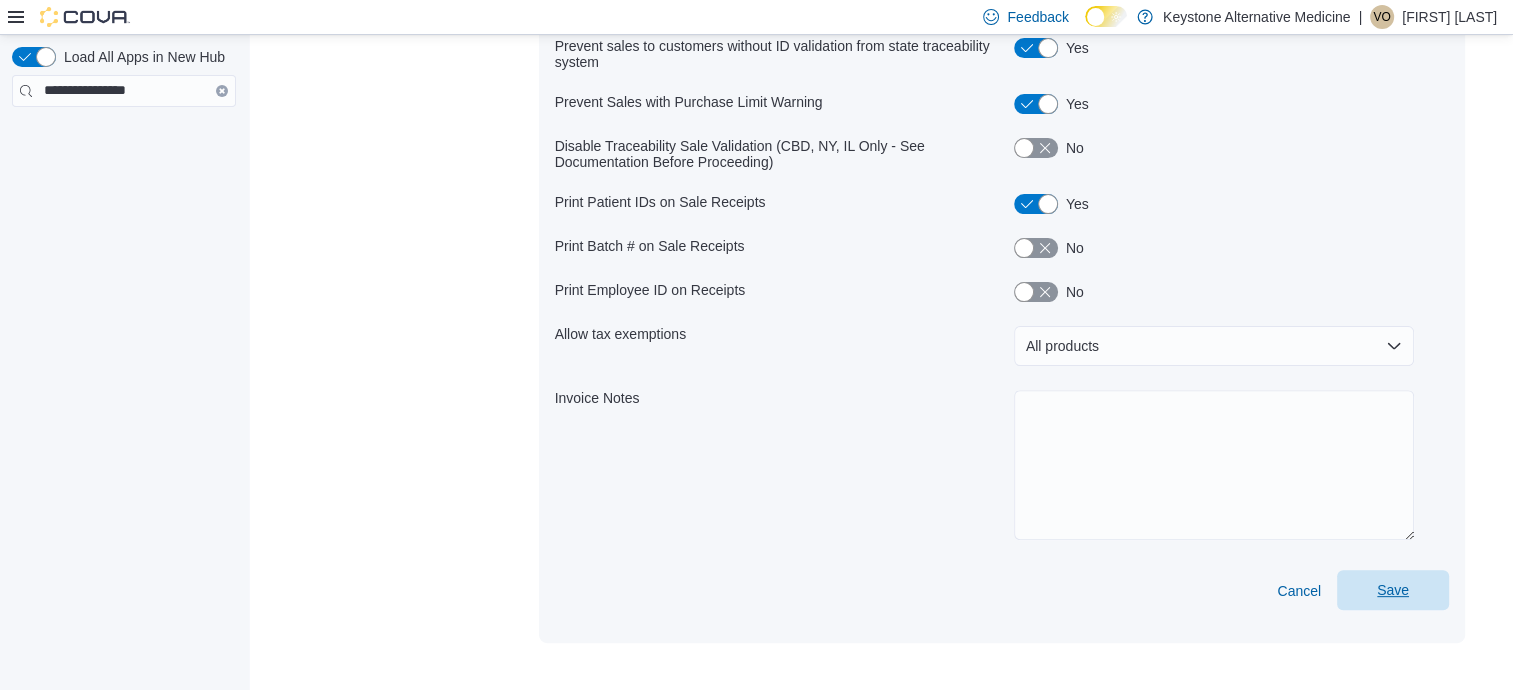 click on "Save" at bounding box center (1393, 590) 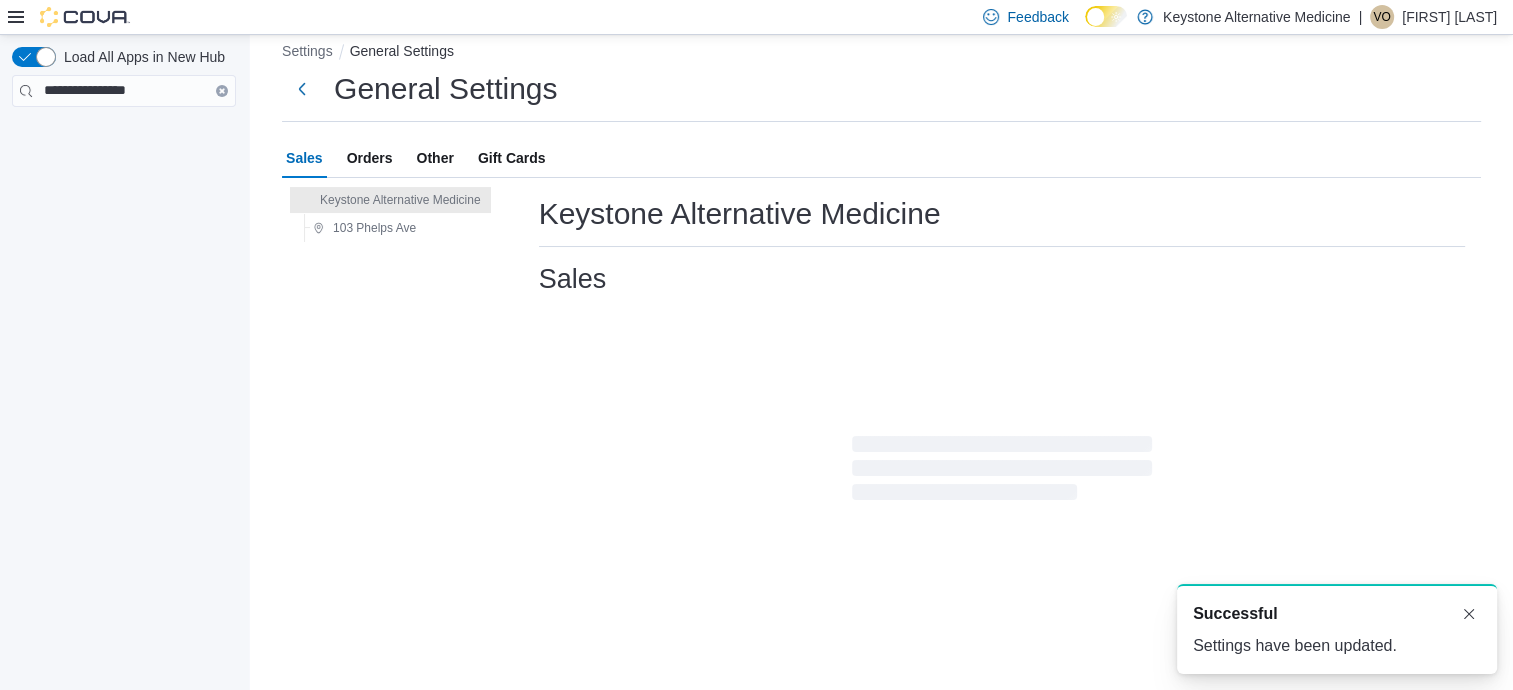 scroll, scrollTop: 34, scrollLeft: 0, axis: vertical 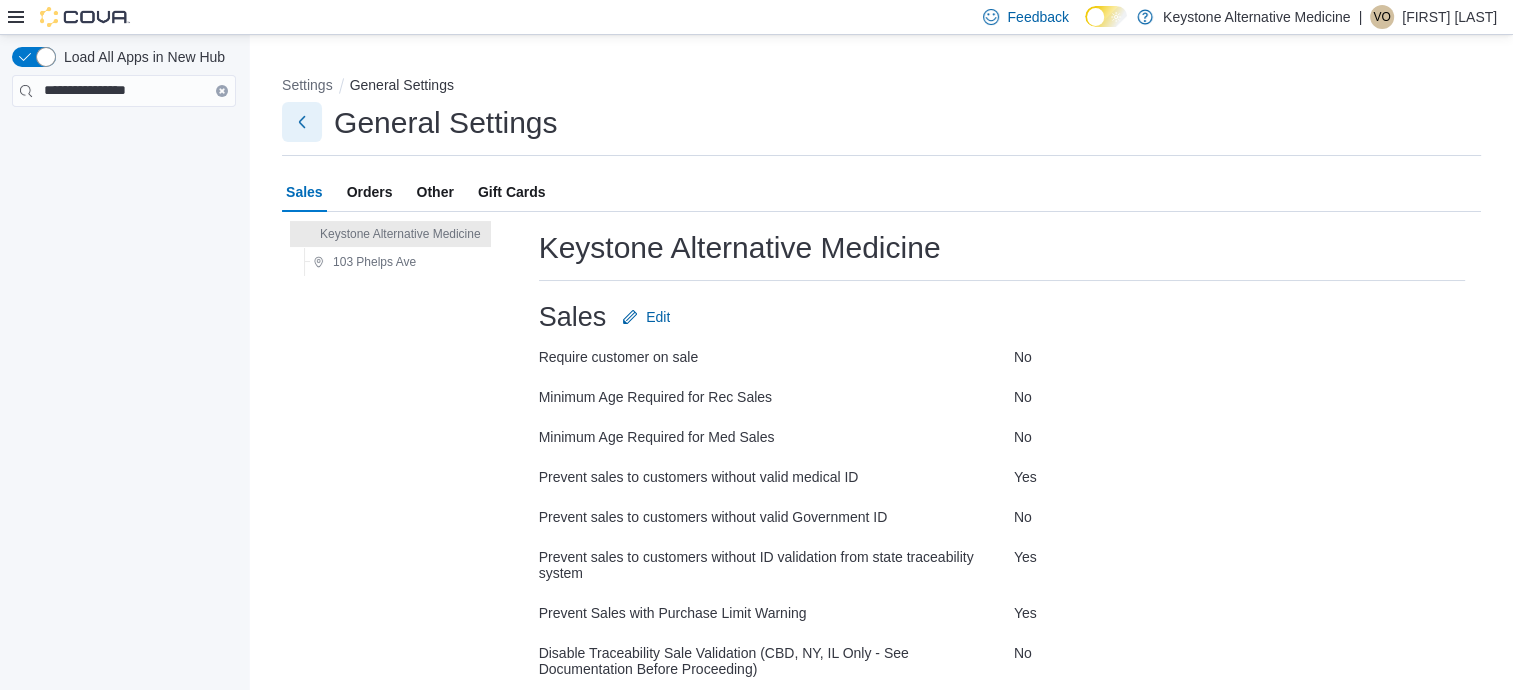 click at bounding box center (302, 122) 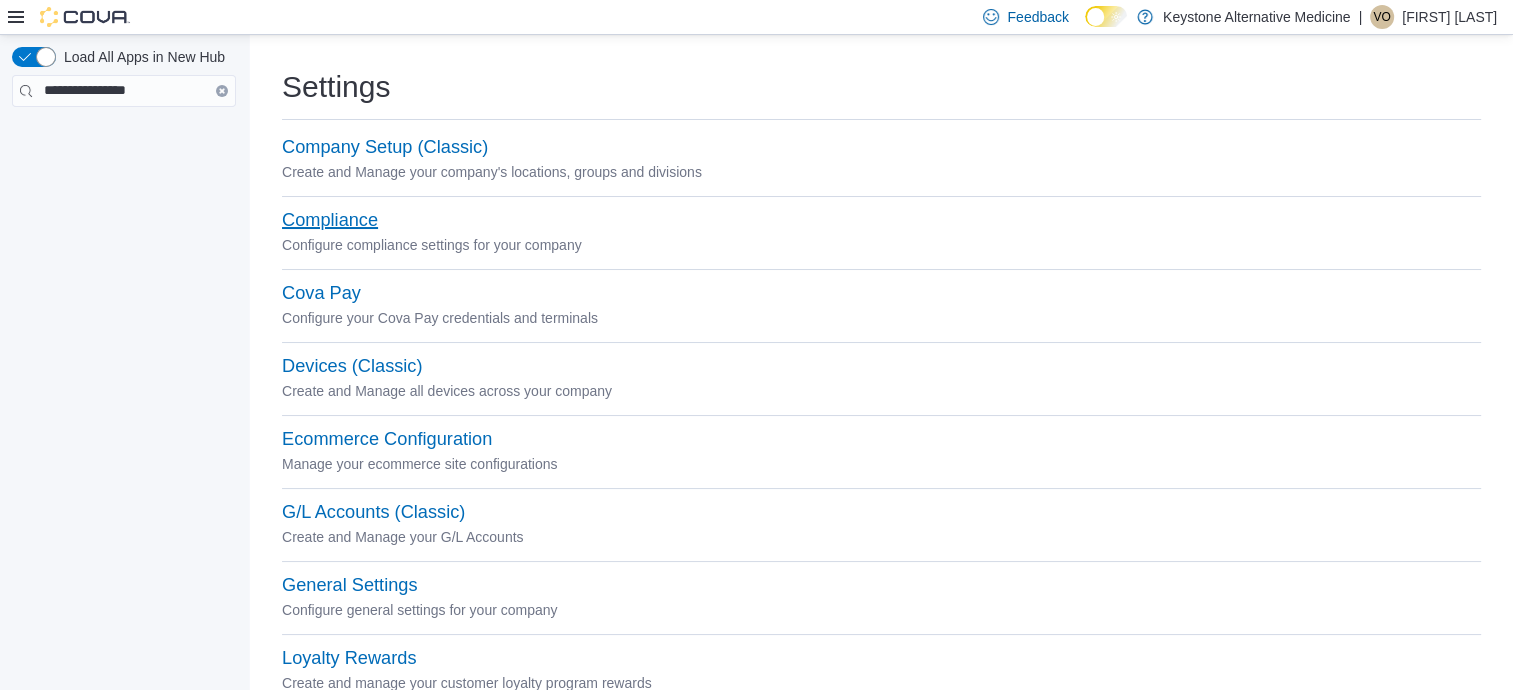 click on "Compliance" at bounding box center (330, 220) 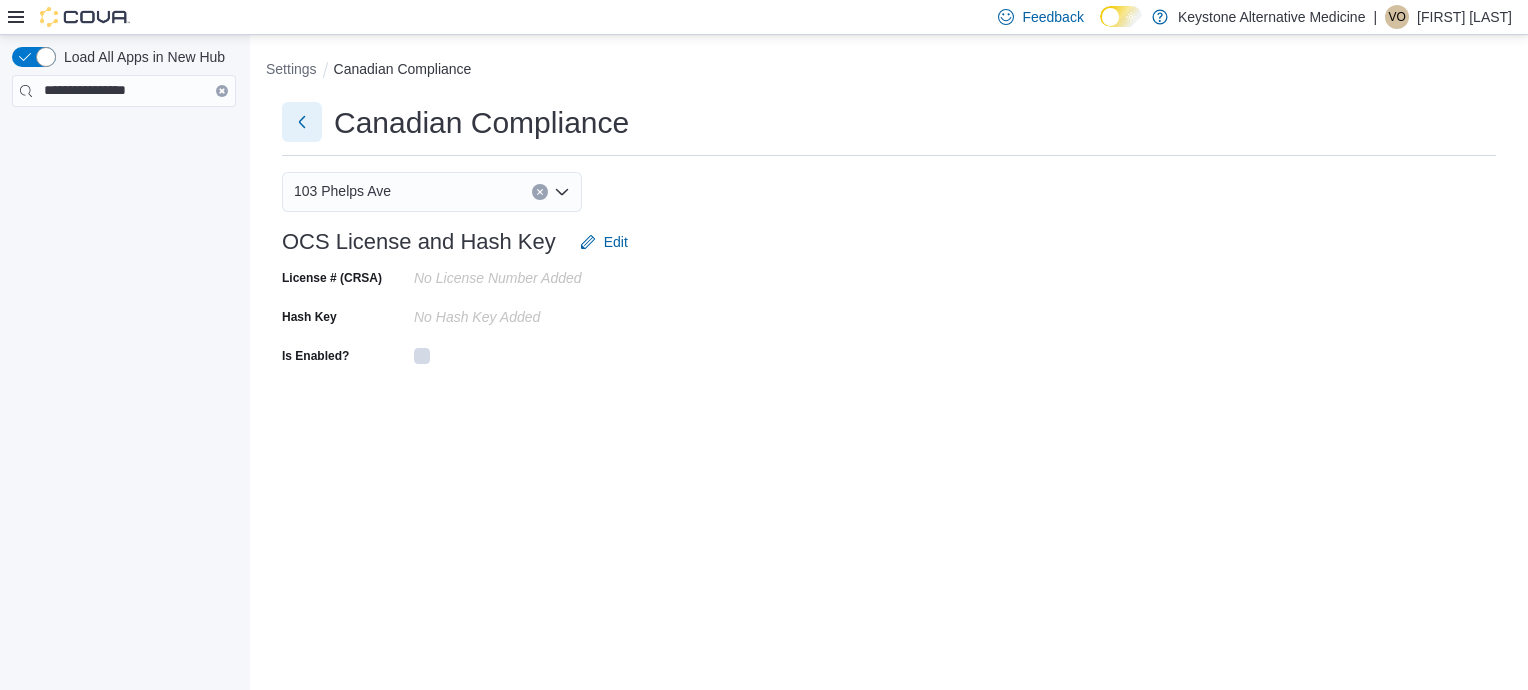 click at bounding box center (302, 122) 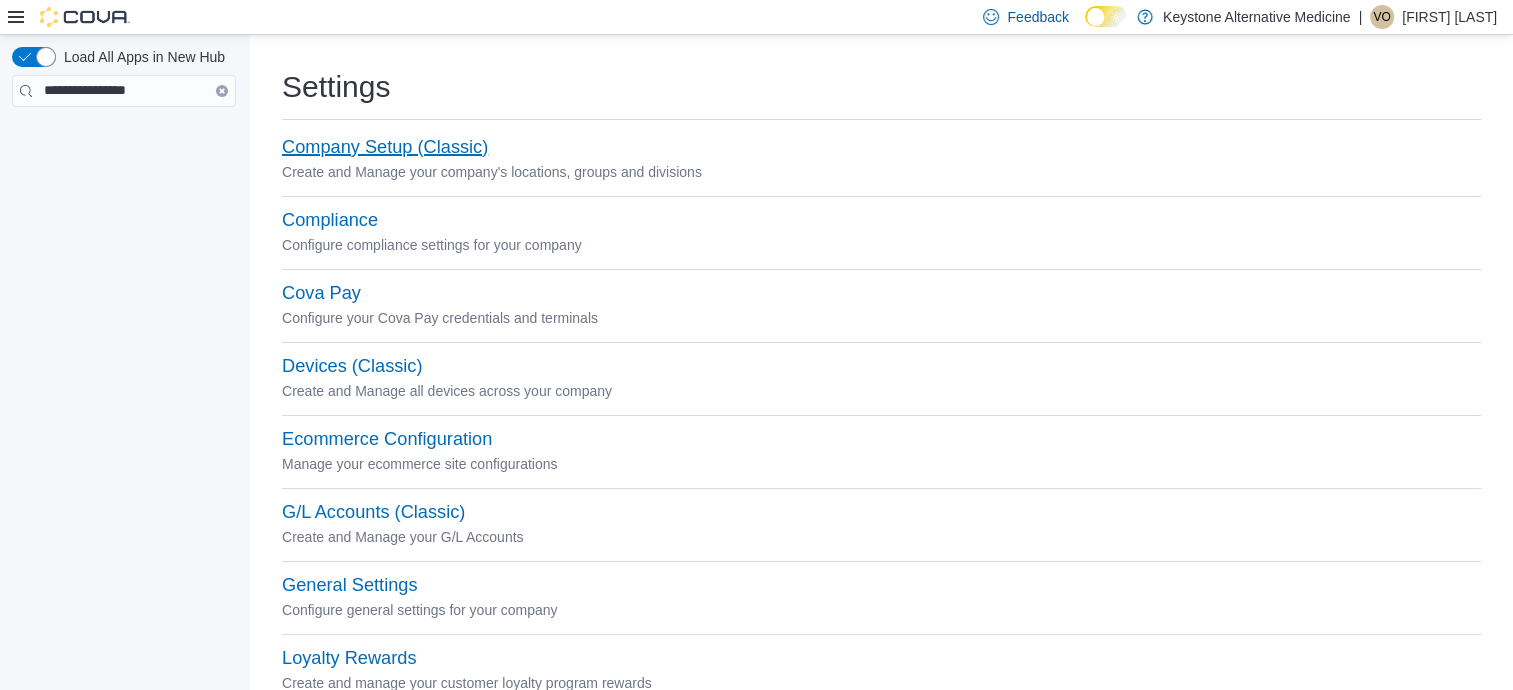click on "Company Setup (Classic)" at bounding box center (385, 147) 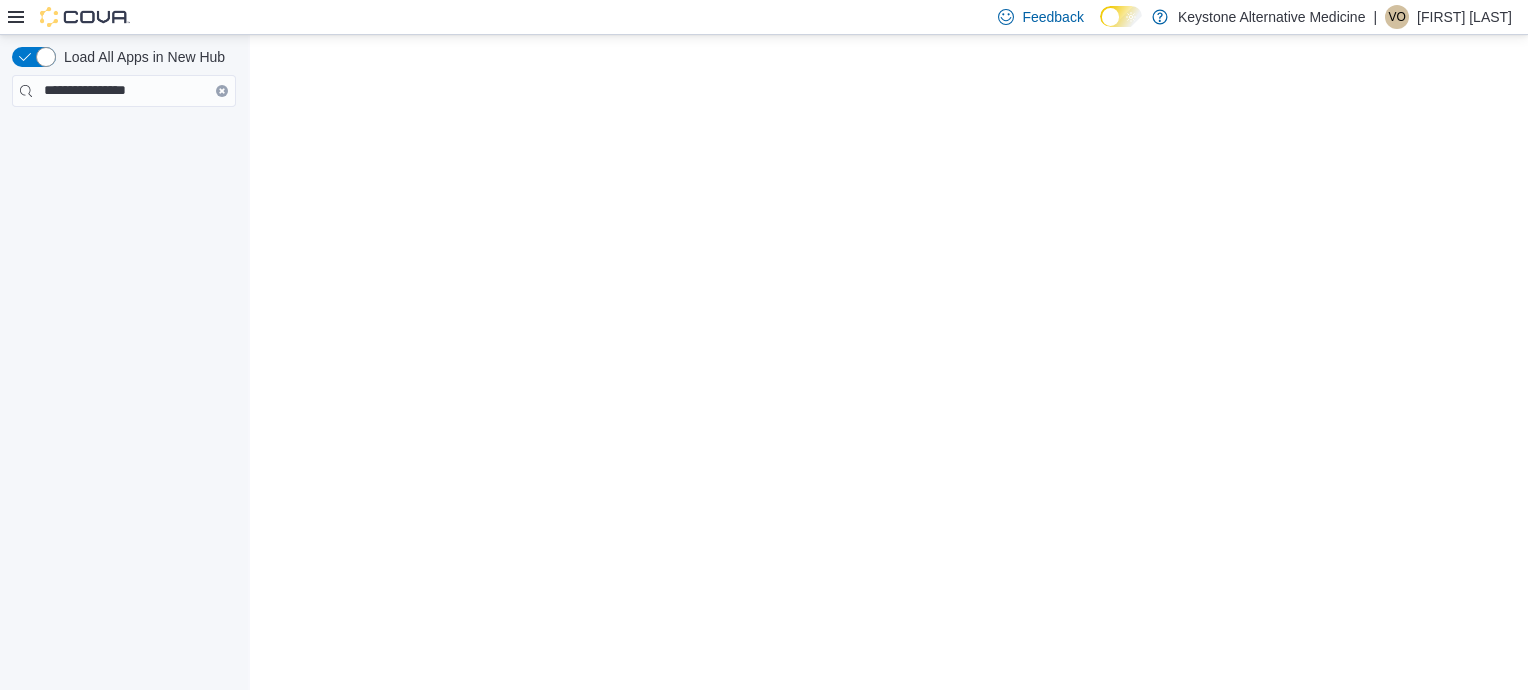 scroll, scrollTop: 0, scrollLeft: 0, axis: both 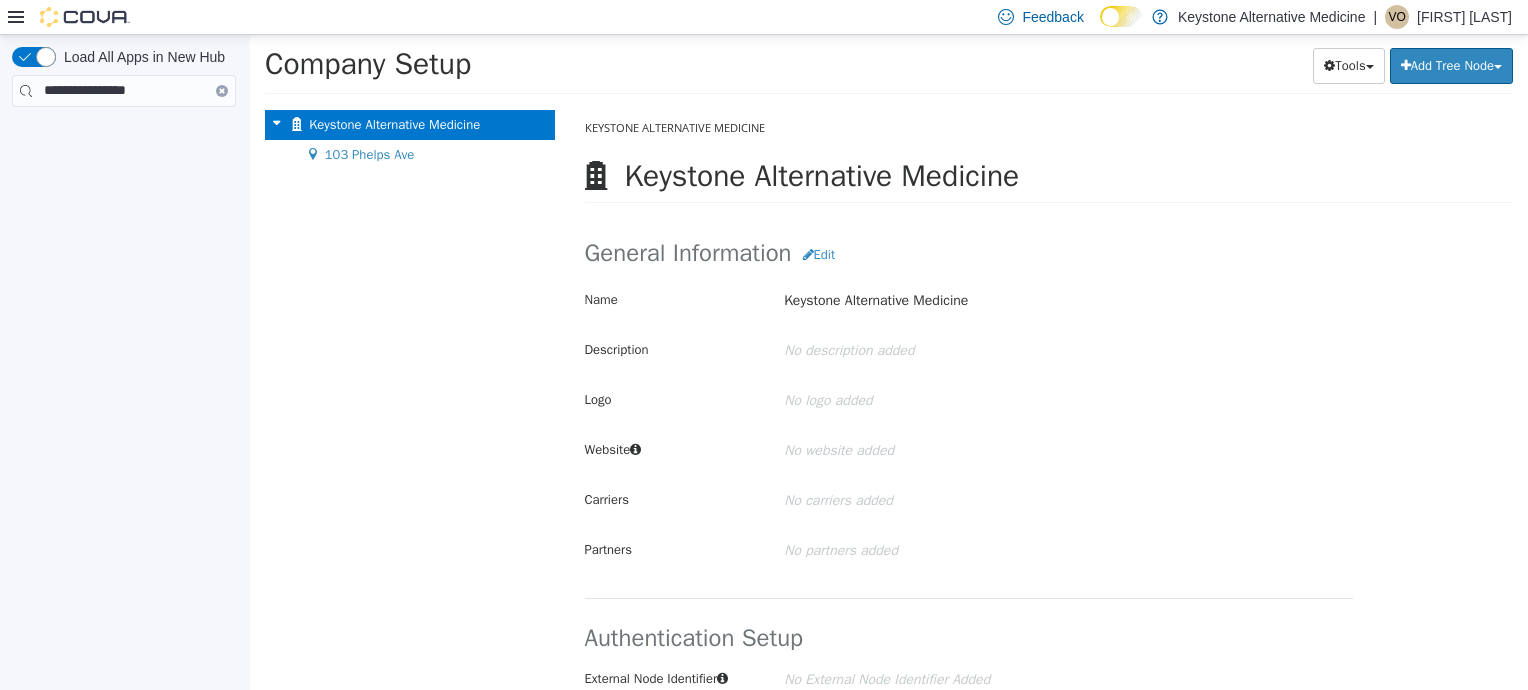 click 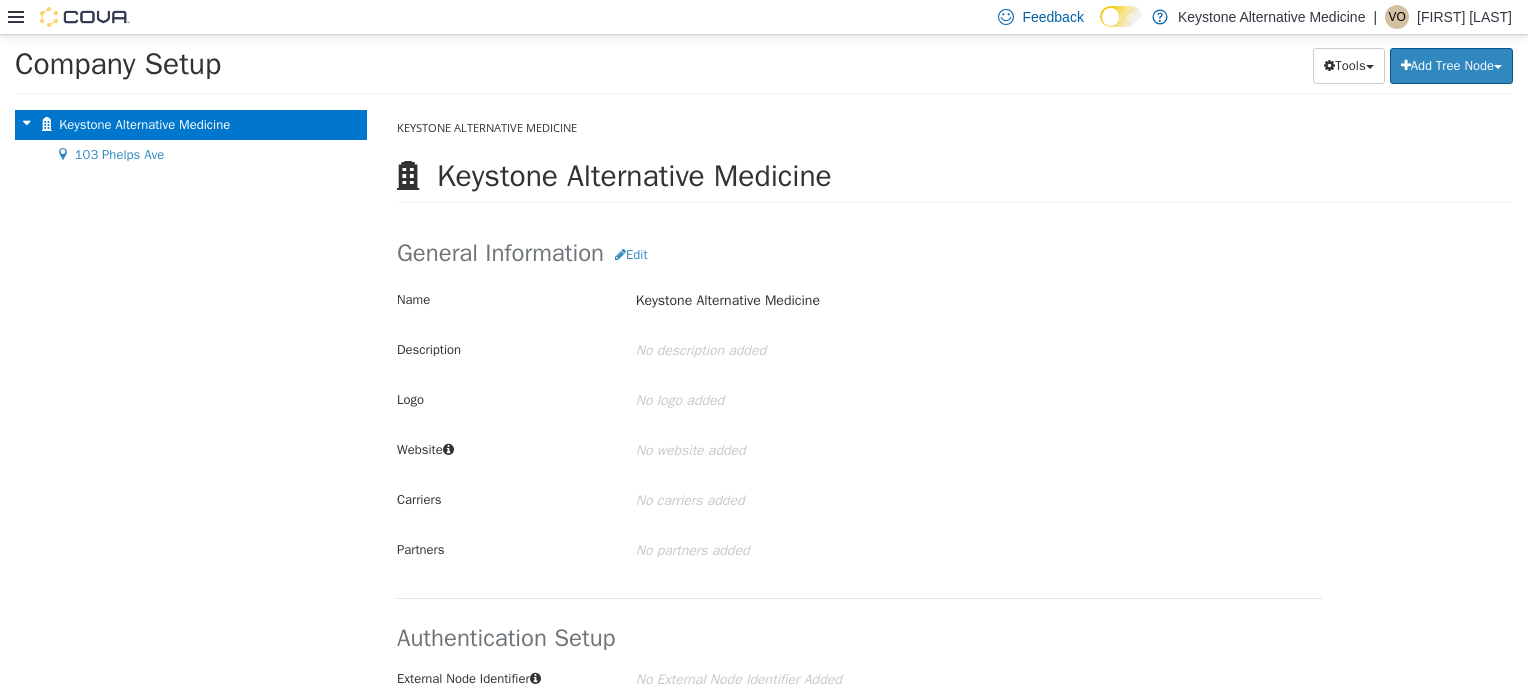 click 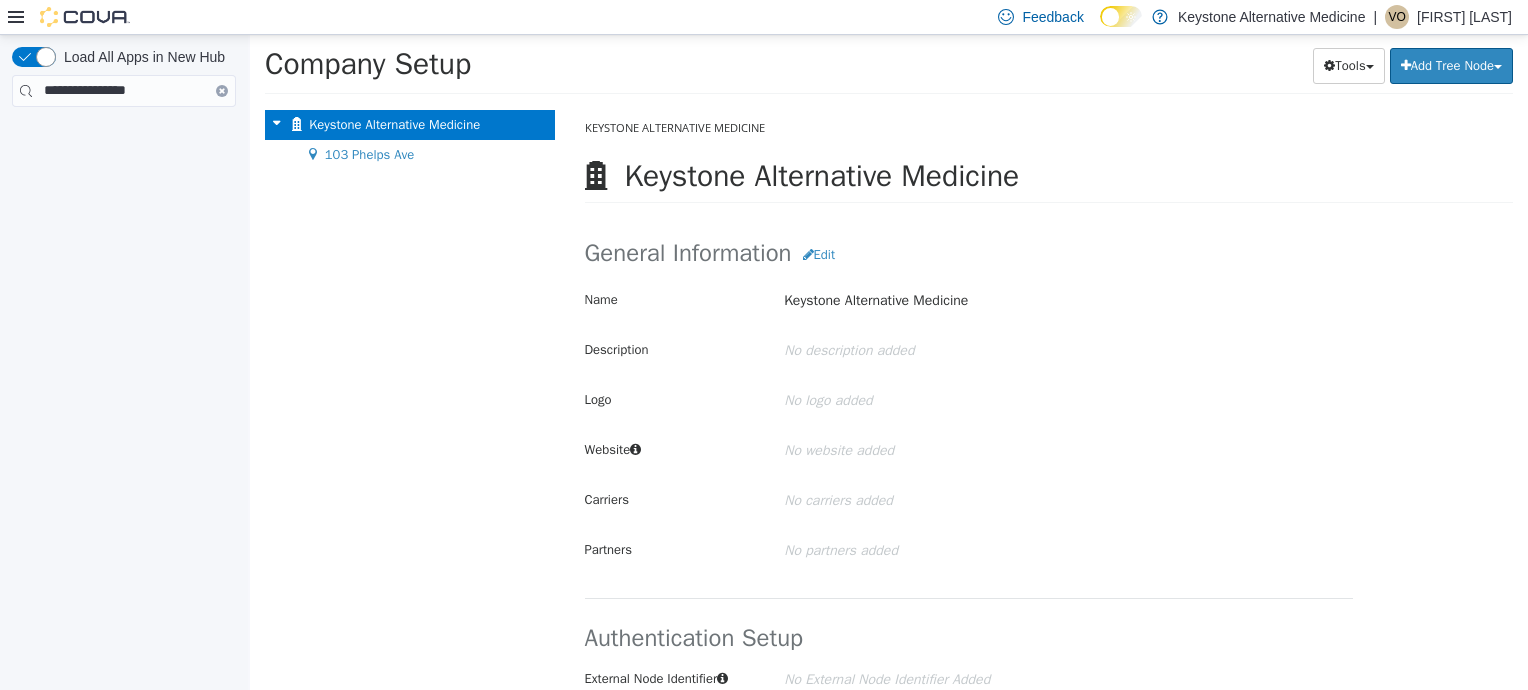 click at bounding box center [69, 17] 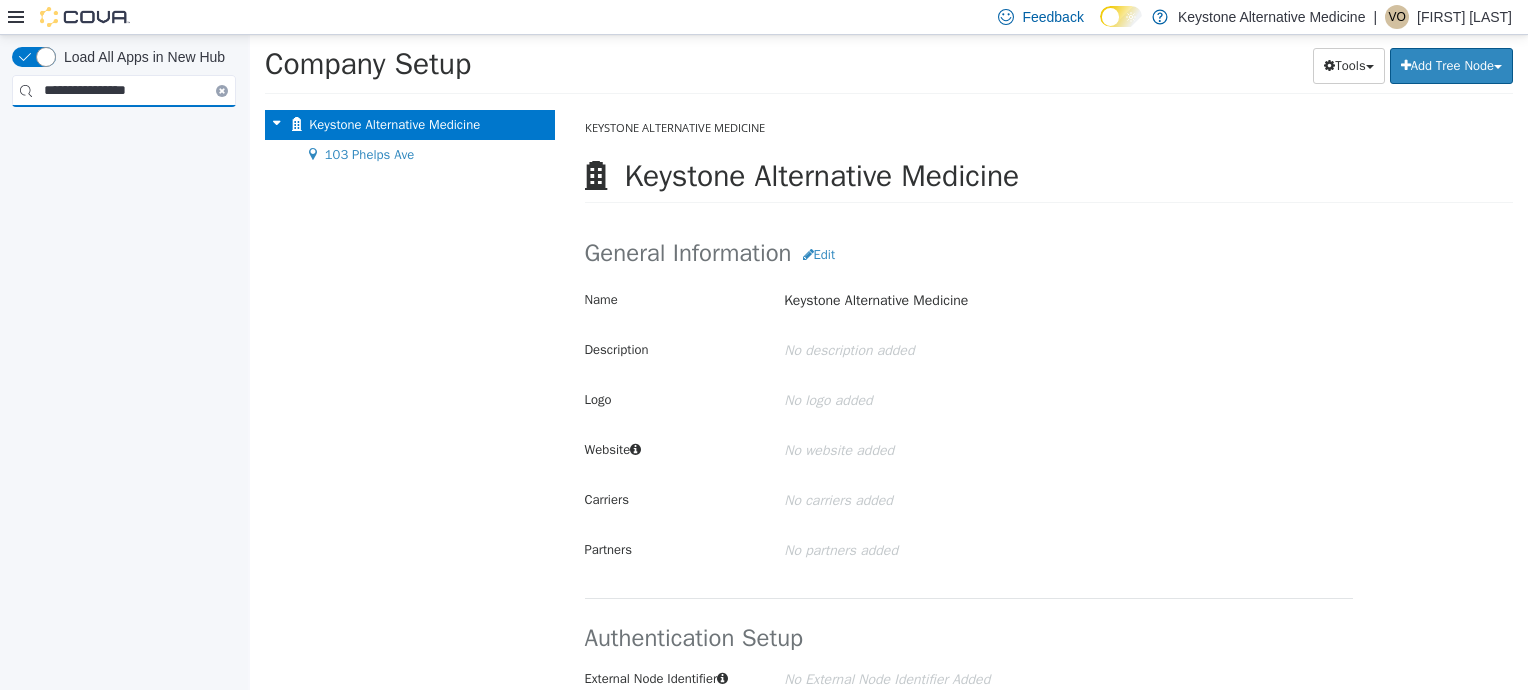 click on "**********" at bounding box center [124, 91] 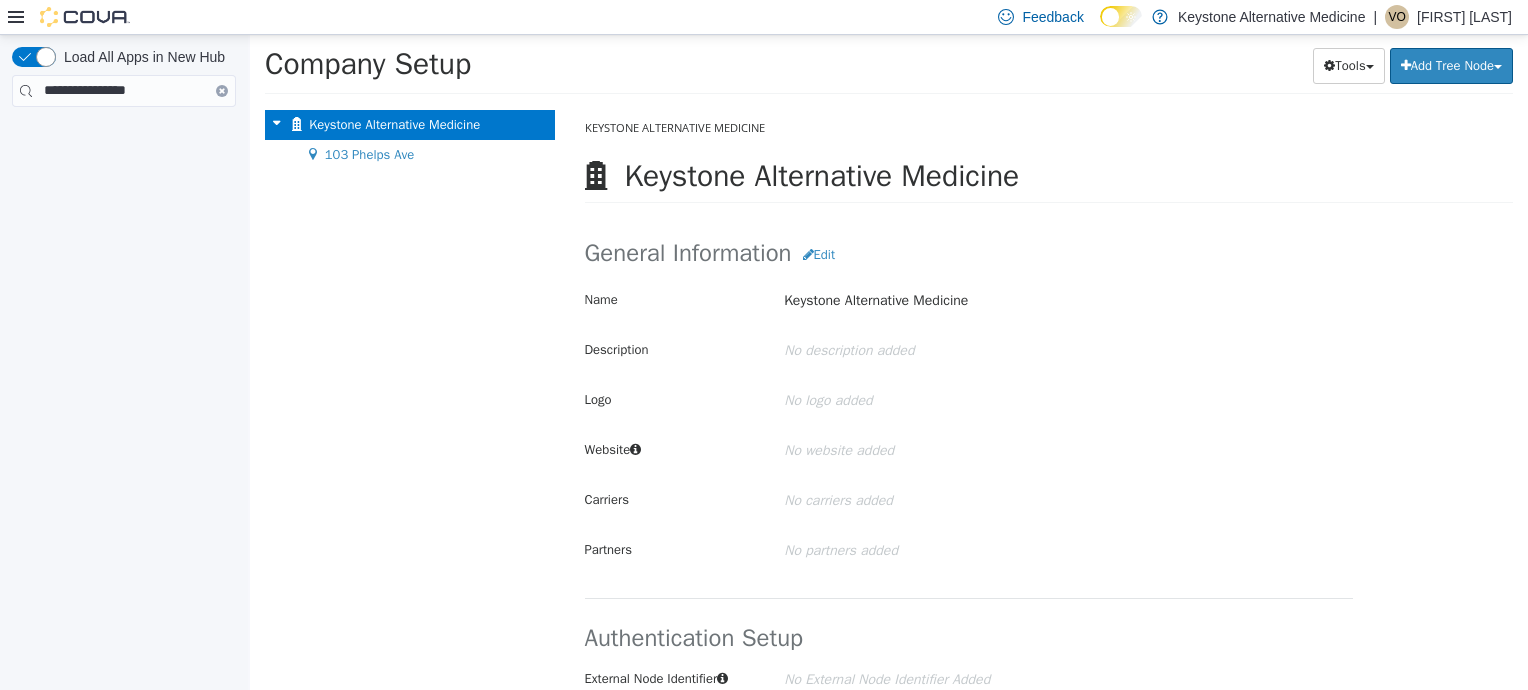 click 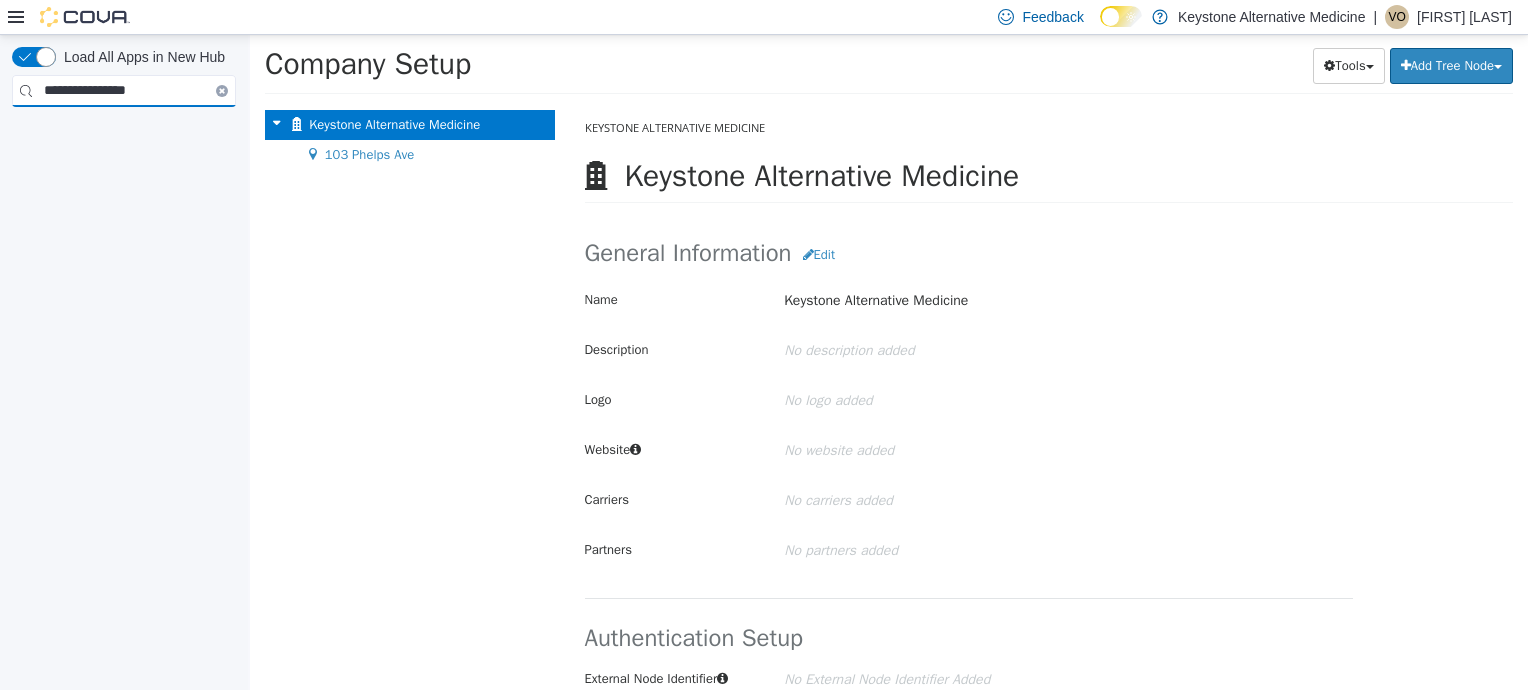 type 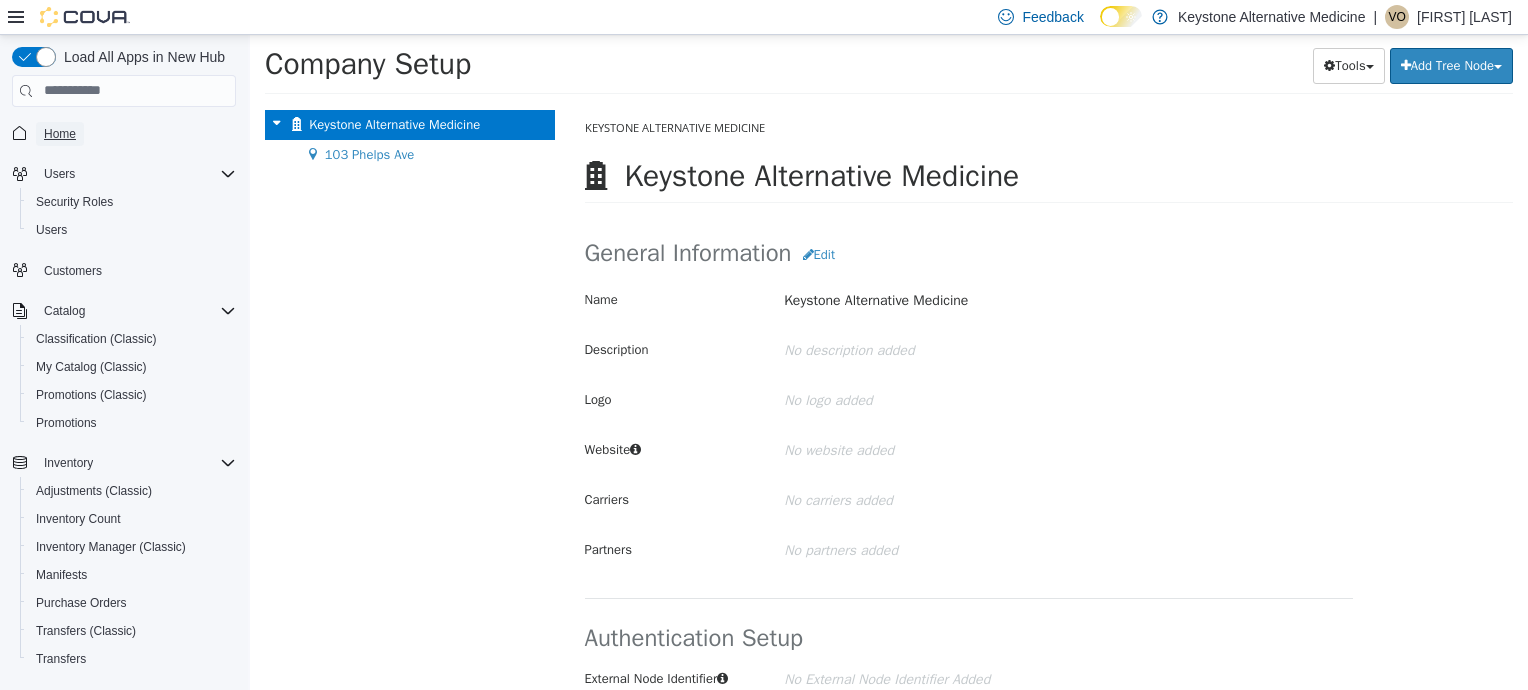 click on "Home" at bounding box center (60, 134) 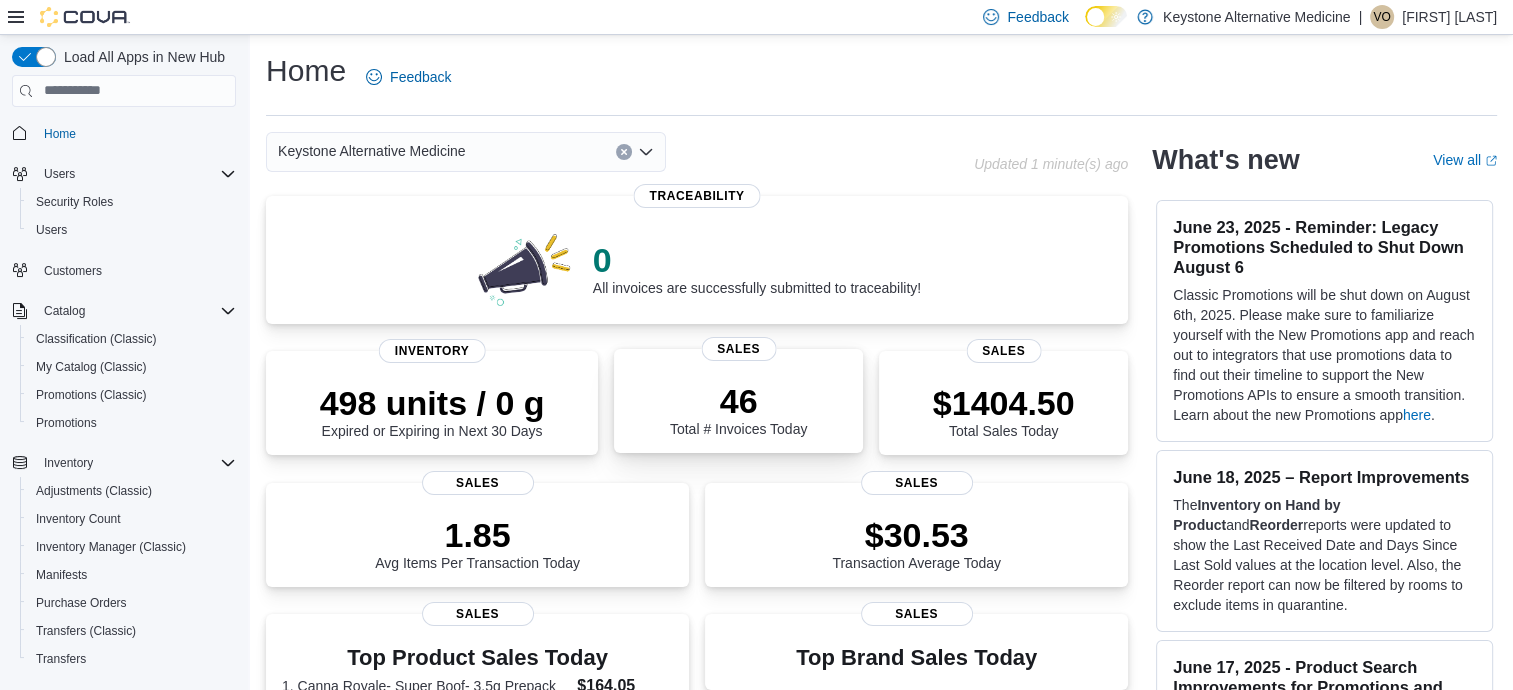 click on "46" at bounding box center (739, 401) 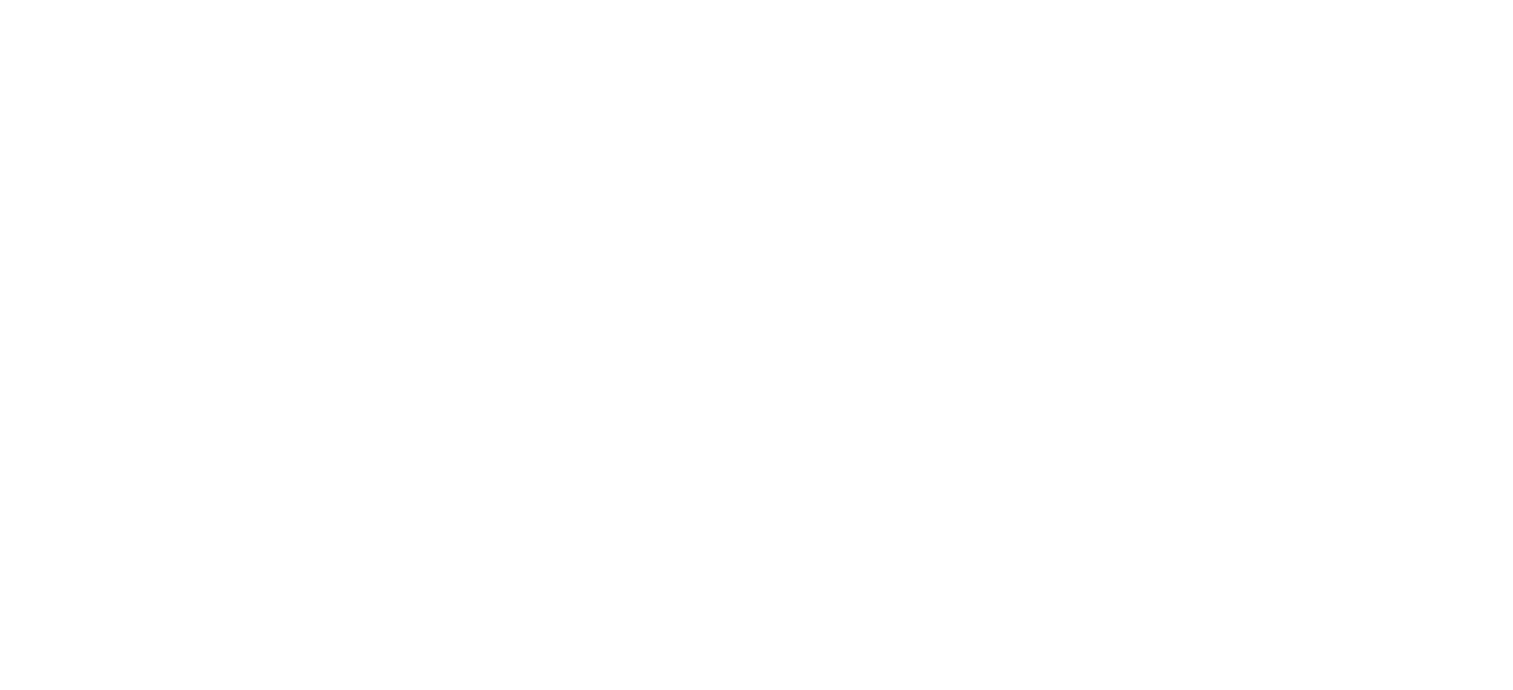 scroll, scrollTop: 0, scrollLeft: 0, axis: both 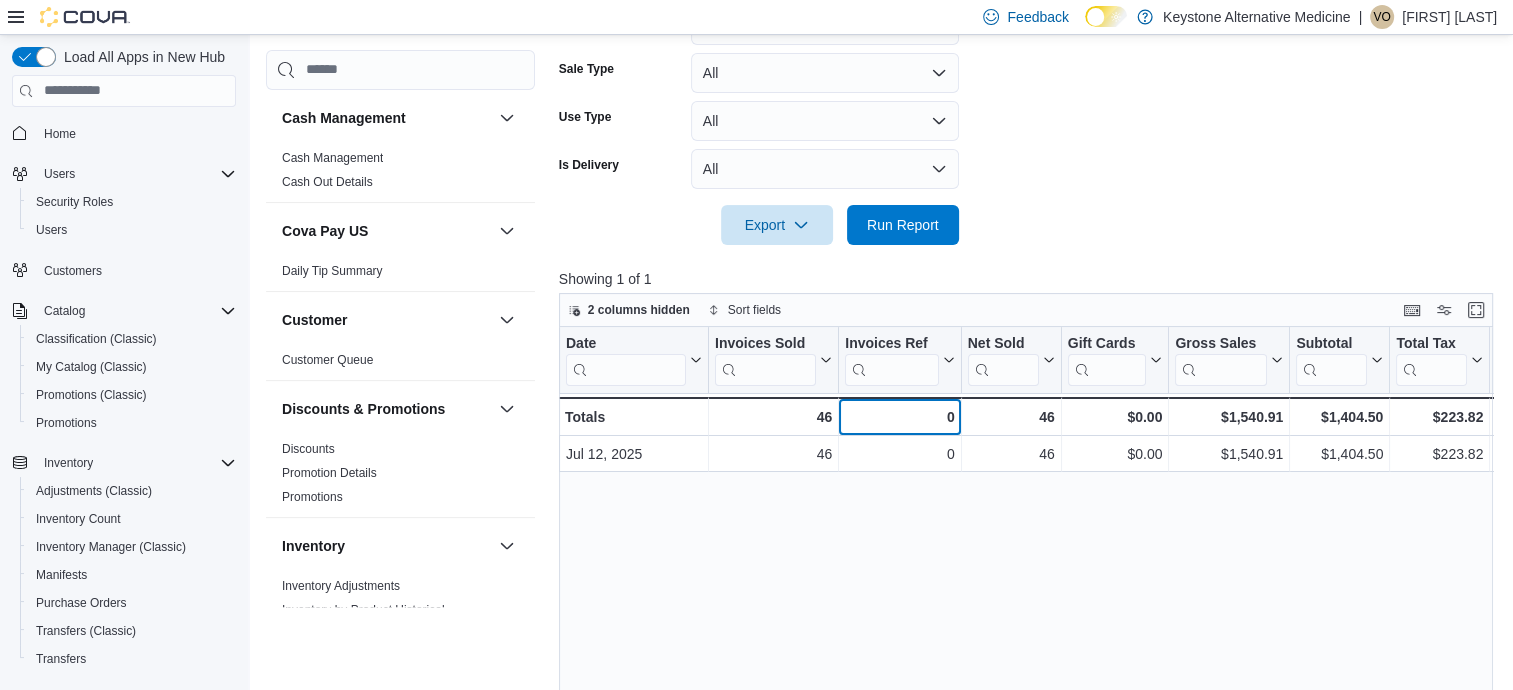 click on "0" at bounding box center [899, 417] 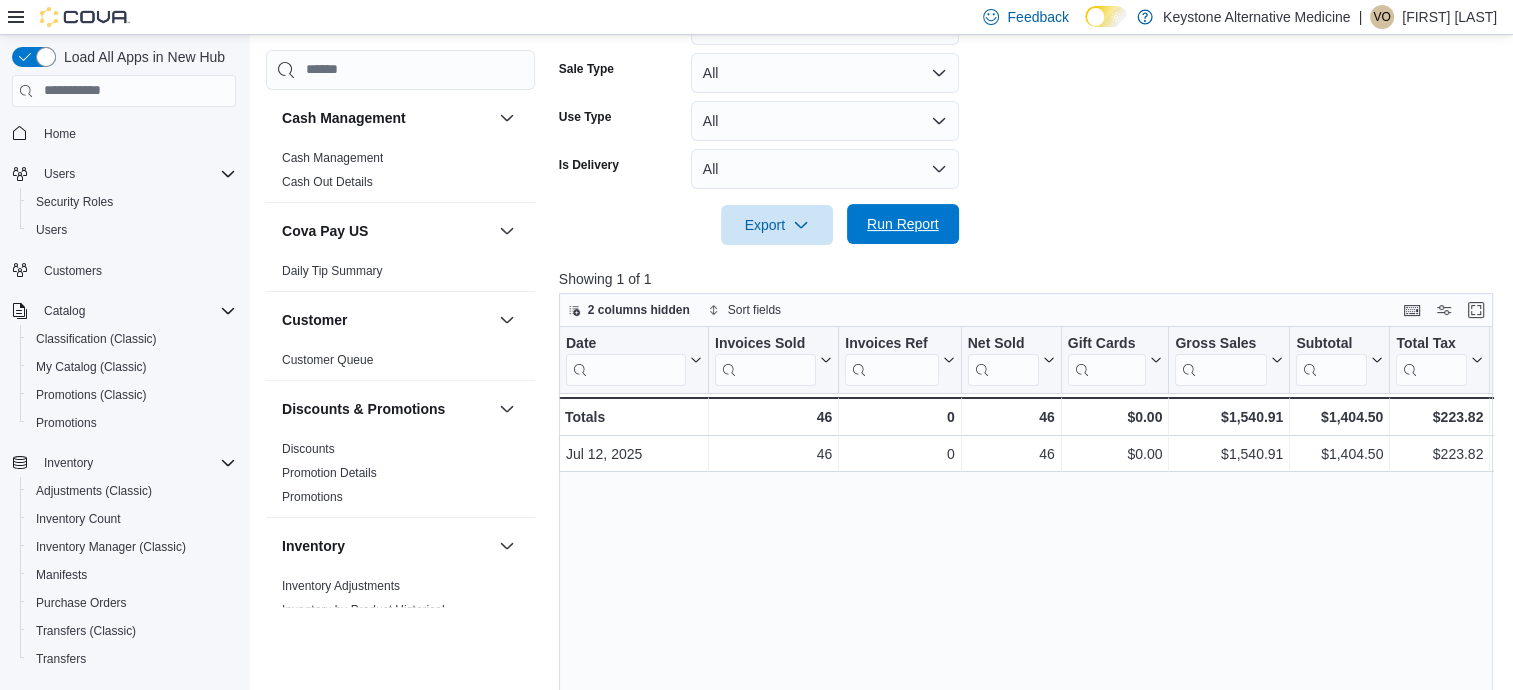click on "Run Report" at bounding box center (903, 224) 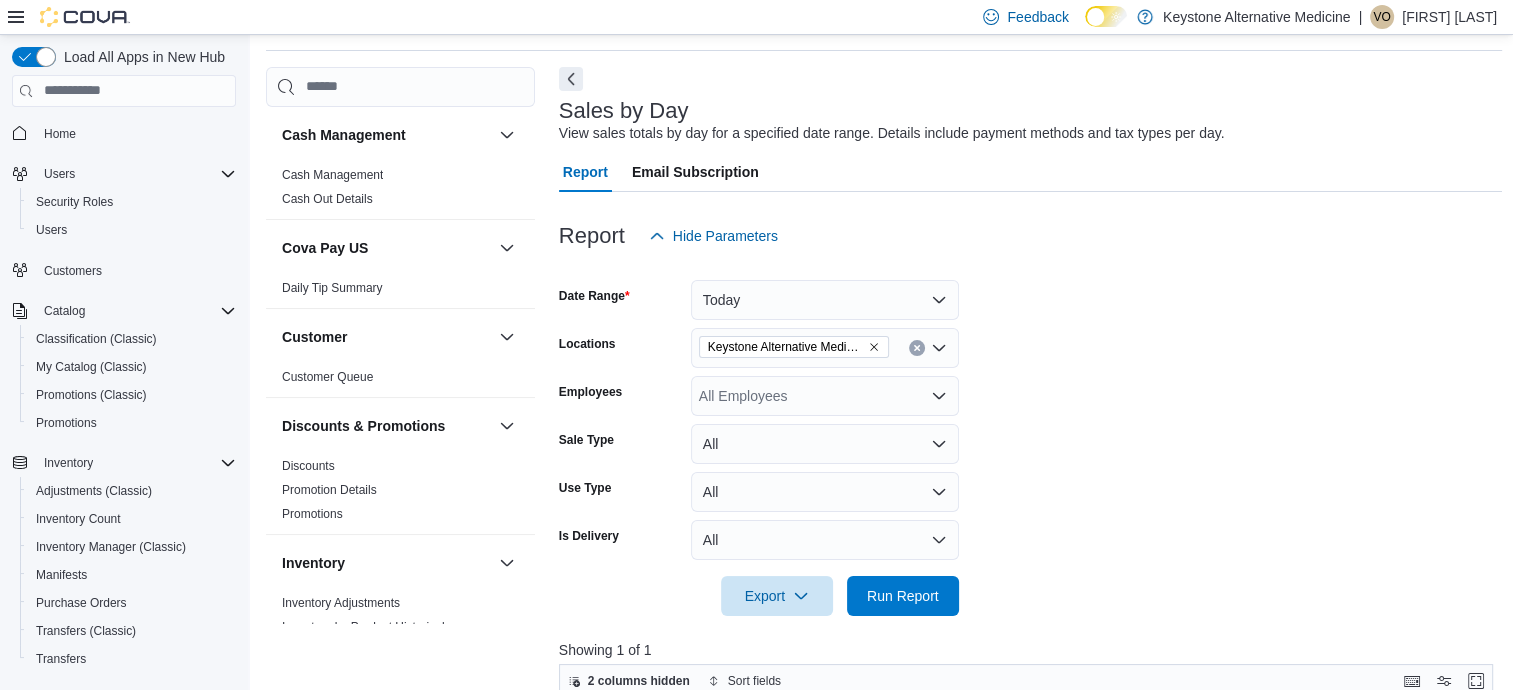 scroll, scrollTop: 60, scrollLeft: 0, axis: vertical 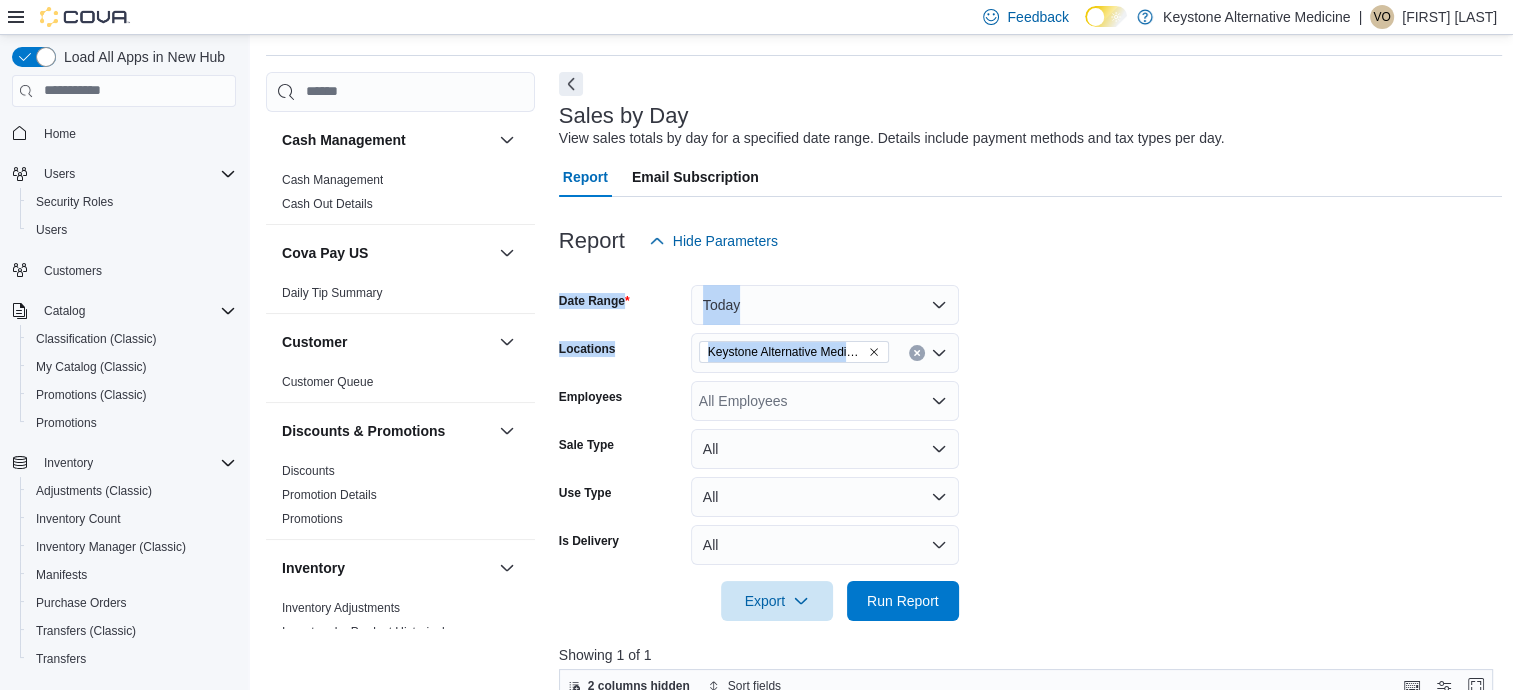 drag, startPoint x: 1510, startPoint y: 271, endPoint x: 1531, endPoint y: 345, distance: 76.922035 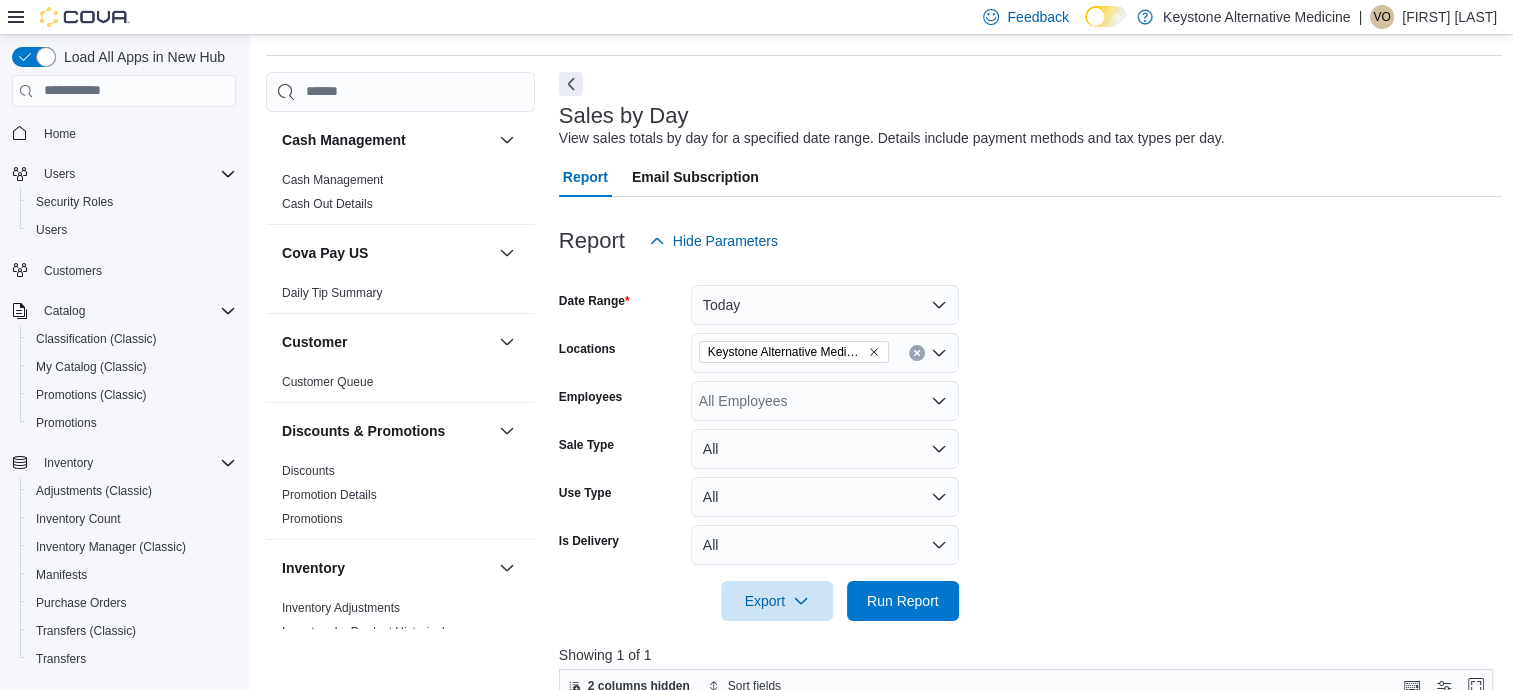drag, startPoint x: 1531, startPoint y: 345, endPoint x: 1425, endPoint y: 417, distance: 128.14055 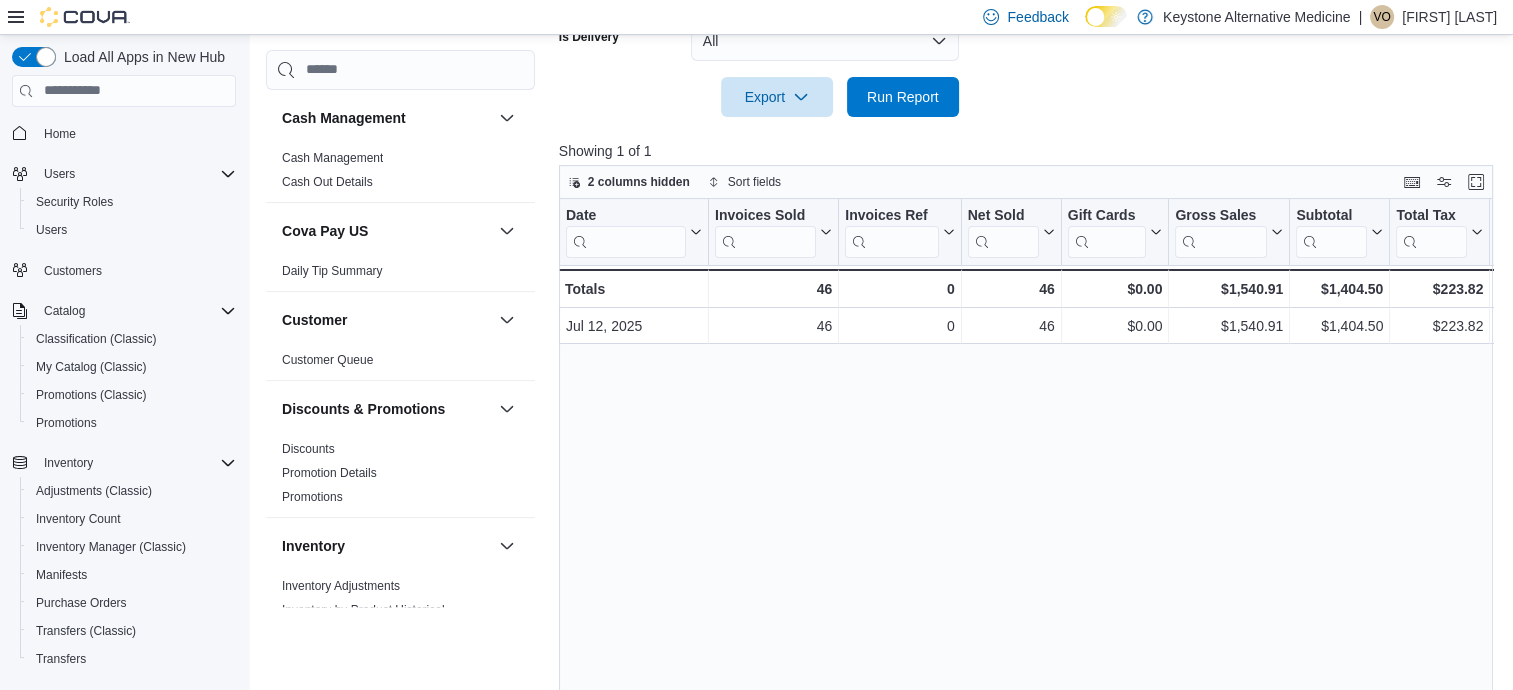 scroll, scrollTop: 579, scrollLeft: 0, axis: vertical 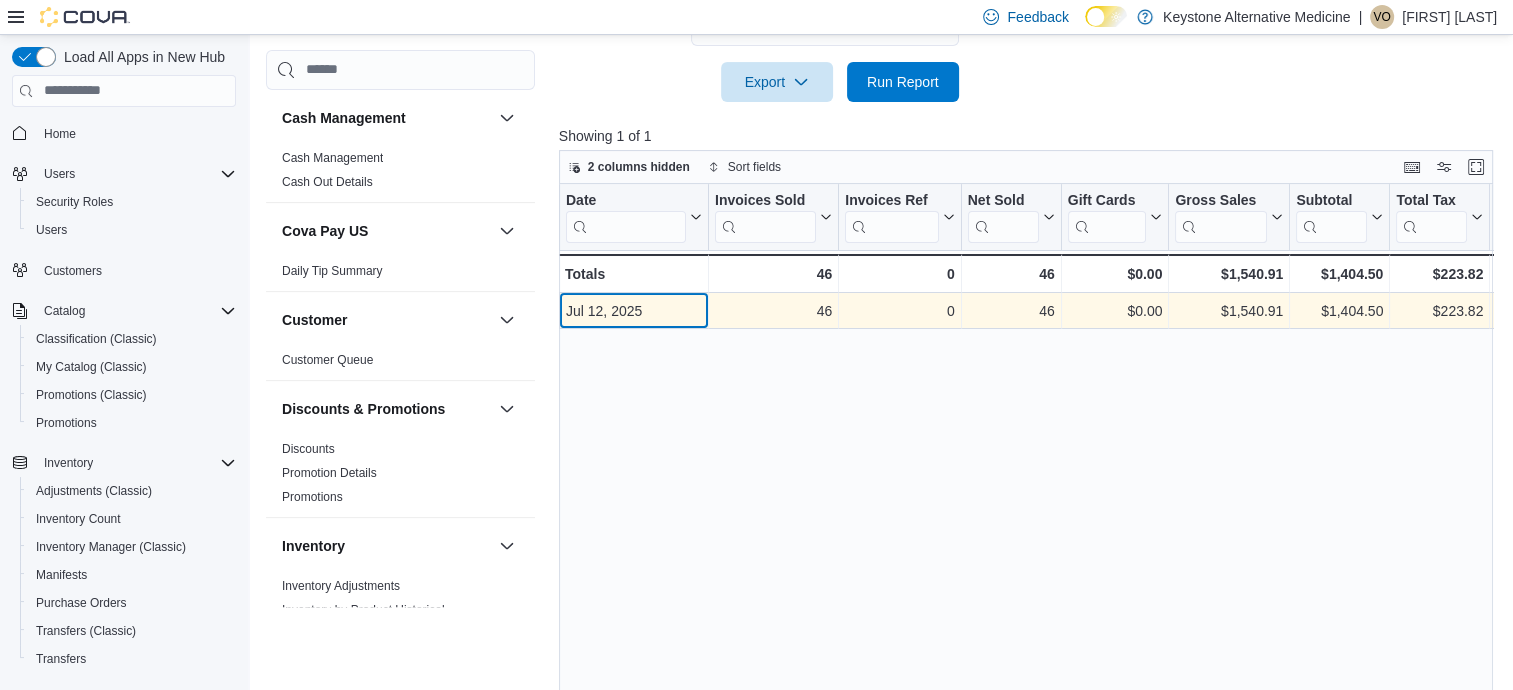 click on "Jul 12, 2025" at bounding box center [634, 311] 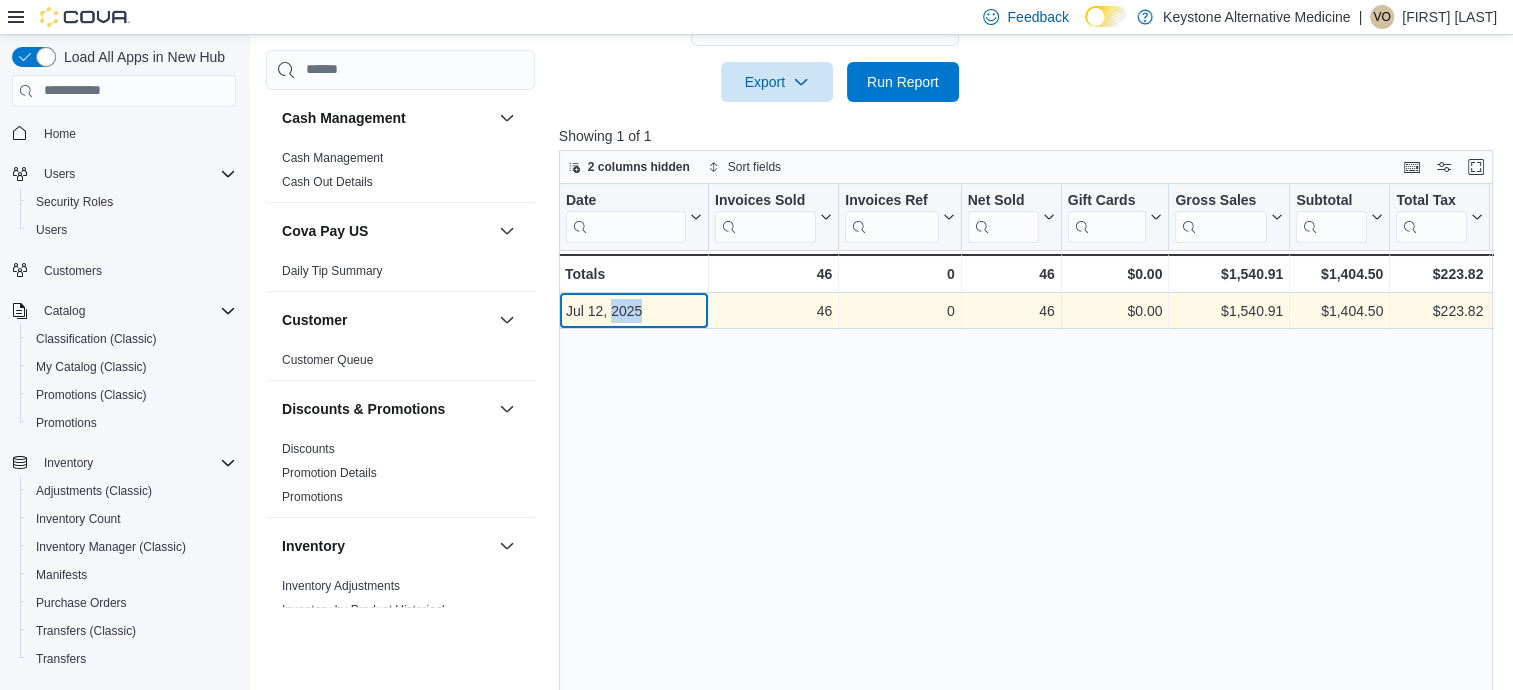 click on "Jul 12, 2025" at bounding box center (634, 311) 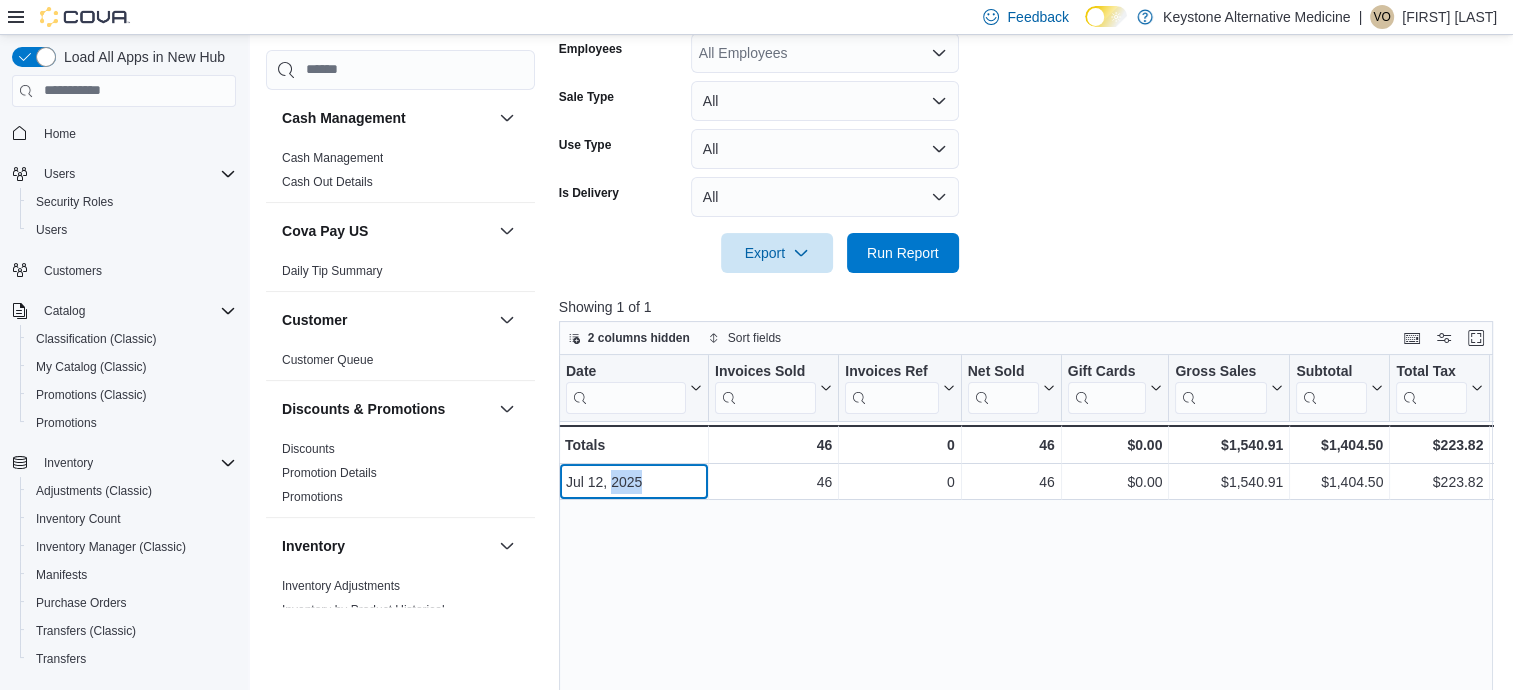 scroll, scrollTop: 385, scrollLeft: 0, axis: vertical 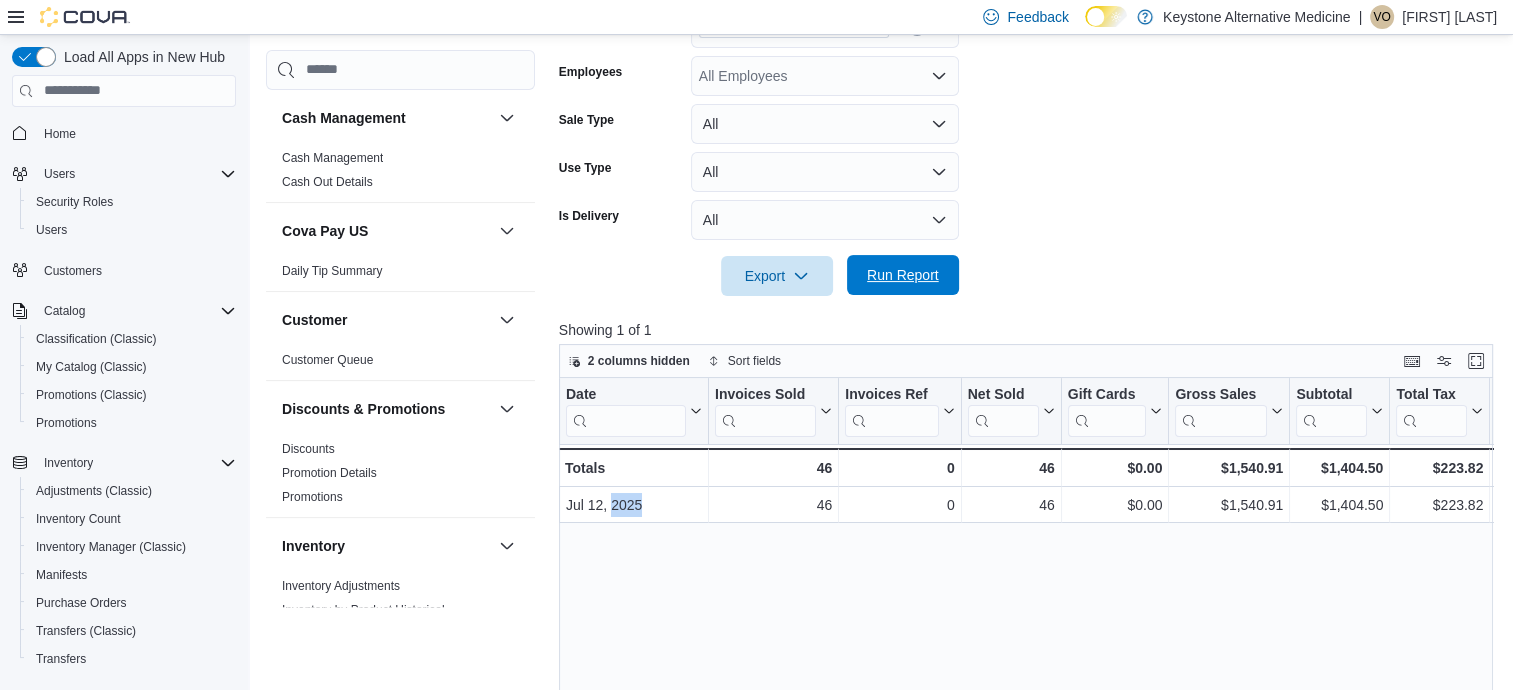 click on "Run Report" at bounding box center (903, 275) 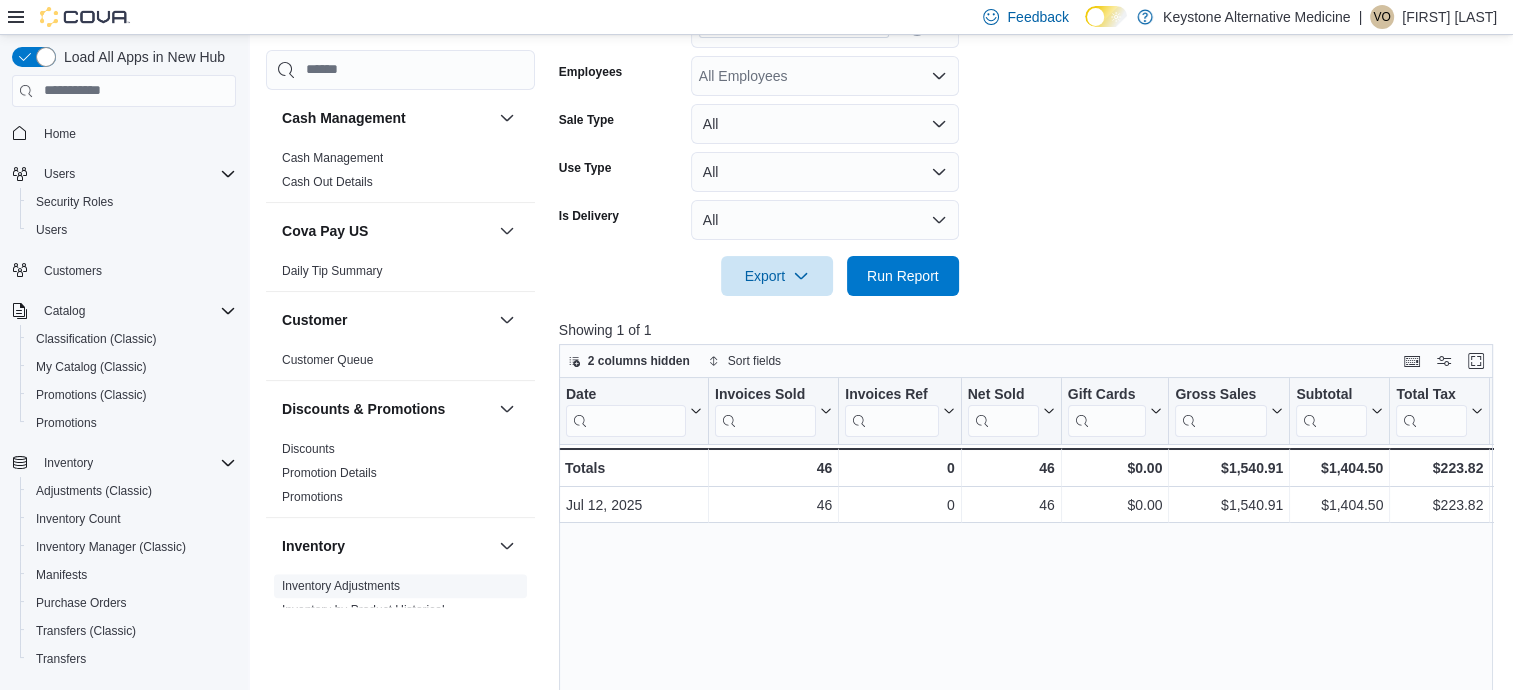 click on "Inventory Adjustments" at bounding box center [400, 586] 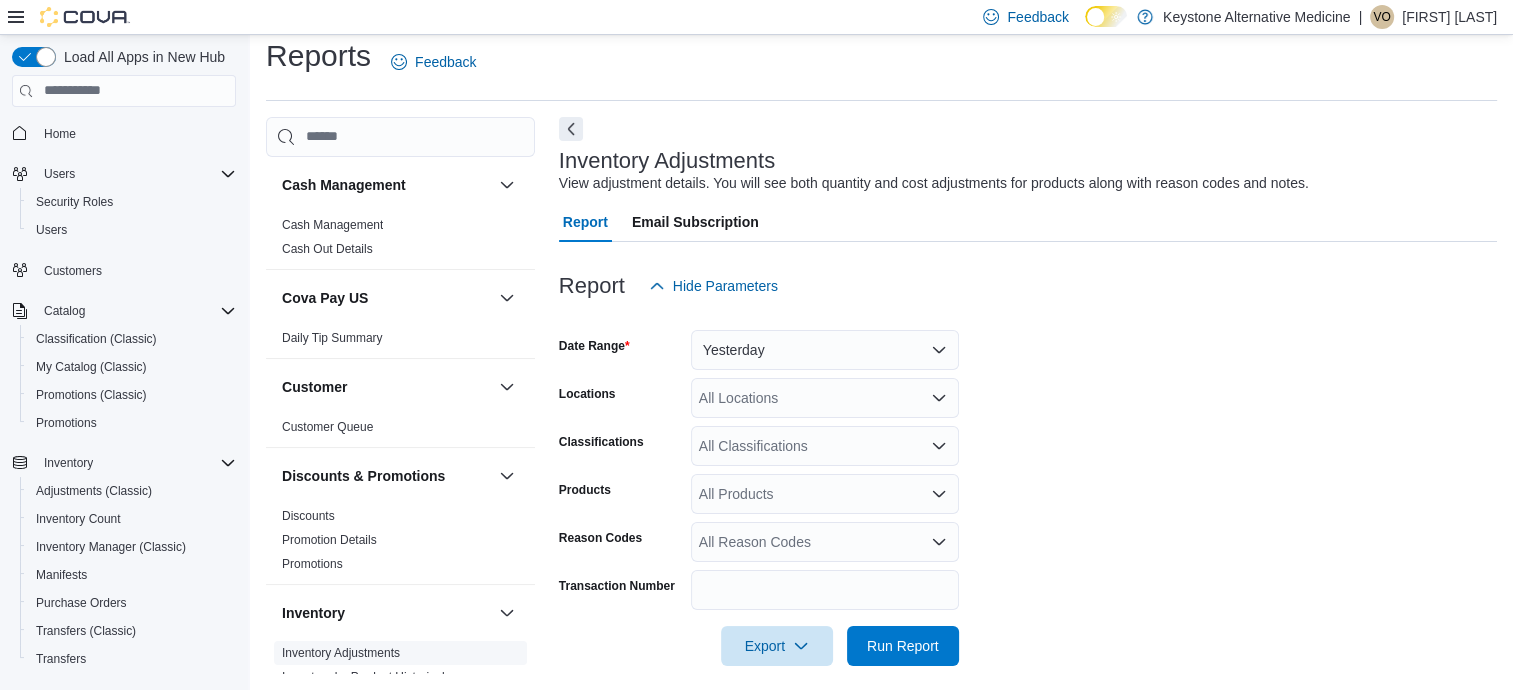 scroll, scrollTop: 30, scrollLeft: 0, axis: vertical 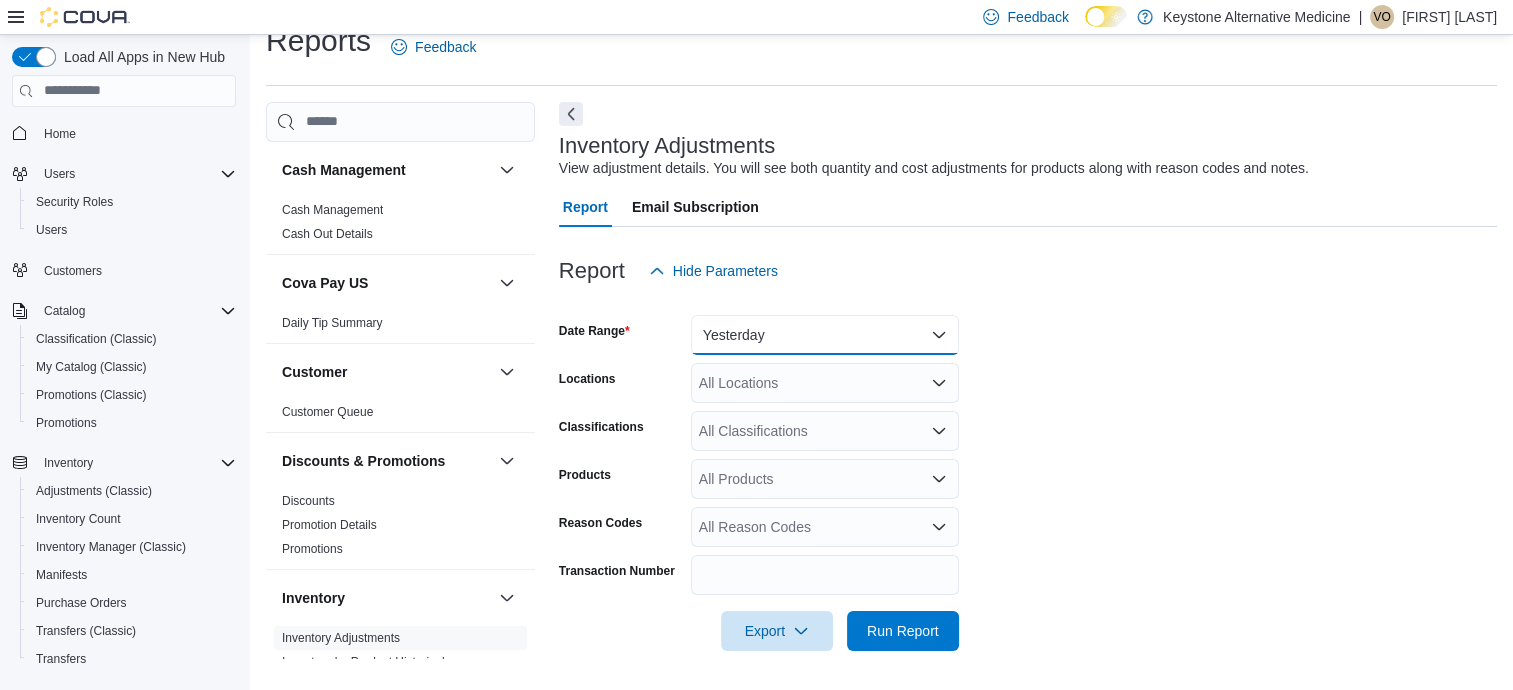 click on "Yesterday" at bounding box center (825, 335) 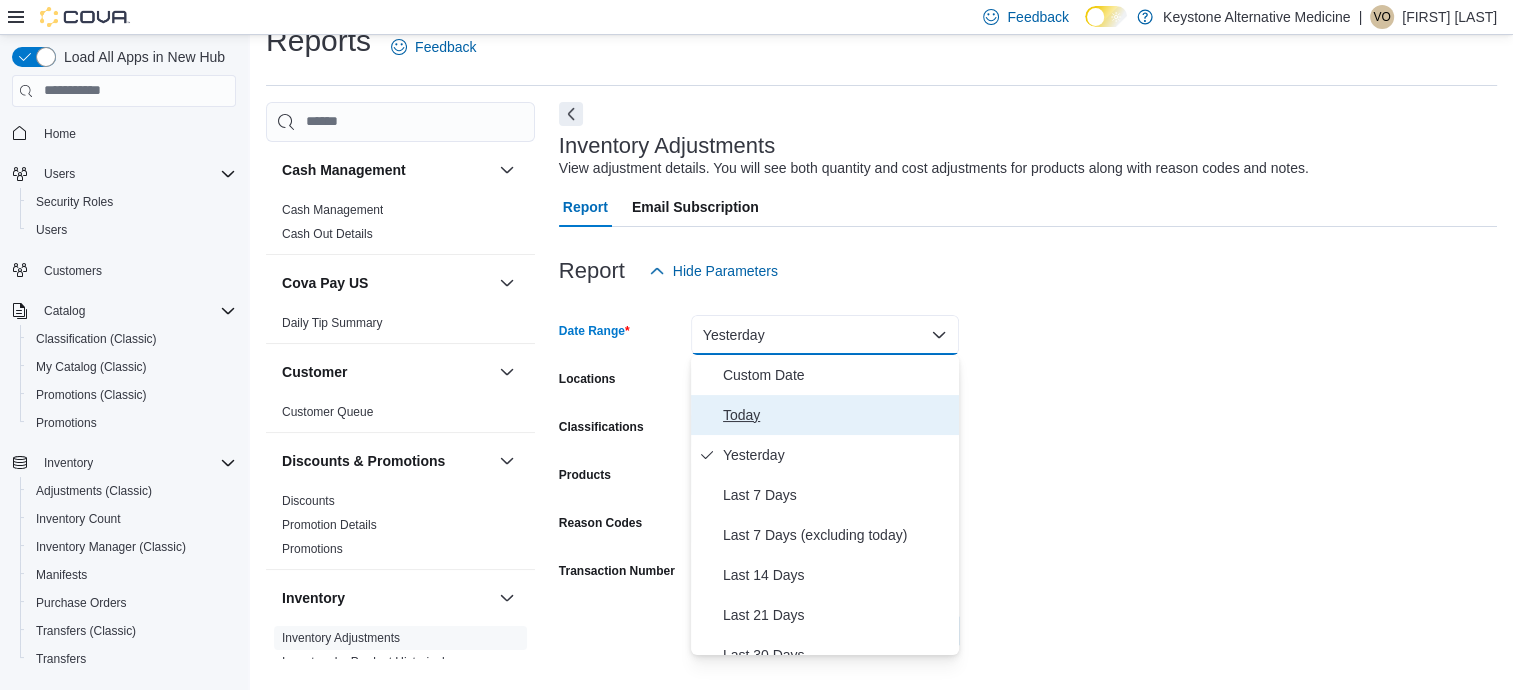 click on "Today" at bounding box center [837, 415] 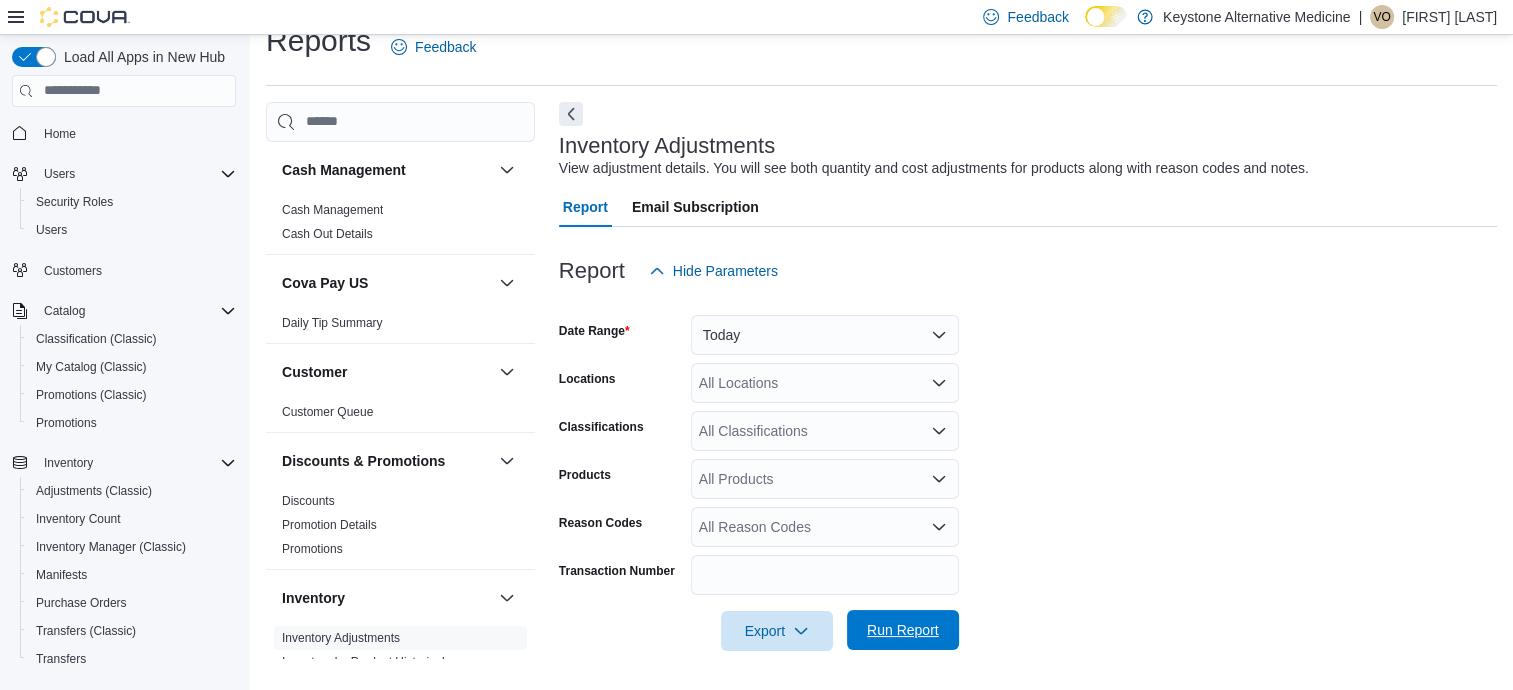 click on "Run Report" at bounding box center [903, 630] 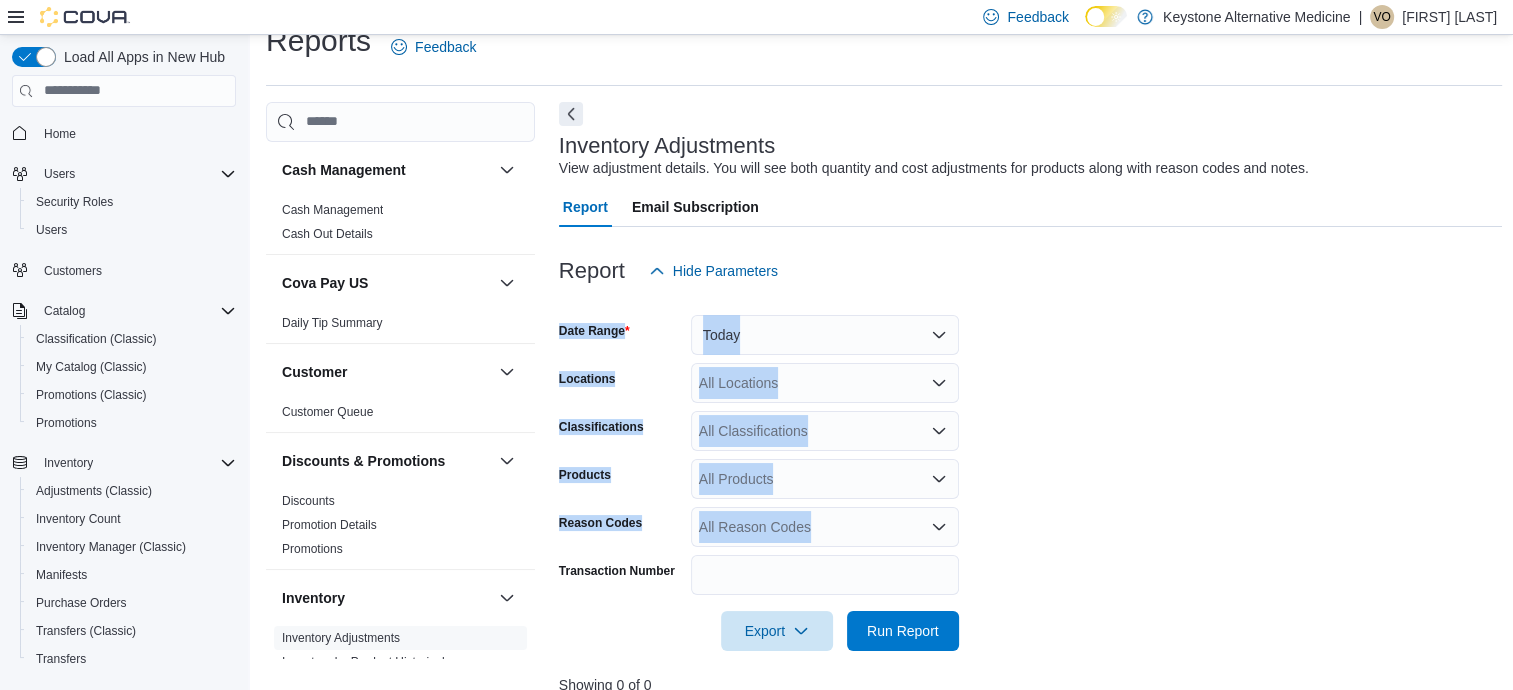 drag, startPoint x: 1511, startPoint y: 263, endPoint x: 1531, endPoint y: 507, distance: 244.8183 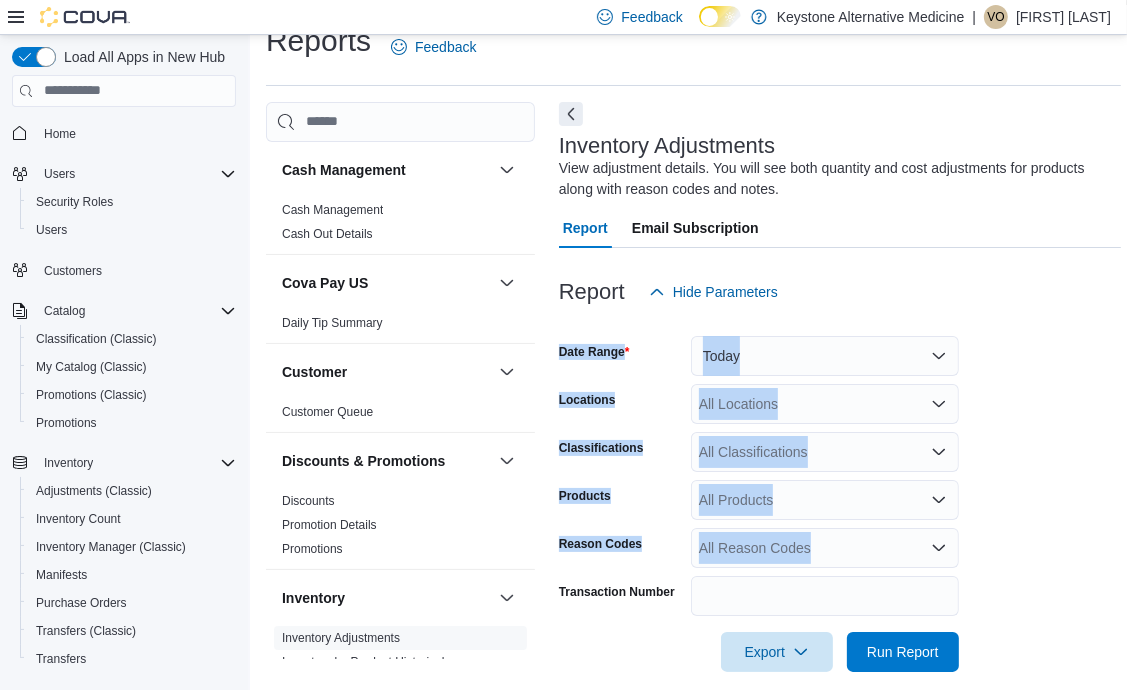 click on "Date Range Today Locations All Locations Classifications All Classifications Products All Products Reason Codes All Reason Codes Transaction Number Export  Run Report" at bounding box center [840, 492] 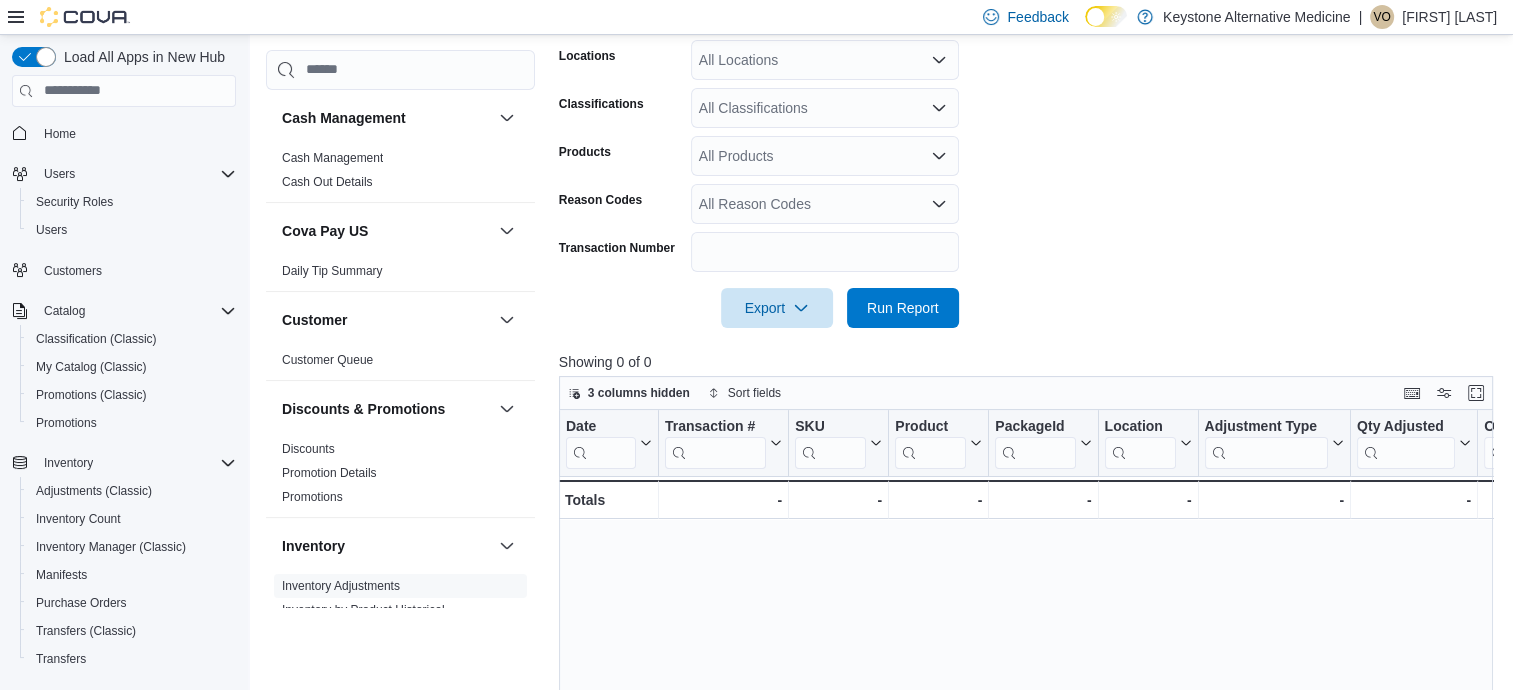 scroll, scrollTop: 361, scrollLeft: 0, axis: vertical 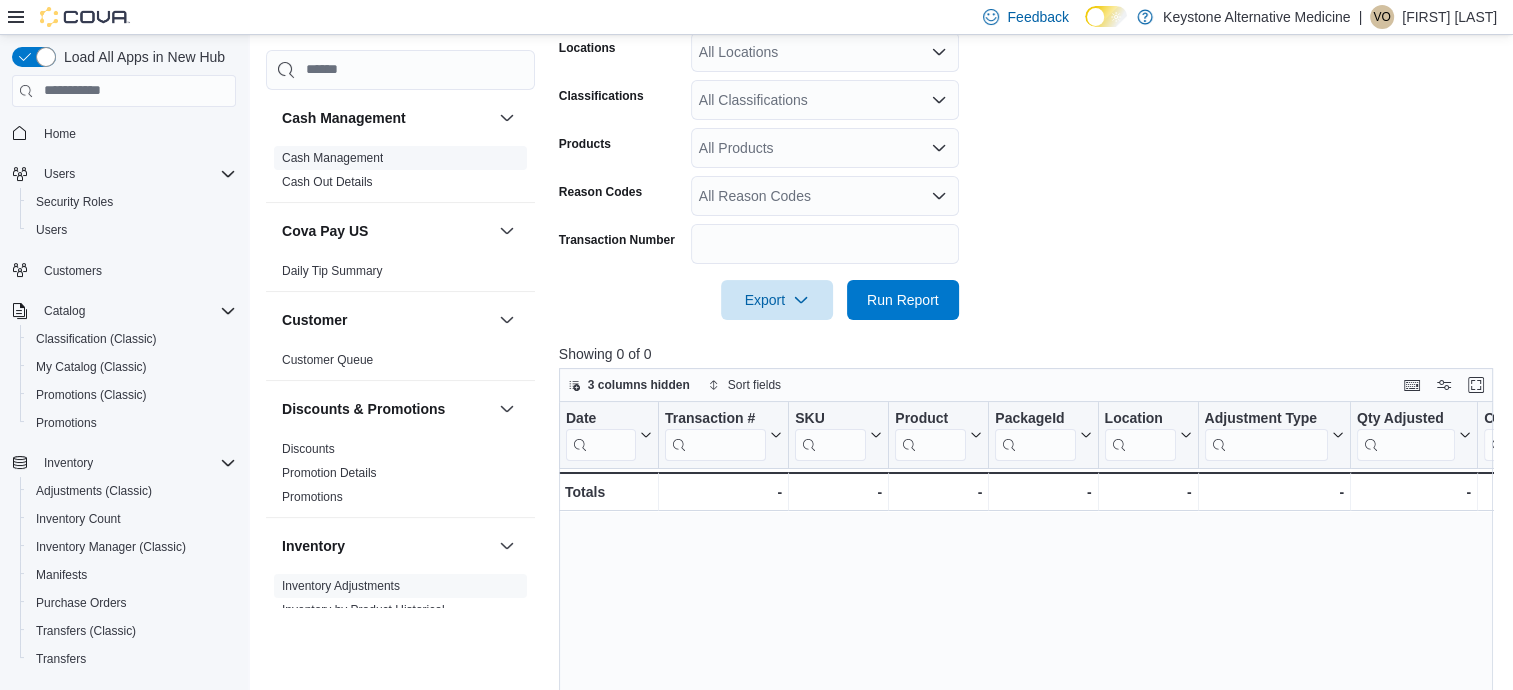 click on "Cash Management" at bounding box center [332, 158] 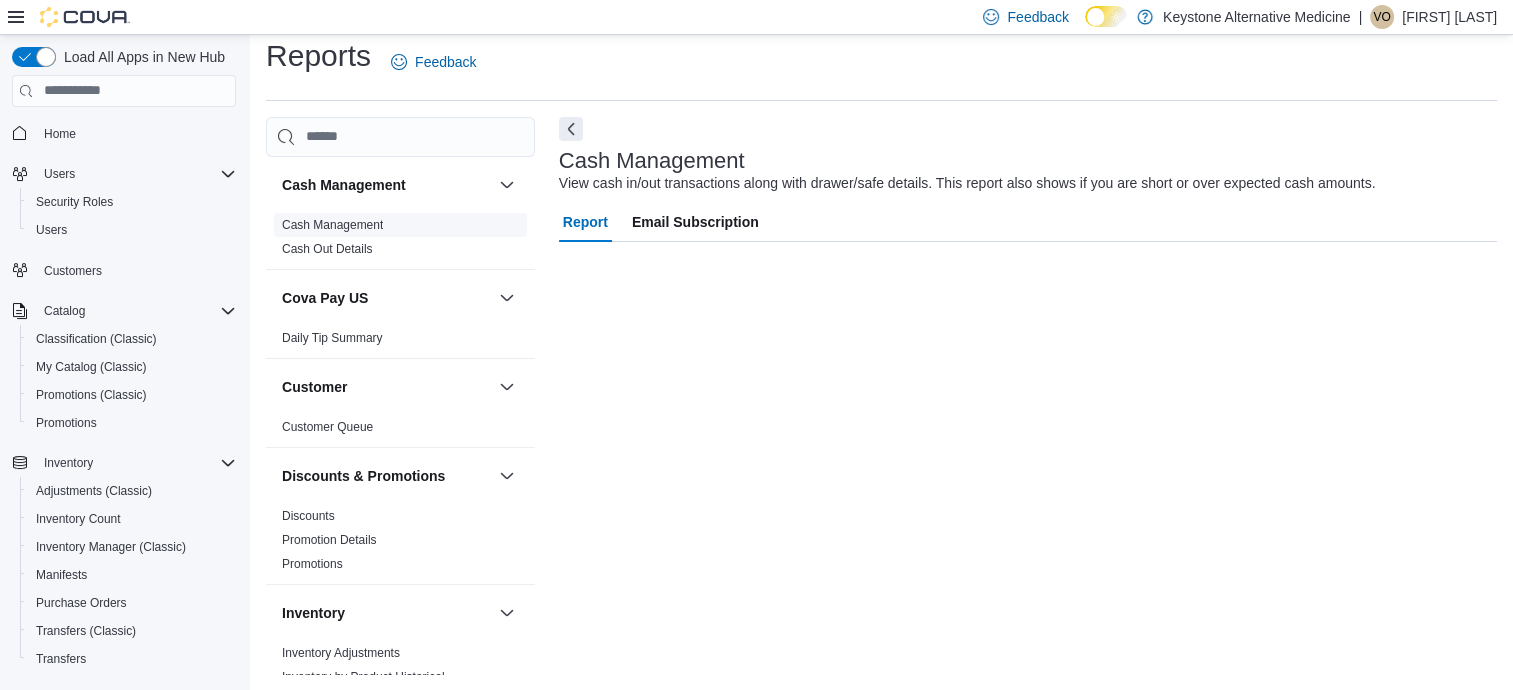 scroll, scrollTop: 15, scrollLeft: 0, axis: vertical 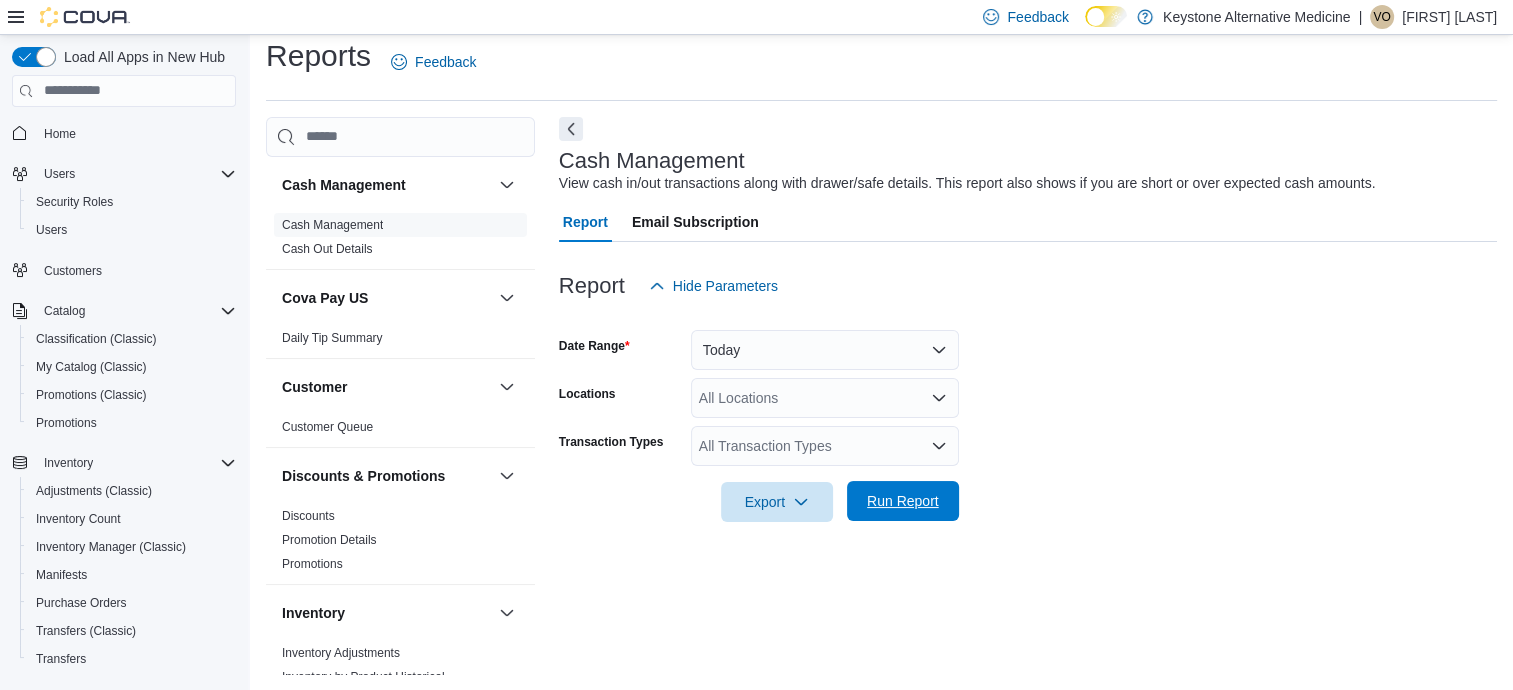 click on "Run Report" at bounding box center [903, 501] 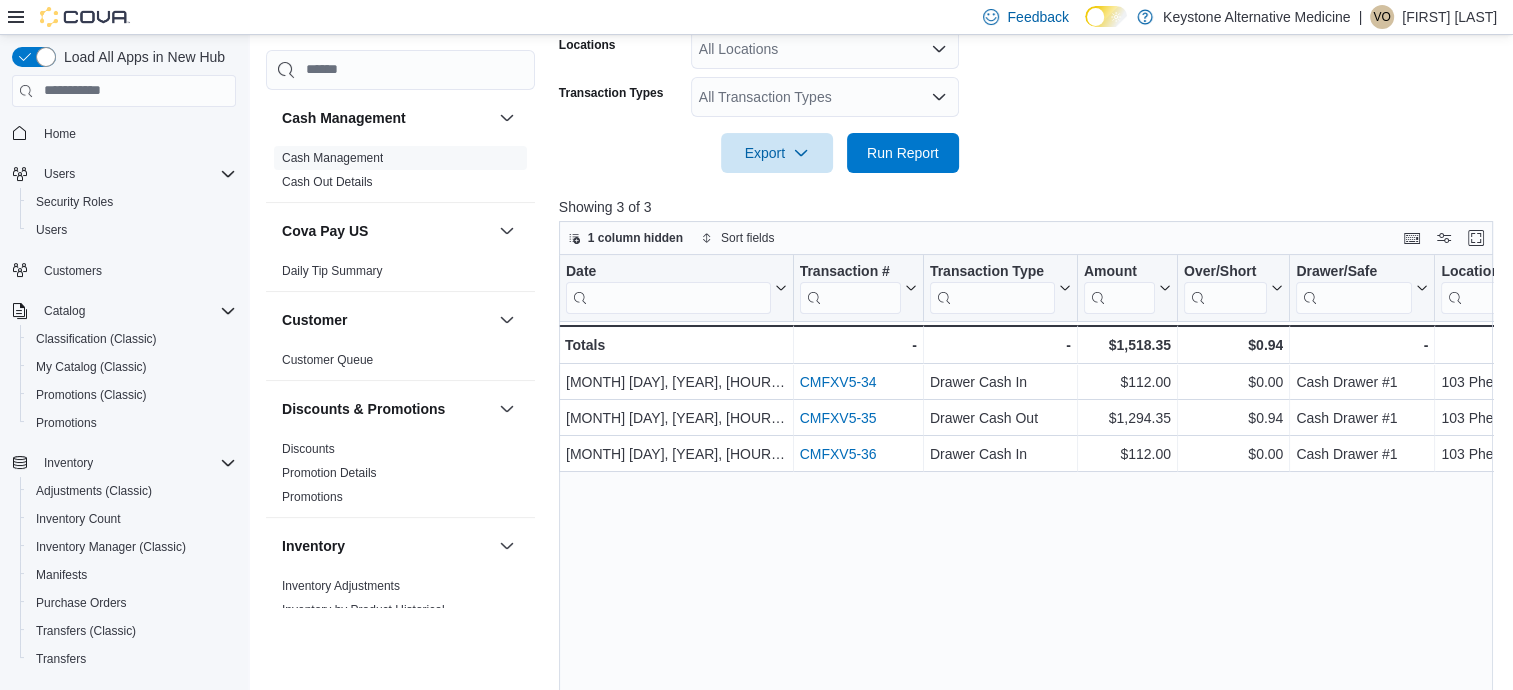 scroll, scrollTop: 368, scrollLeft: 0, axis: vertical 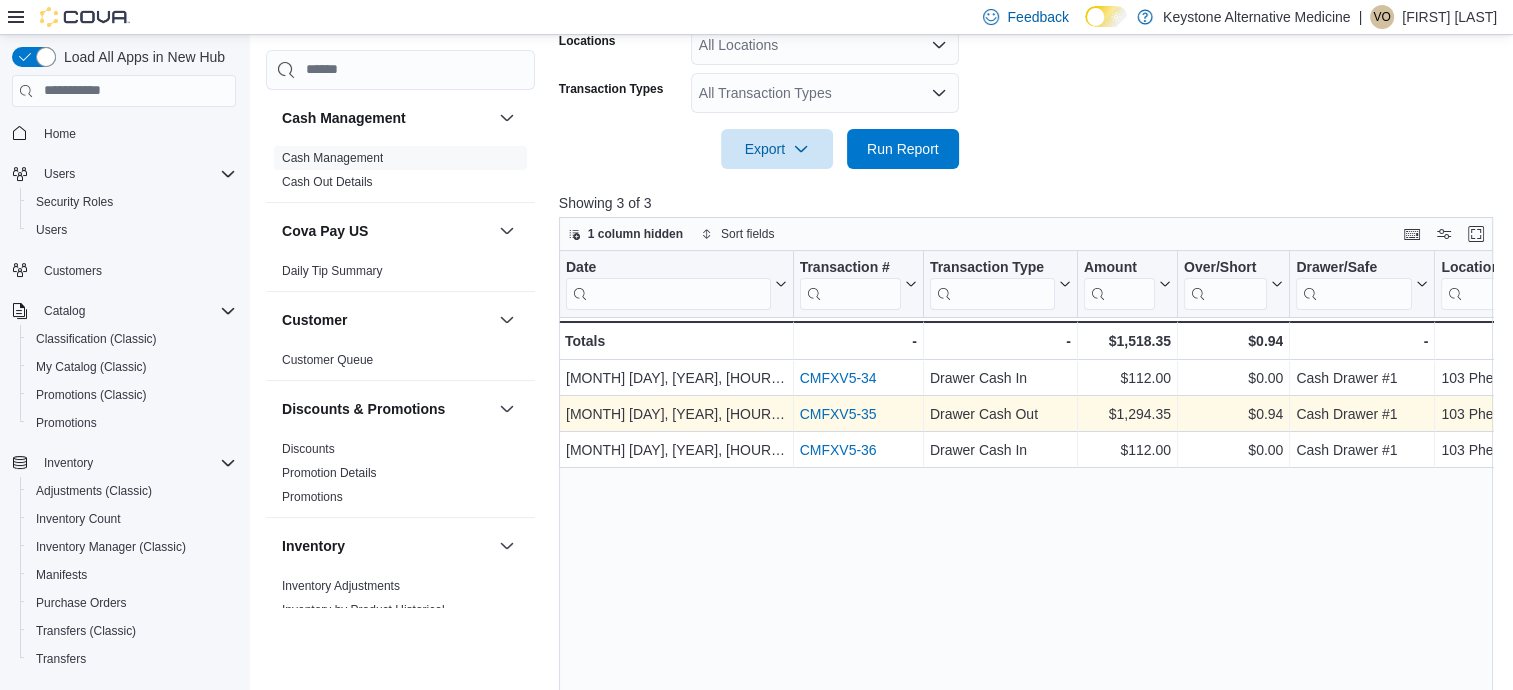 click on "CMFXV5-35" at bounding box center [837, 414] 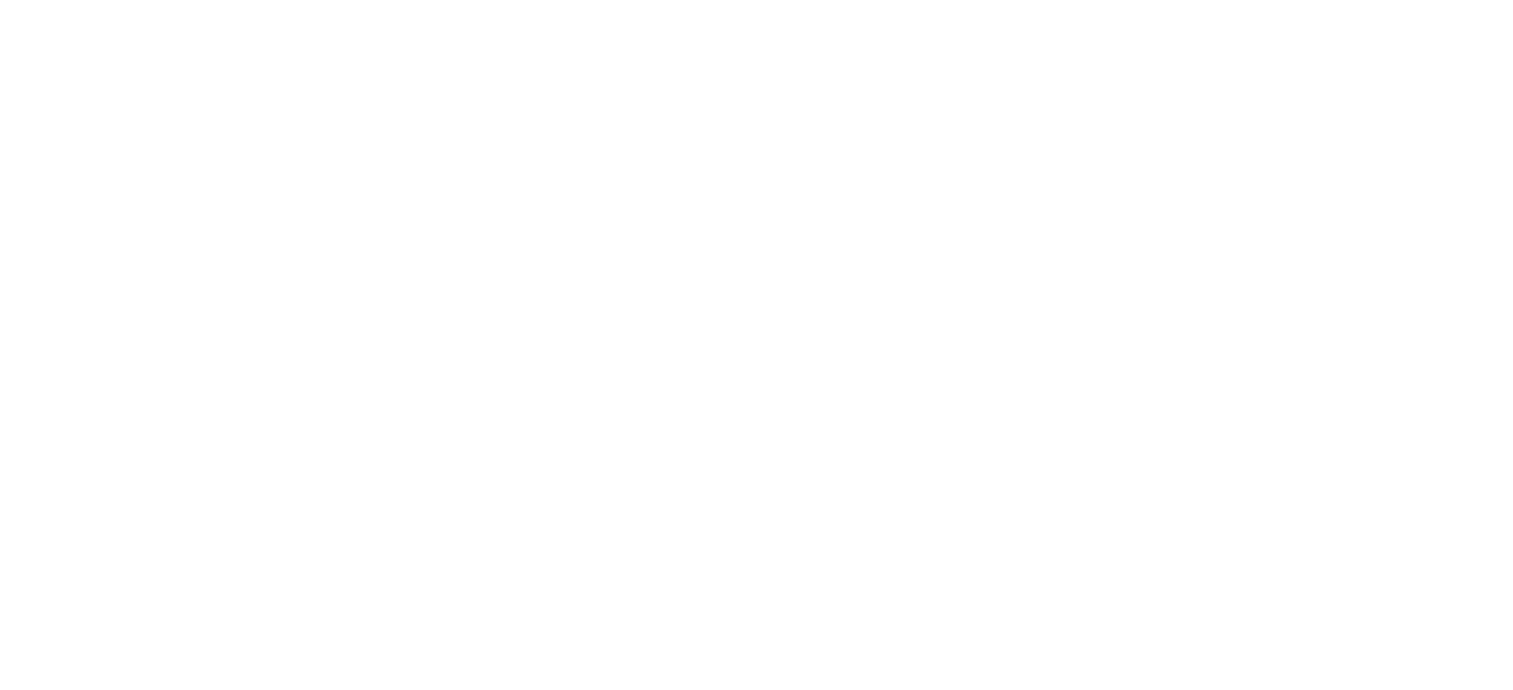 scroll, scrollTop: 0, scrollLeft: 0, axis: both 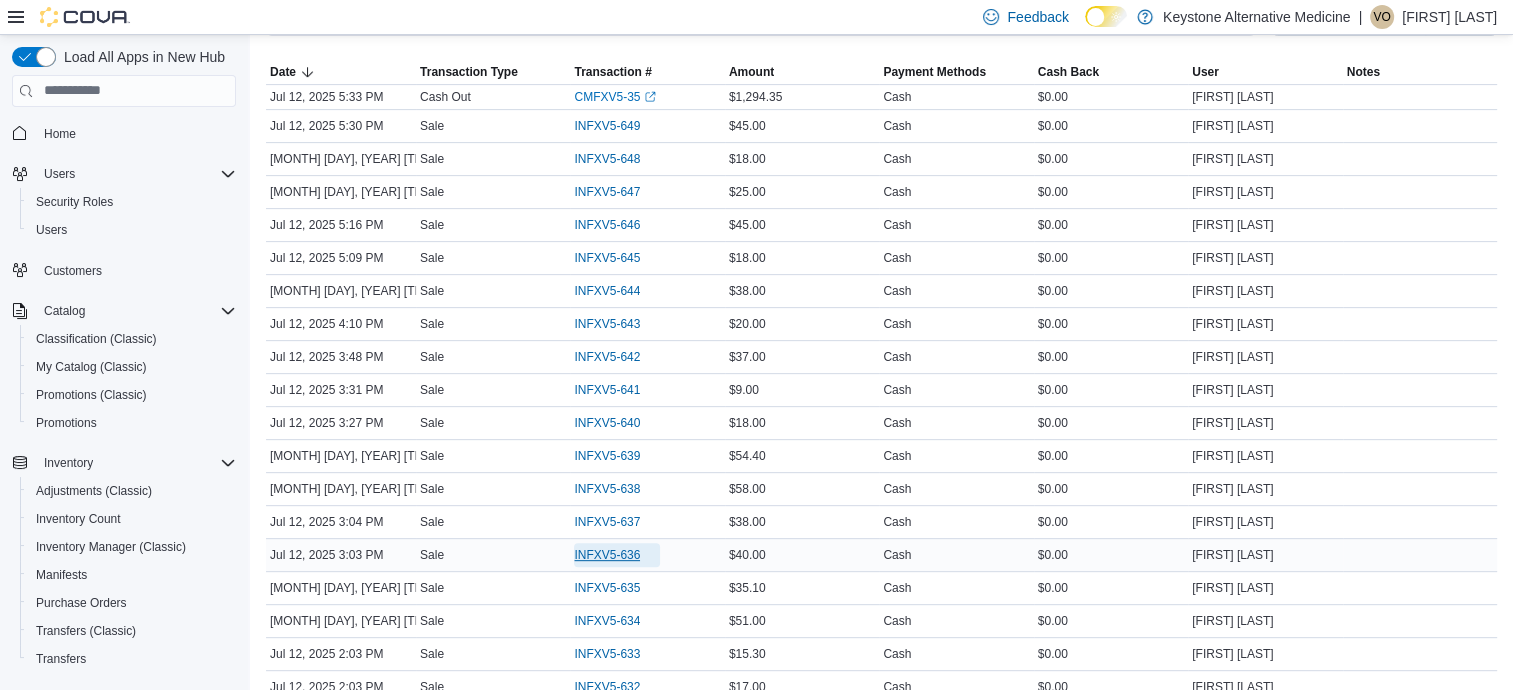 click on "INFXV5-636" at bounding box center [617, 555] 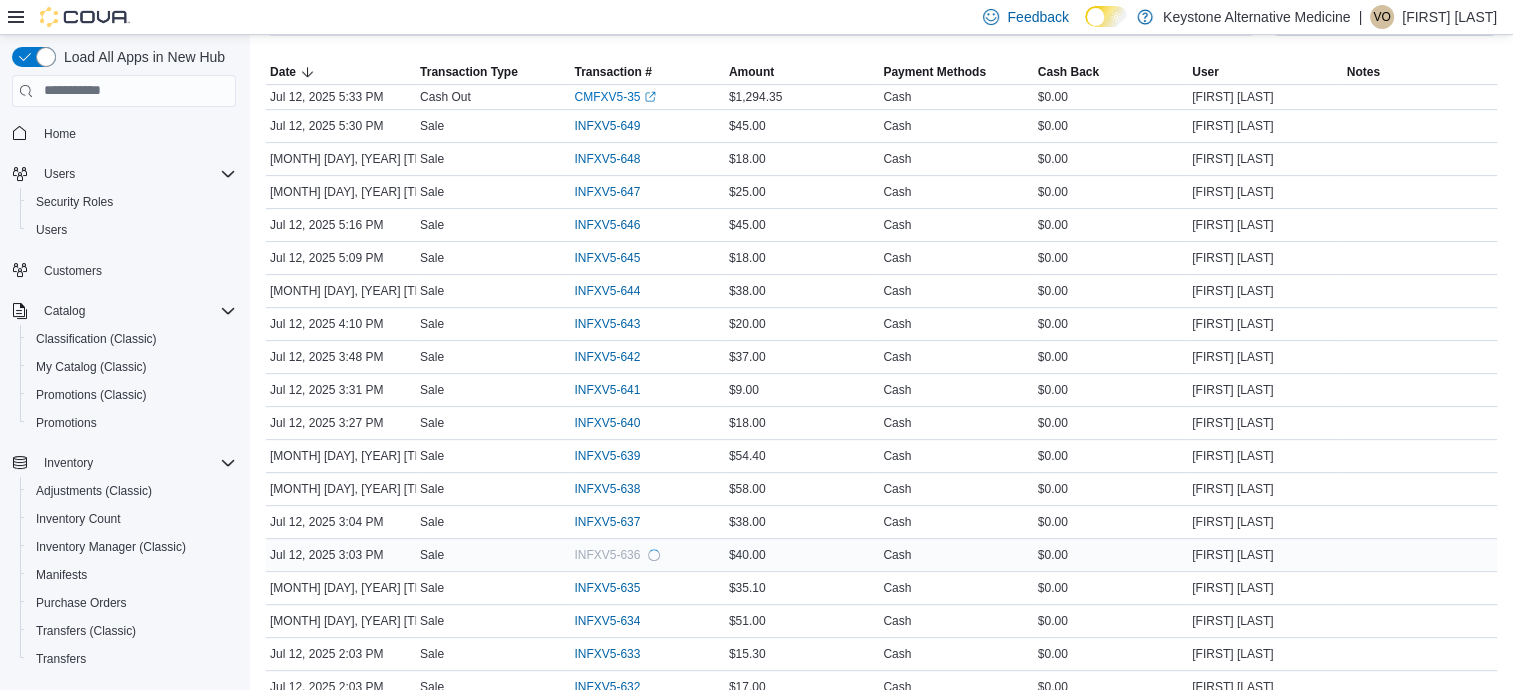scroll, scrollTop: 711, scrollLeft: 0, axis: vertical 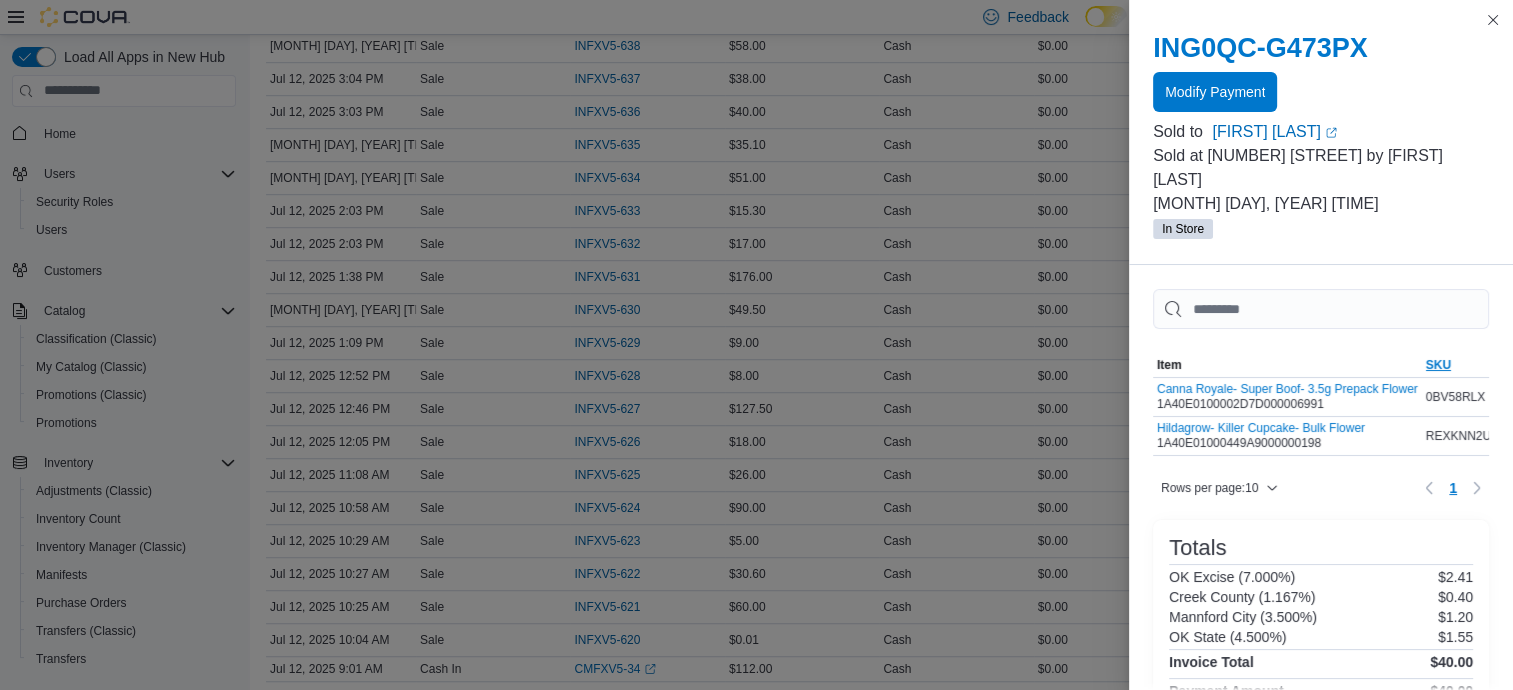 click on "SKU" at bounding box center (1438, 365) 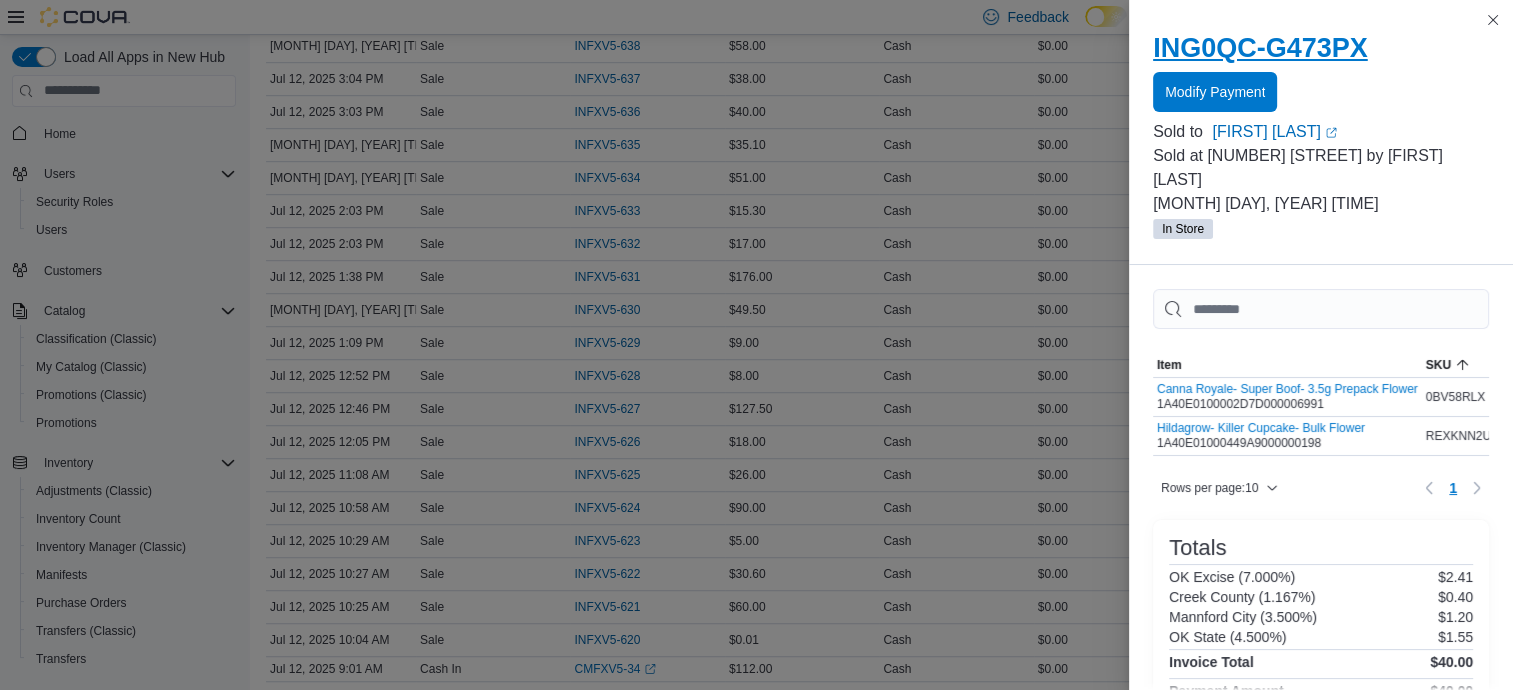 click on "ING0QC-G473PX" at bounding box center [1321, 48] 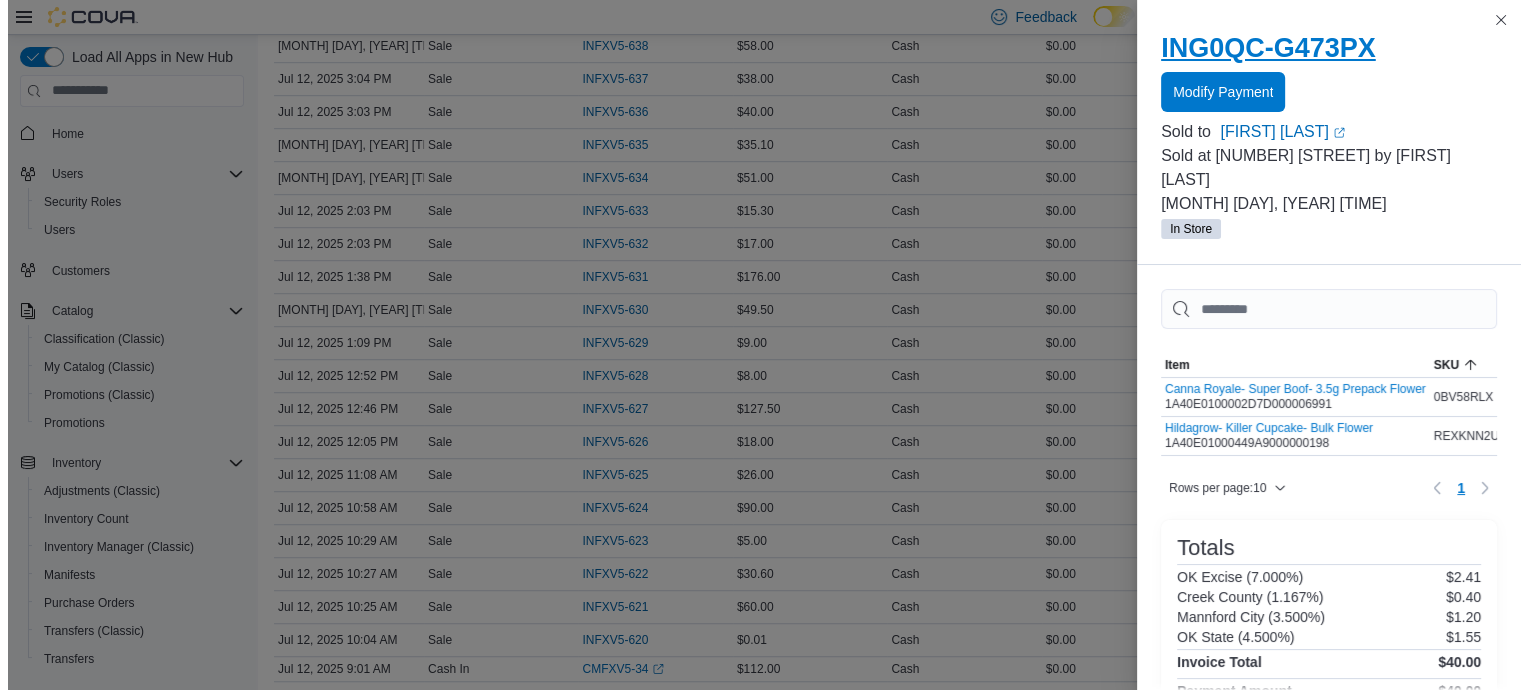 scroll, scrollTop: 0, scrollLeft: 0, axis: both 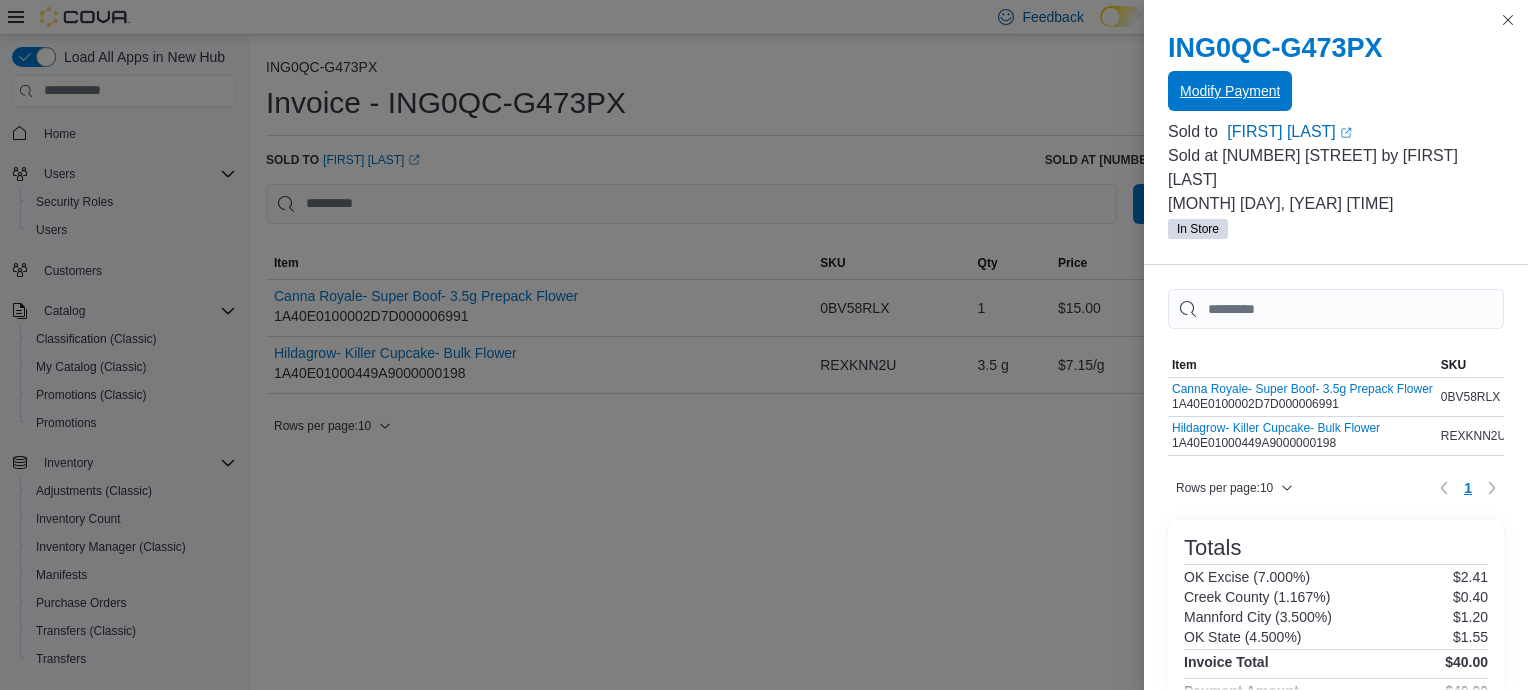 click on "Modify Payment" at bounding box center (1230, 91) 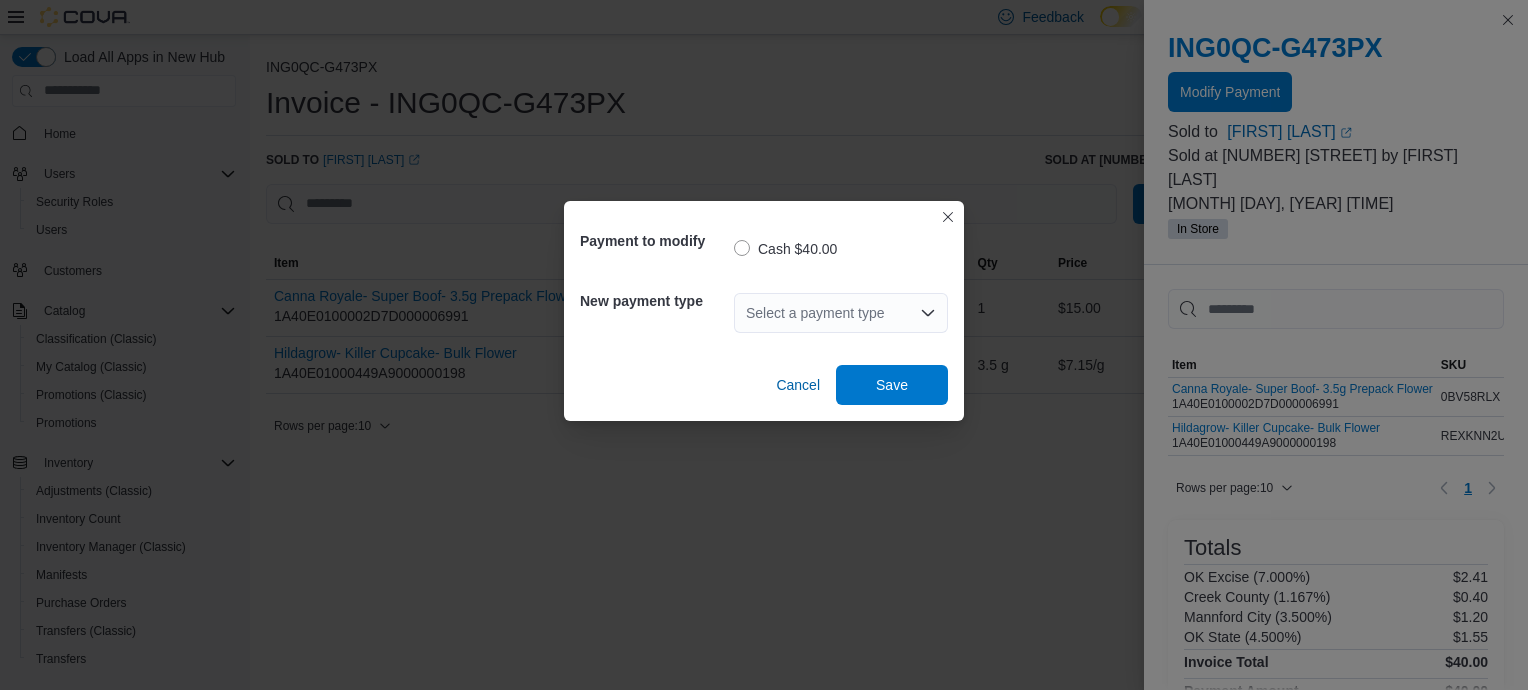 click on "Select a payment type" at bounding box center [841, 313] 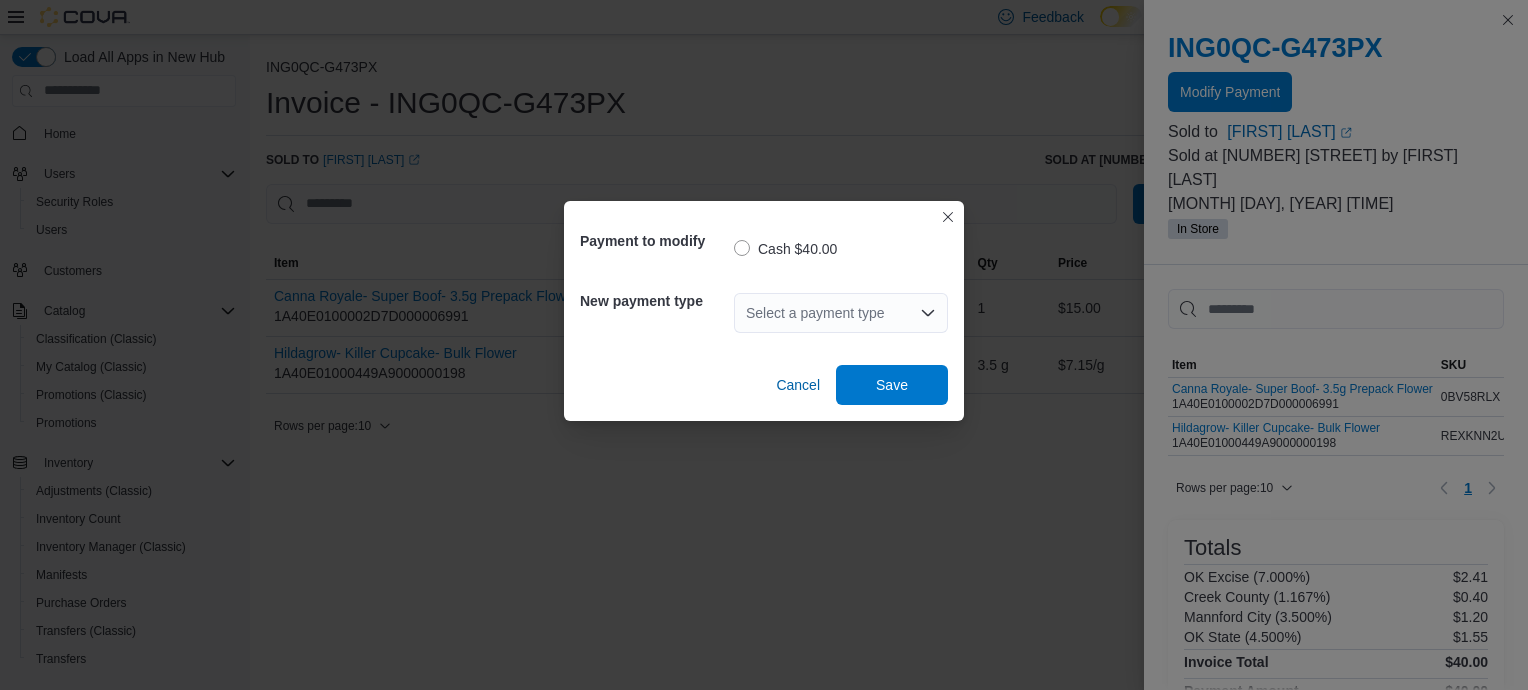 click on "Cancel Save" at bounding box center (764, 377) 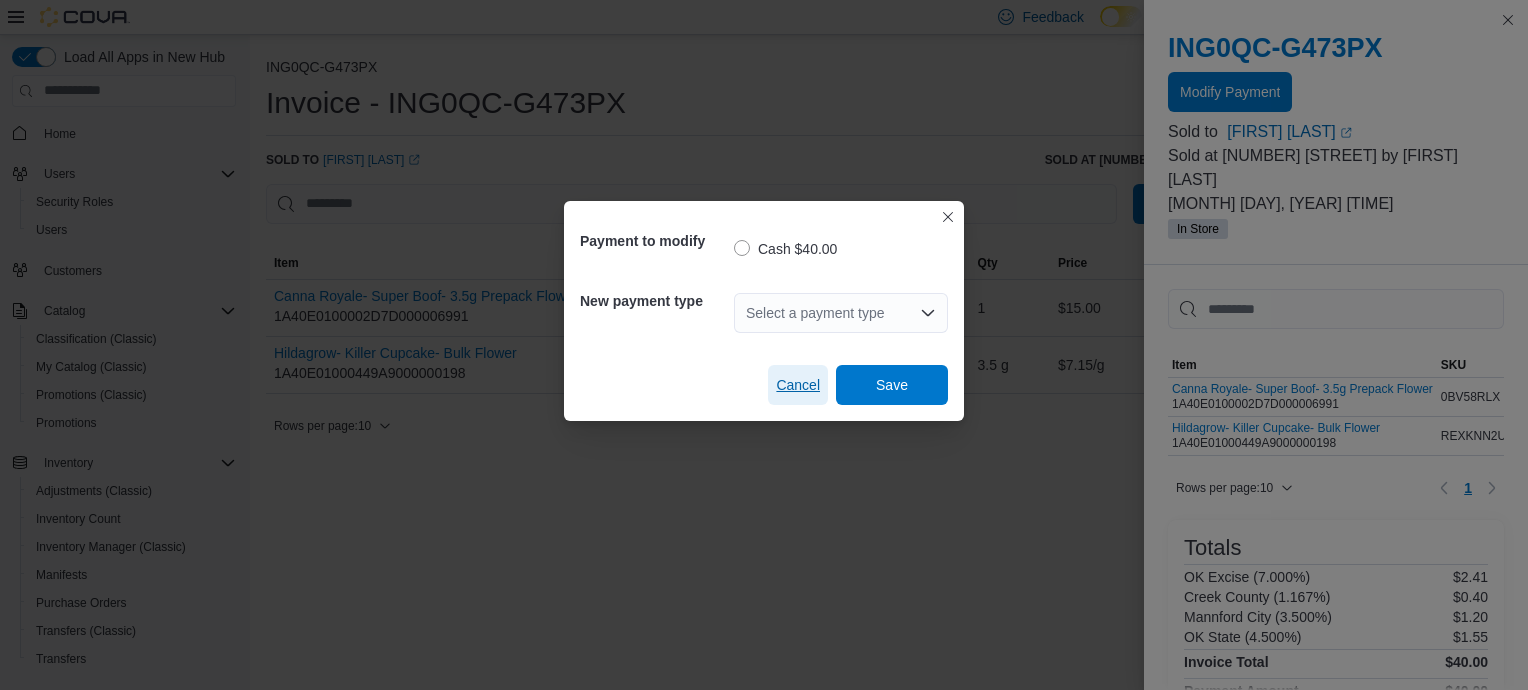click on "Cancel" at bounding box center [798, 385] 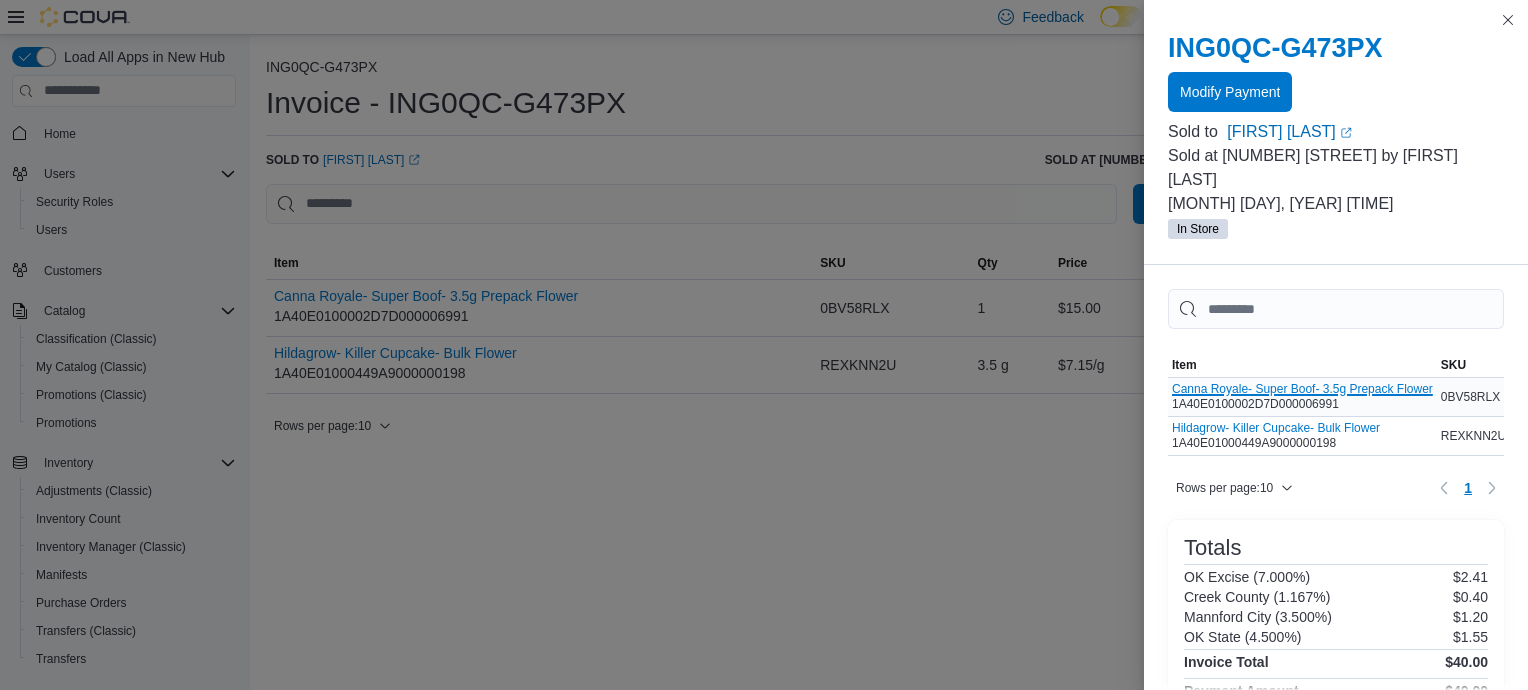 click on "Canna Royale- Super Boof- 3.5g Prepack Flower" at bounding box center (1302, 389) 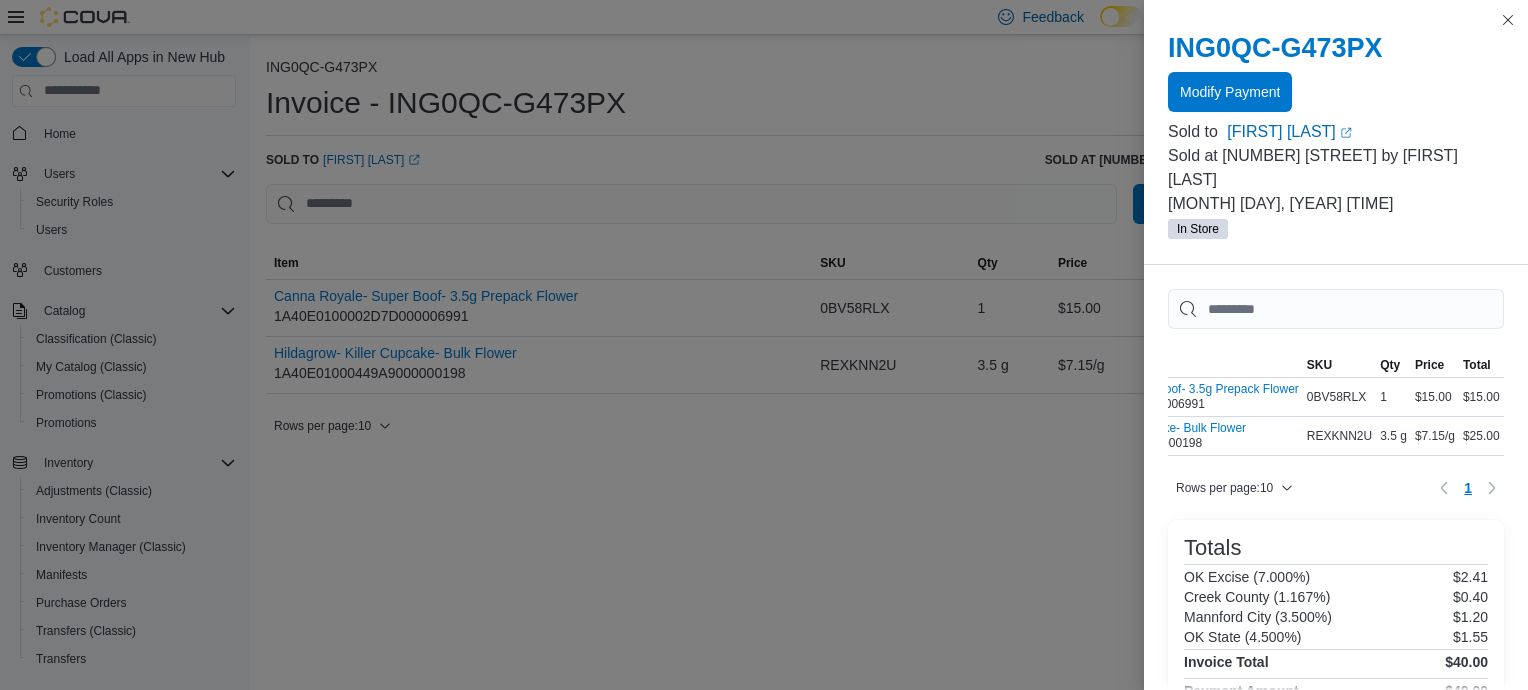 scroll, scrollTop: 0, scrollLeft: 0, axis: both 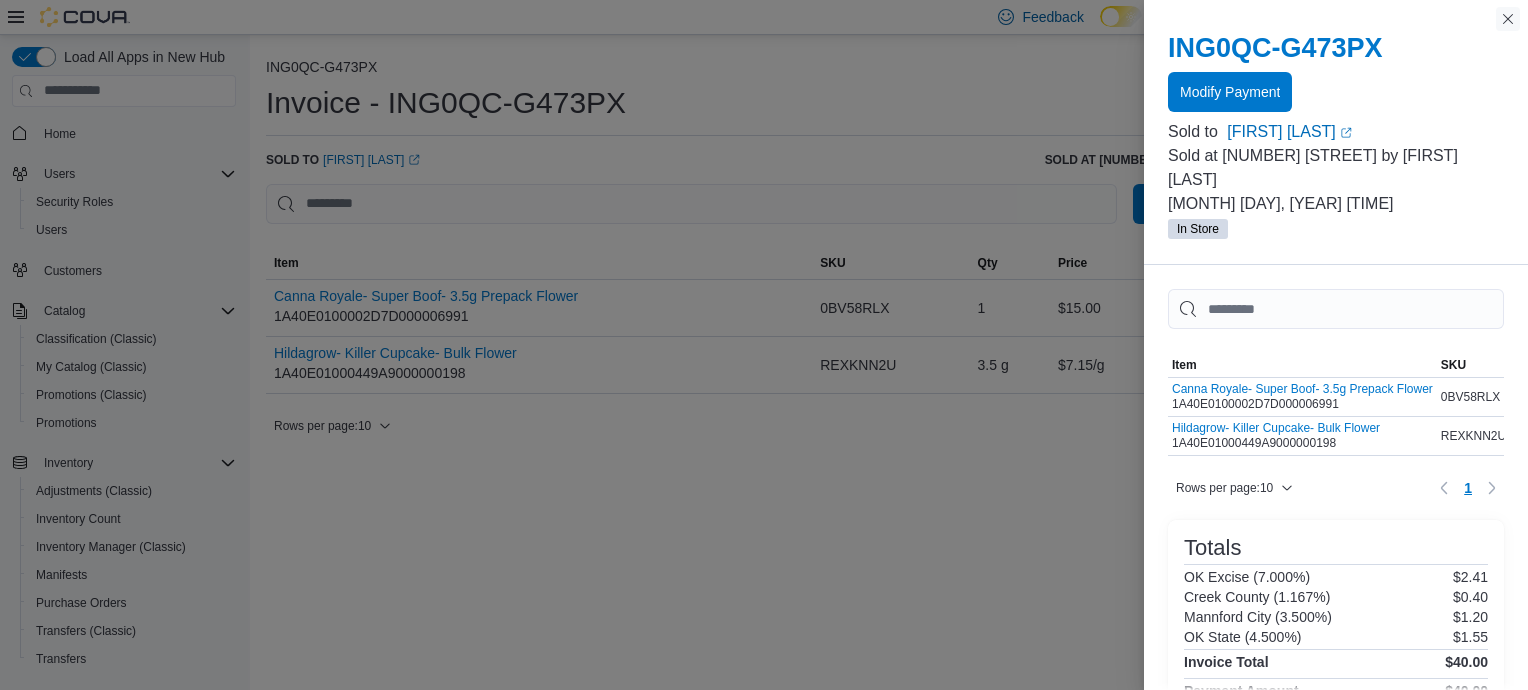 click at bounding box center [1508, 19] 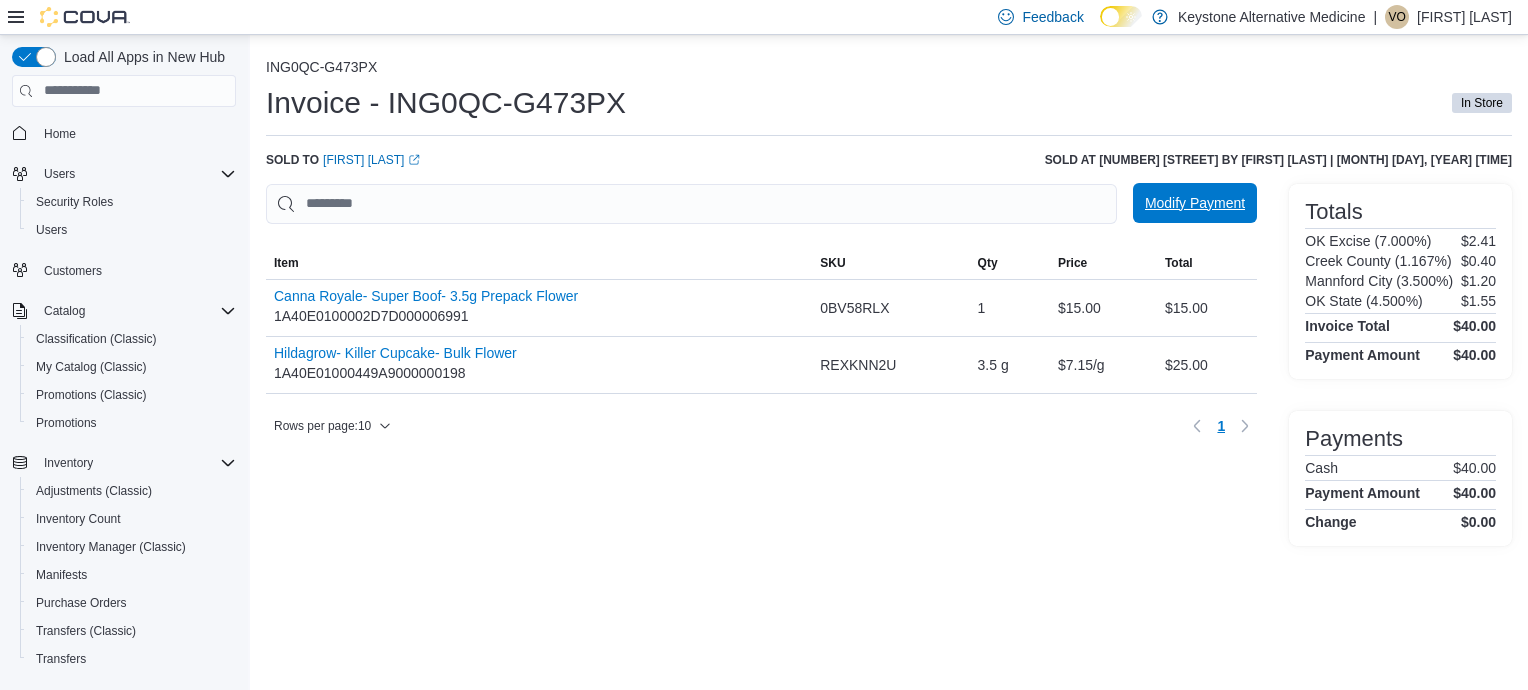 click on "Modify Payment" at bounding box center (1195, 203) 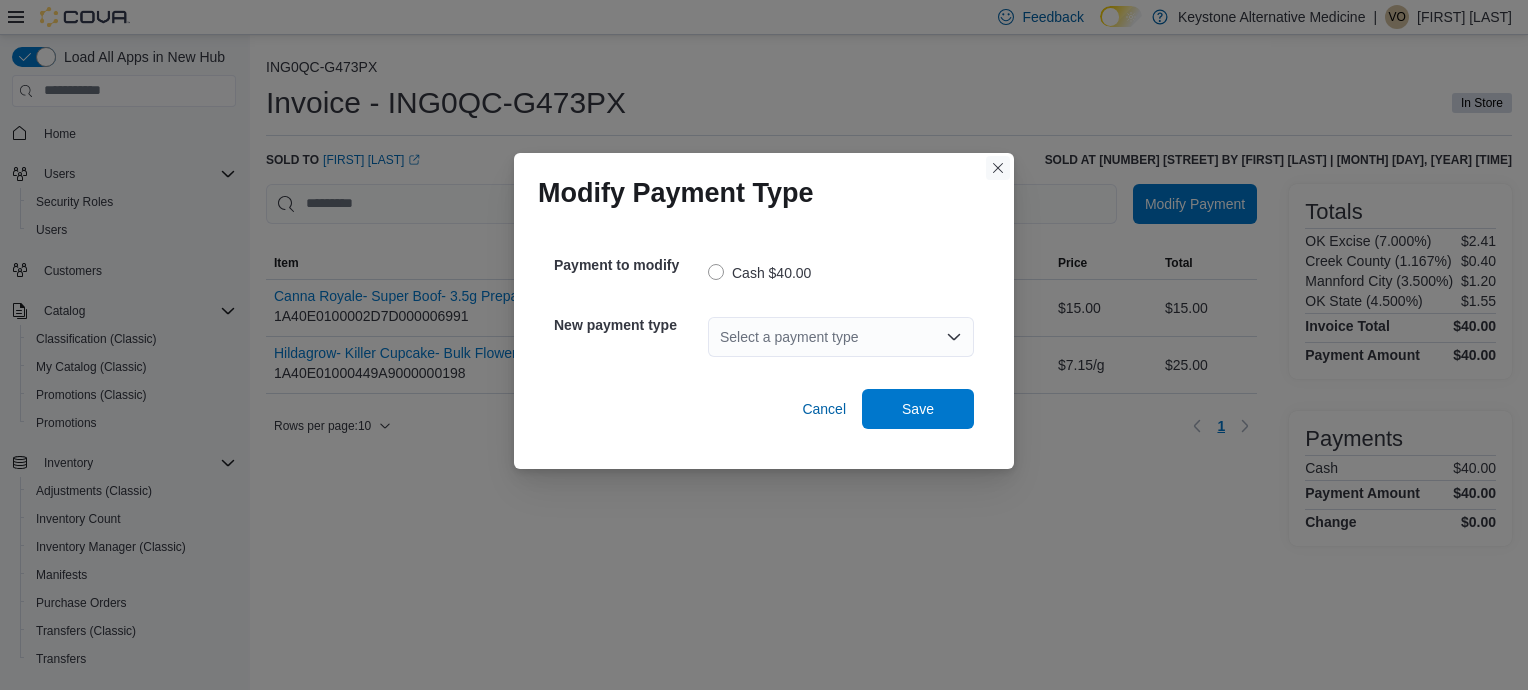 click at bounding box center [998, 168] 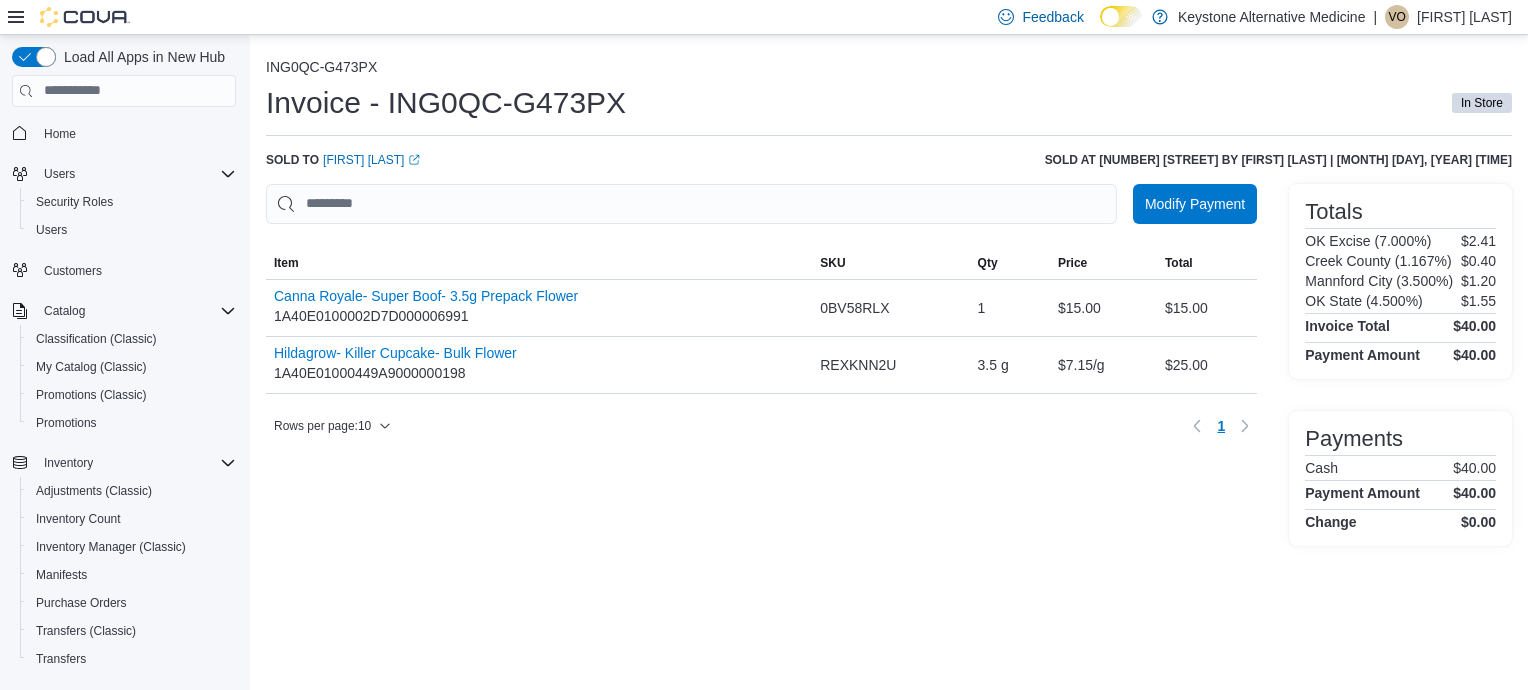 click on "ING0QC-G473PX Invoice - ING0QC-G473PX In Store Sold to  [FIRST] [LAST] (opens in a new tab or window) Sold at [NUMBER] [STREET] by [FIRST] [LAST] | [MONTH] [DAY], [YEAR] [TIME] Modify Payment Sorting MemoryTable from EuiInMemoryTable; Page 1 of 1. Item SKU Qty Price Total Item Canna Royale- Super Boof- 3.5g Prepack Flower 1A40E0100002D7D000006991 SKU 0BV58RLX Qty 1 Price $15.00 Total $15.00 Item Hildagrow- Killer Cupcake- Bulk Flower 1A40E01000449A9000000198 SKU REXKNN2U Qty 3.5 g Price $7.15/g Total $25.00 Rows per page :  10 Page 1 of 1 1 Totals   OK Excise (7.000%) $2.41 [COUNTY] County (1.167%) $0.40 [CITY] City (3.500%) $1.20 [STATE] State (4.500%) $1.55 Invoice Total $40.00 Payment Amount $40.00 Payments   Cash $40.00 Payment Amount $40.00 Change $0.00" at bounding box center (889, 302) 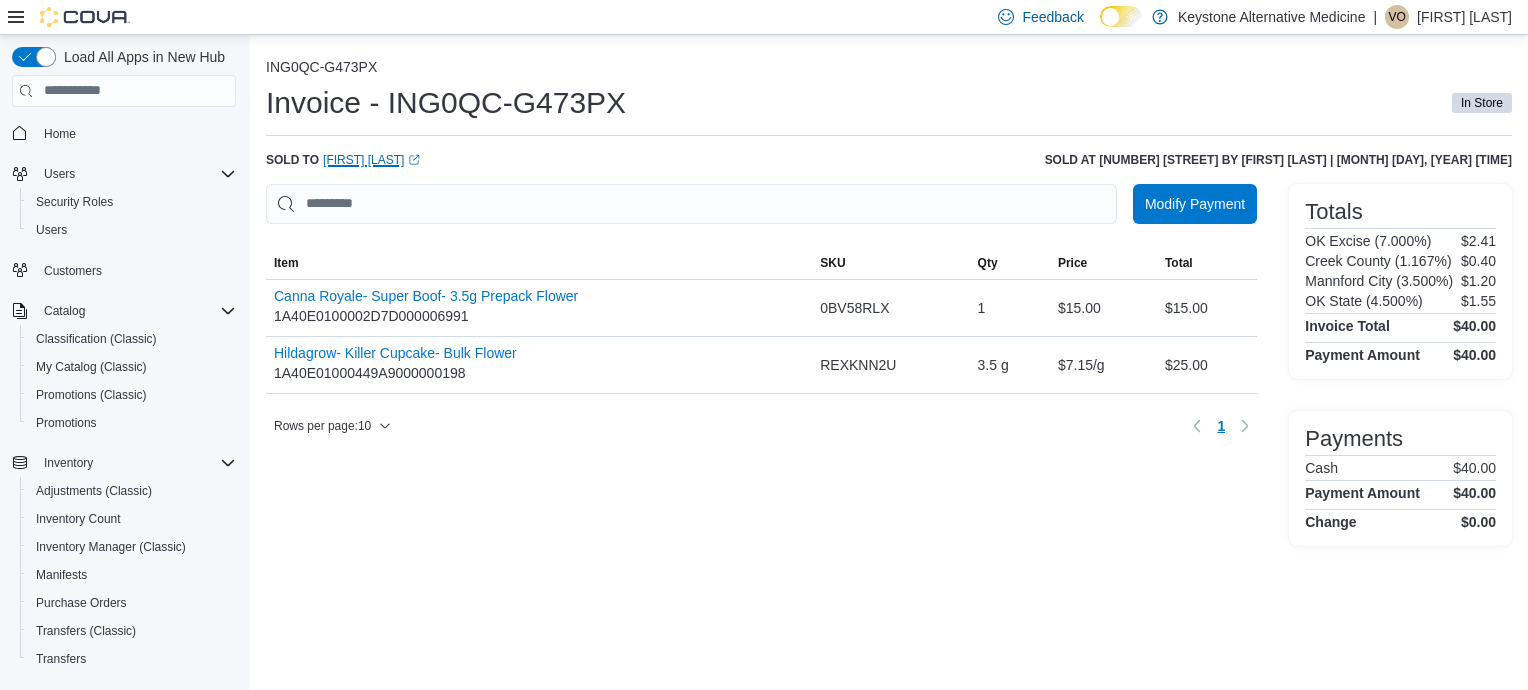 click on "[FIRST] [LAST] (opens in a new tab or window)" at bounding box center [371, 160] 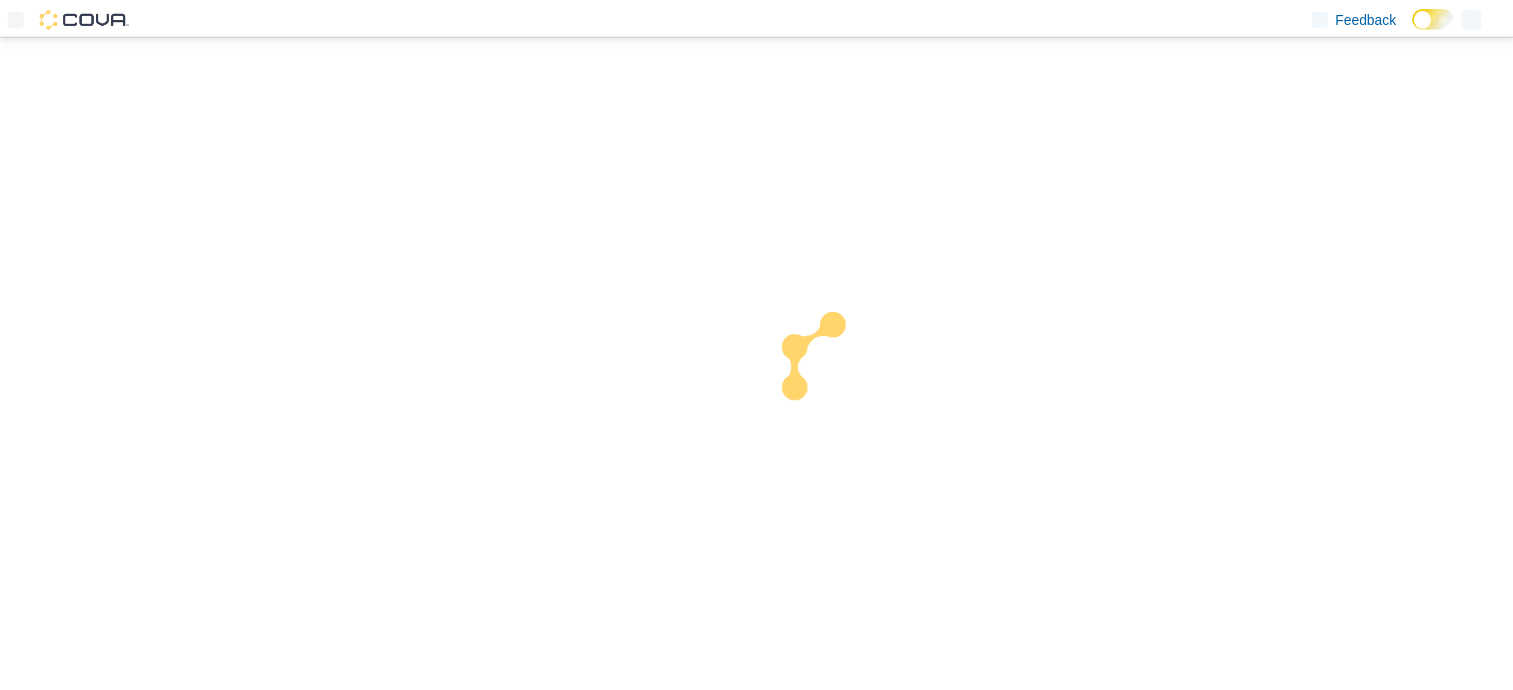 scroll, scrollTop: 0, scrollLeft: 0, axis: both 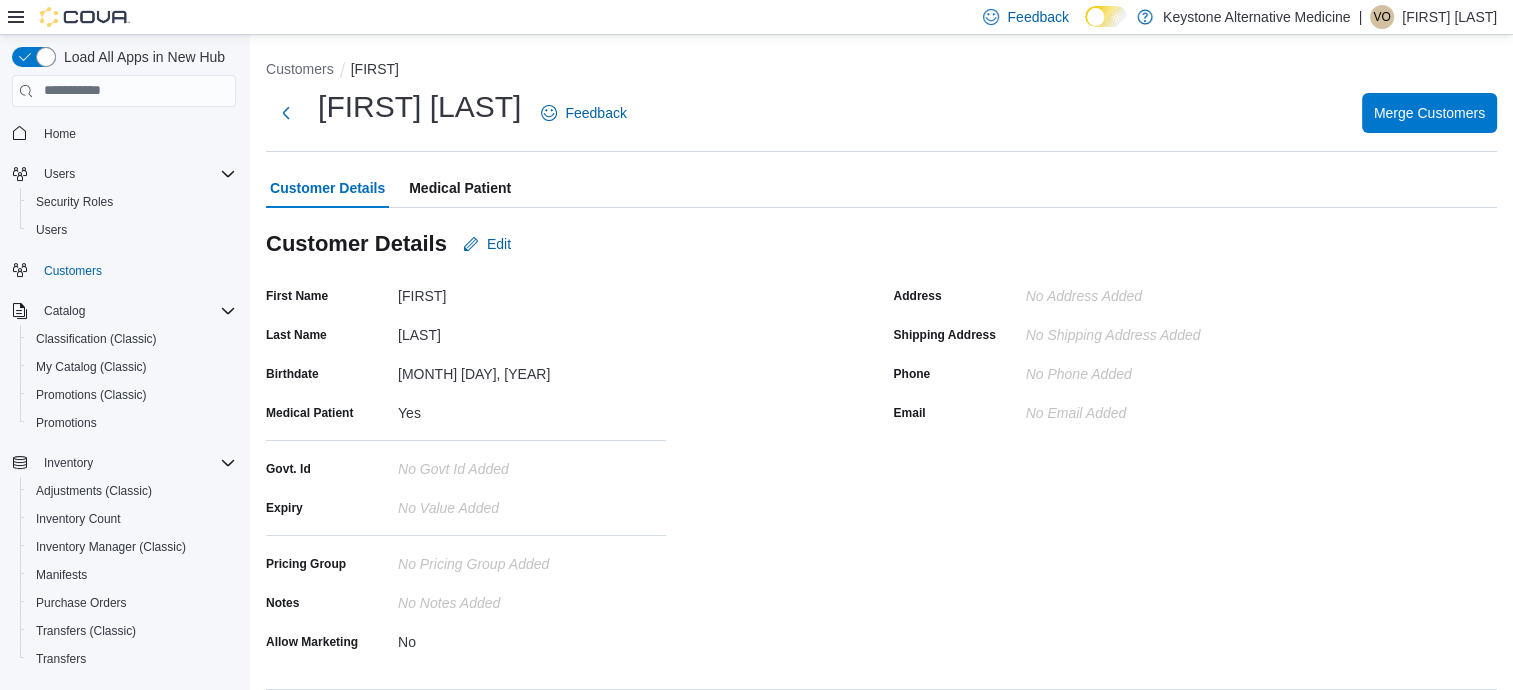 click on "Medical Patient" at bounding box center [460, 188] 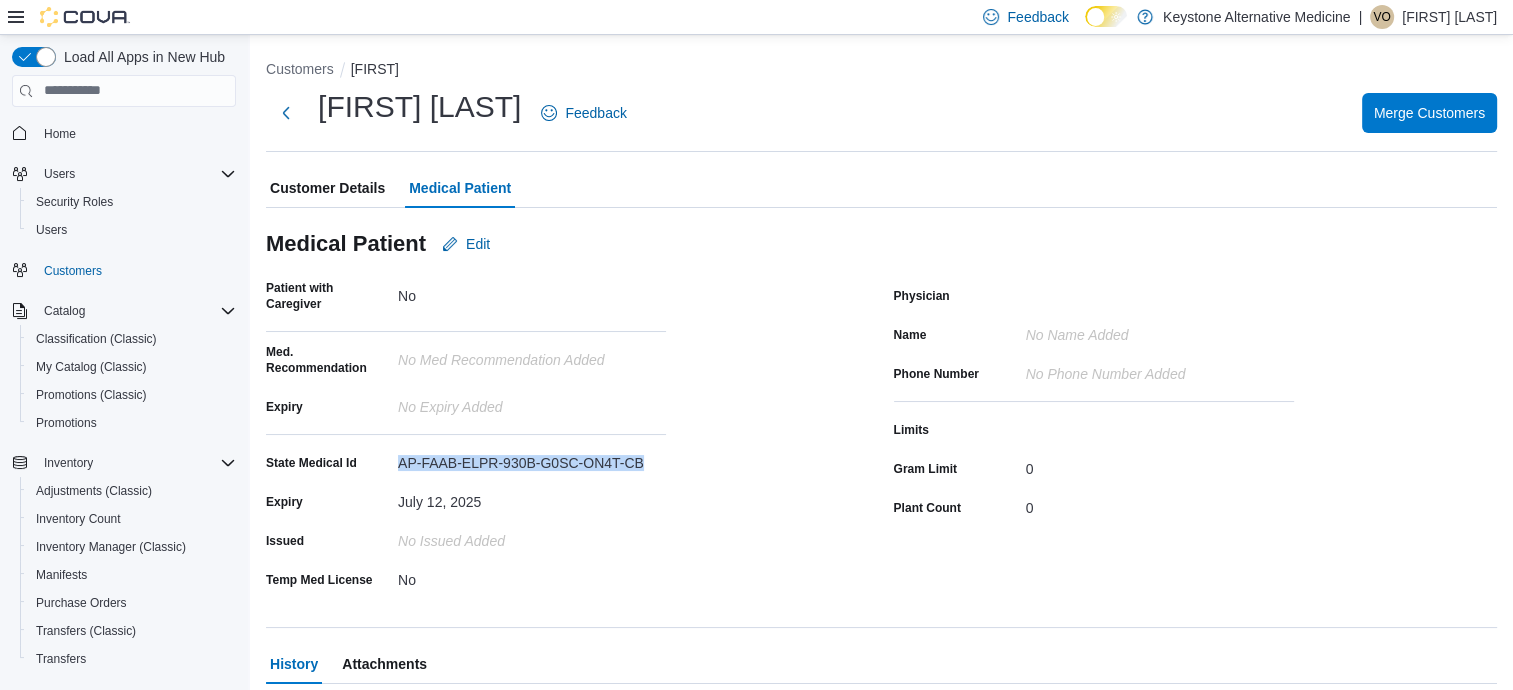 drag, startPoint x: 396, startPoint y: 457, endPoint x: 641, endPoint y: 462, distance: 245.05101 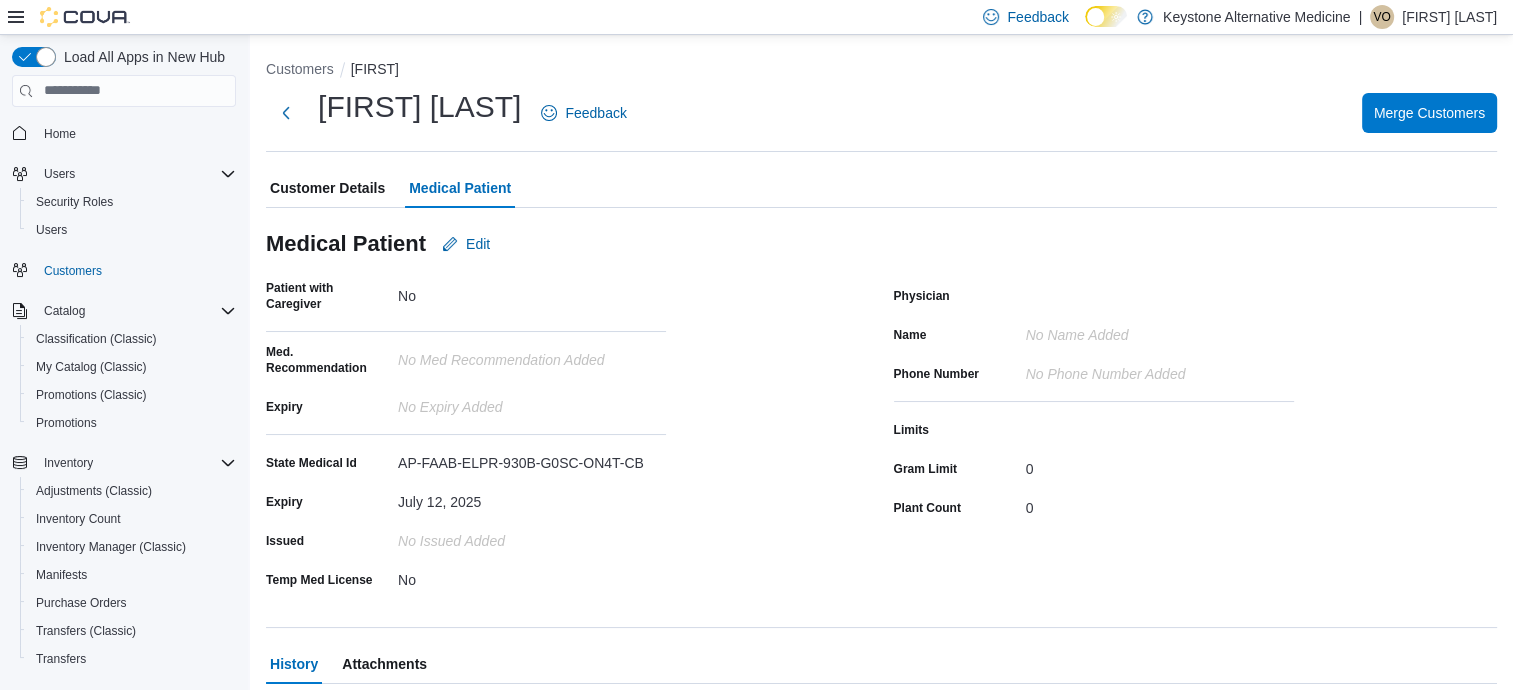click on "July 12, 2025" at bounding box center [532, 498] 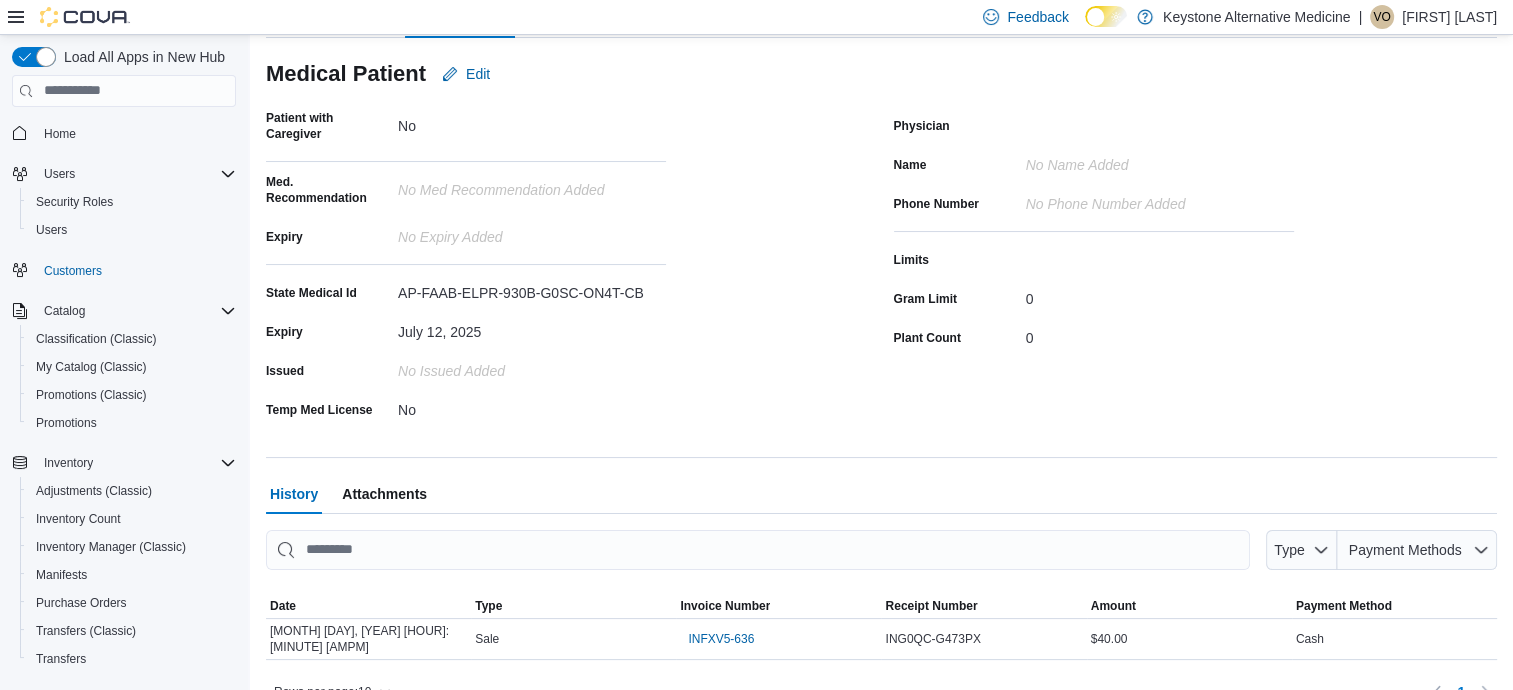 scroll, scrollTop: 194, scrollLeft: 0, axis: vertical 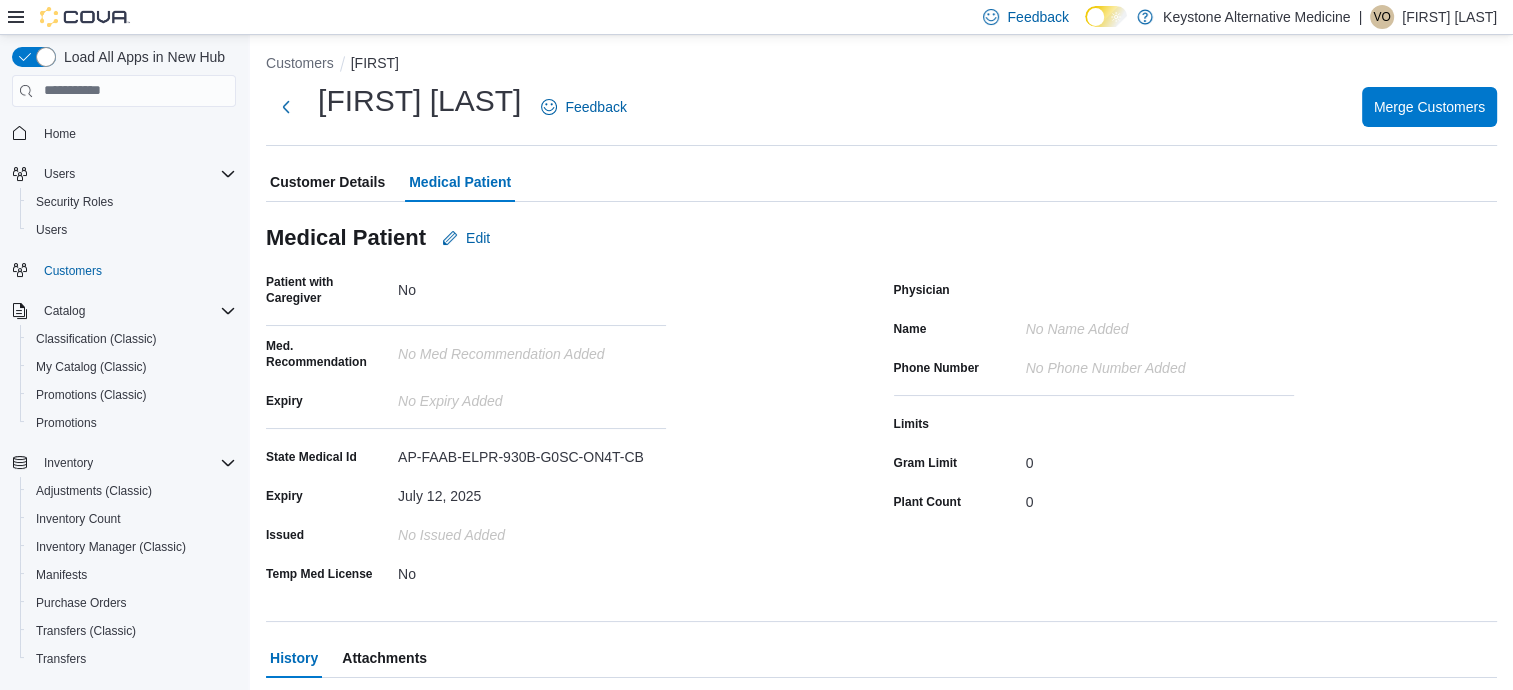 click on "Customer Details Medical Patient" at bounding box center [881, 182] 